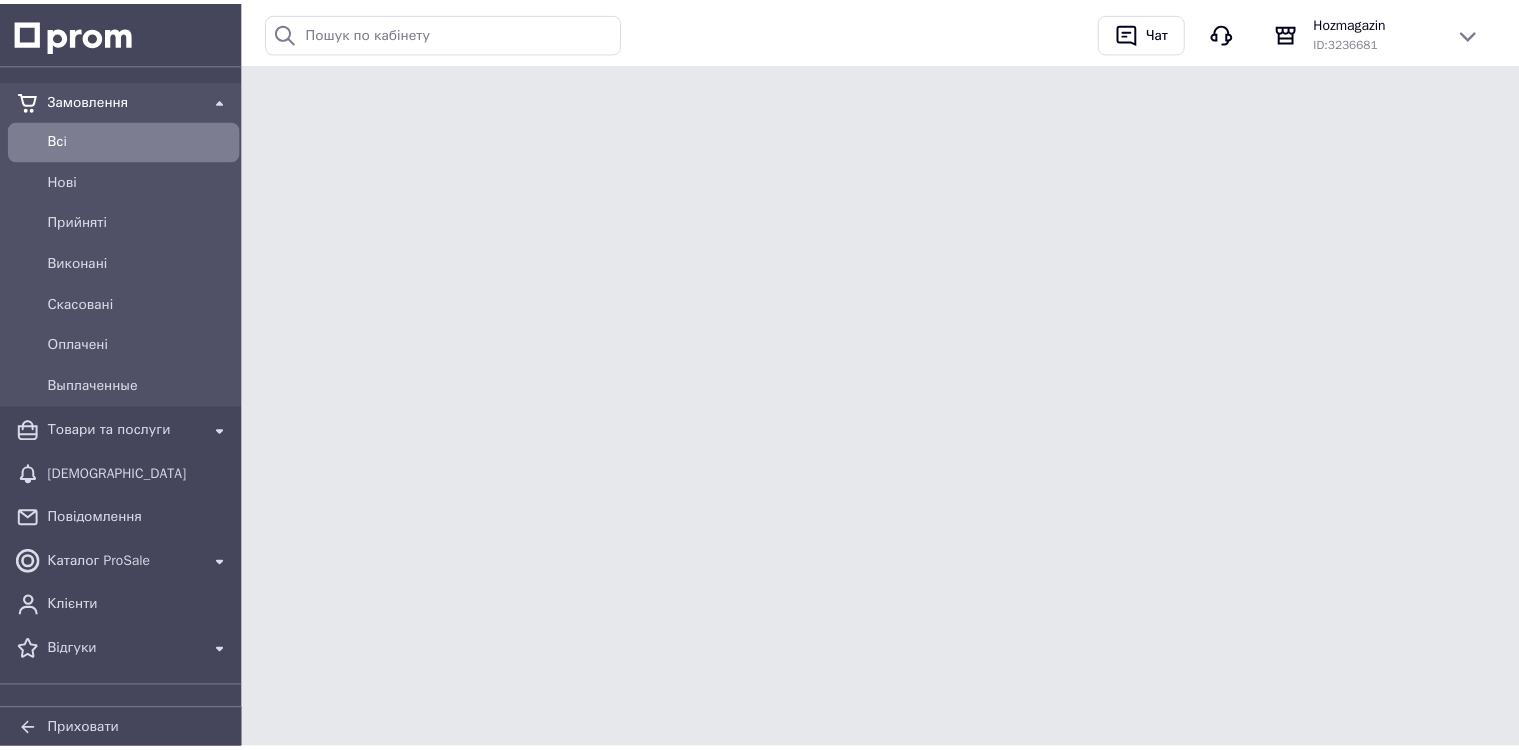 scroll, scrollTop: 0, scrollLeft: 0, axis: both 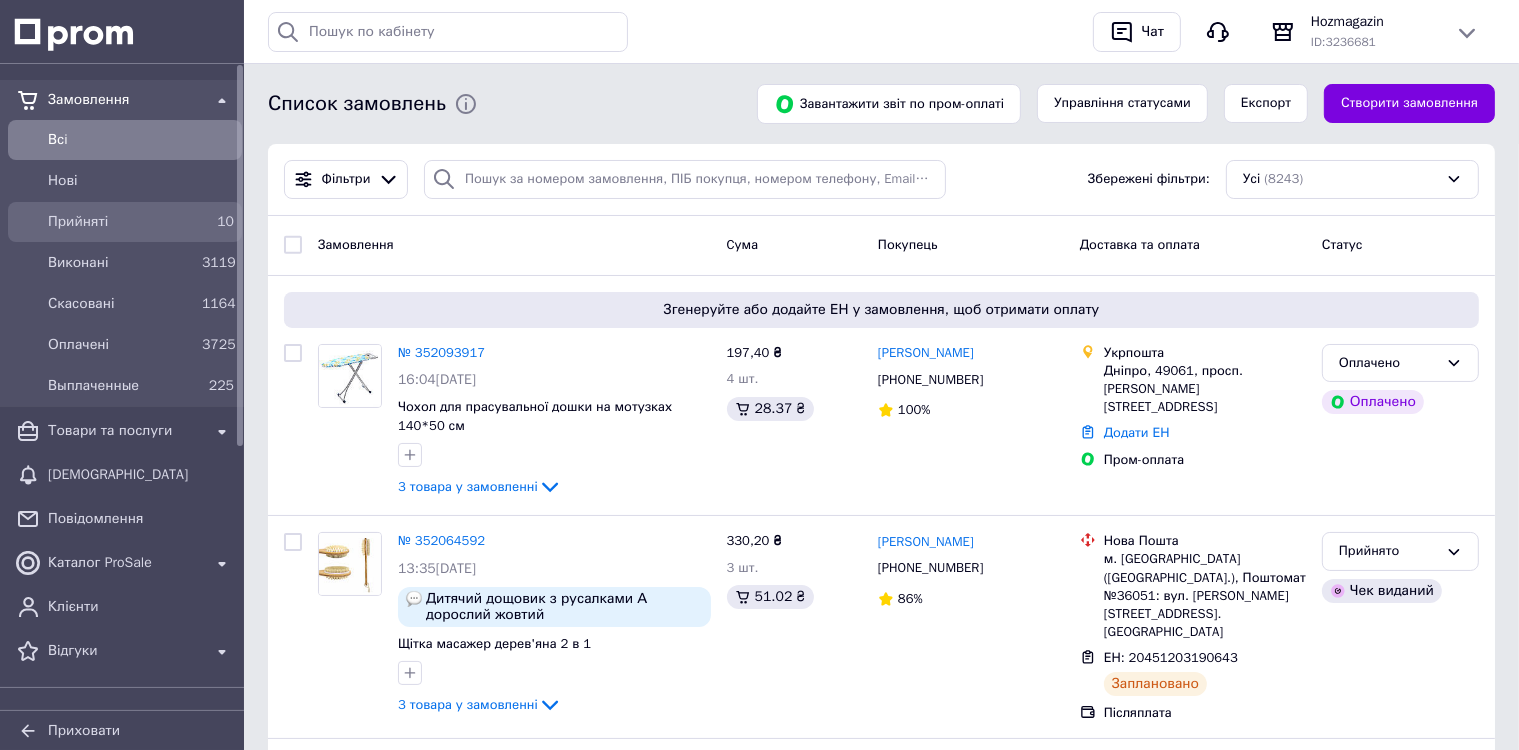 click on "Прийняті" at bounding box center [121, 222] 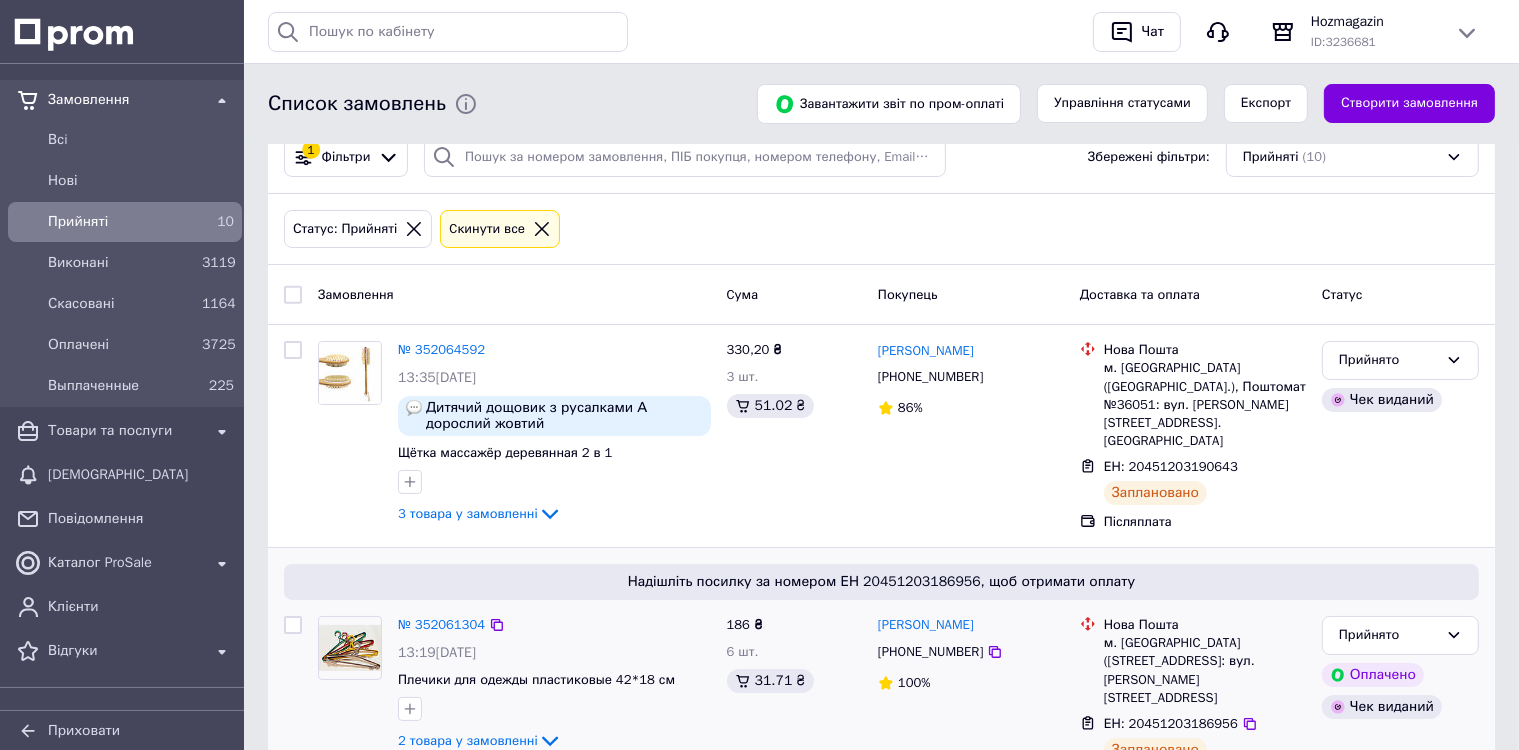 scroll, scrollTop: 0, scrollLeft: 0, axis: both 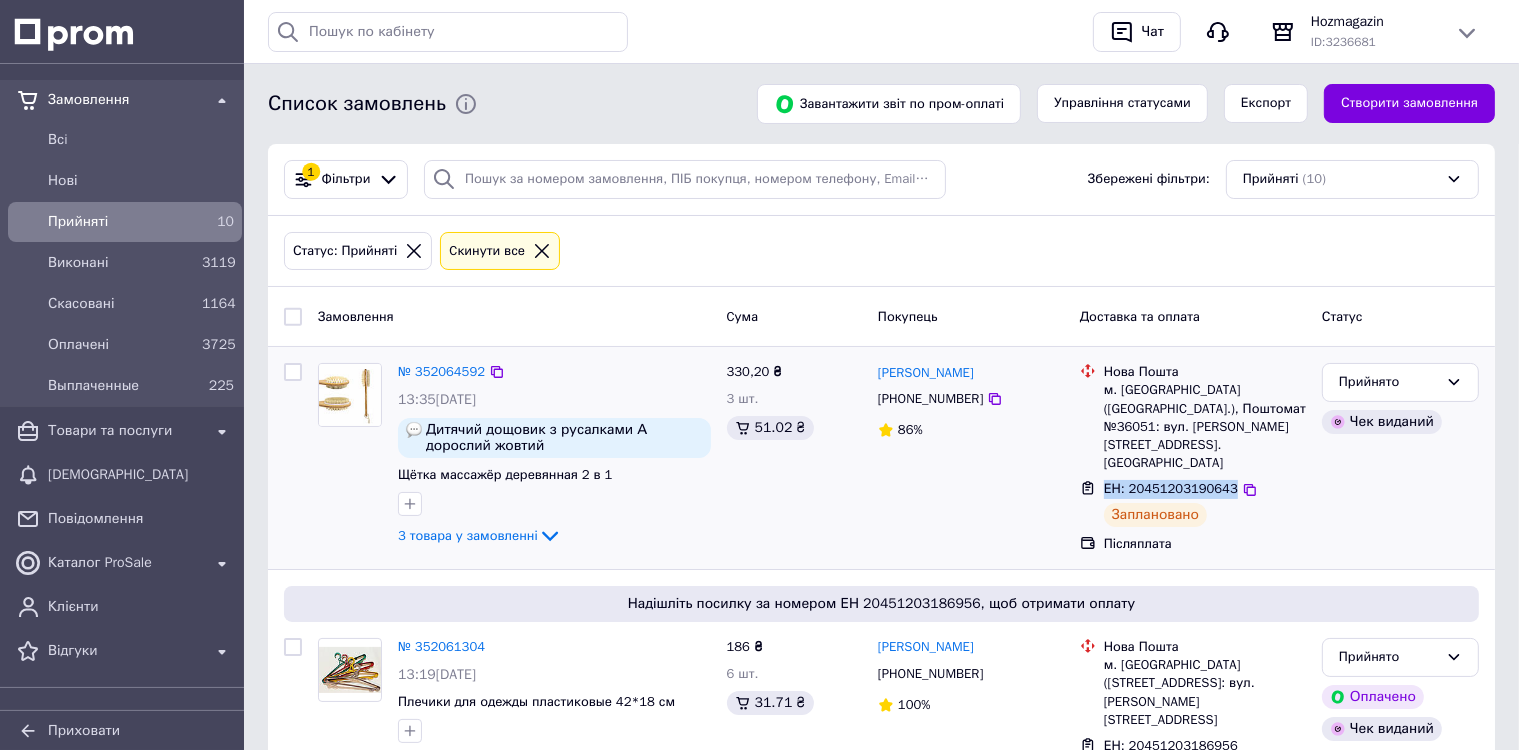 drag, startPoint x: 1223, startPoint y: 470, endPoint x: 1083, endPoint y: 476, distance: 140.12851 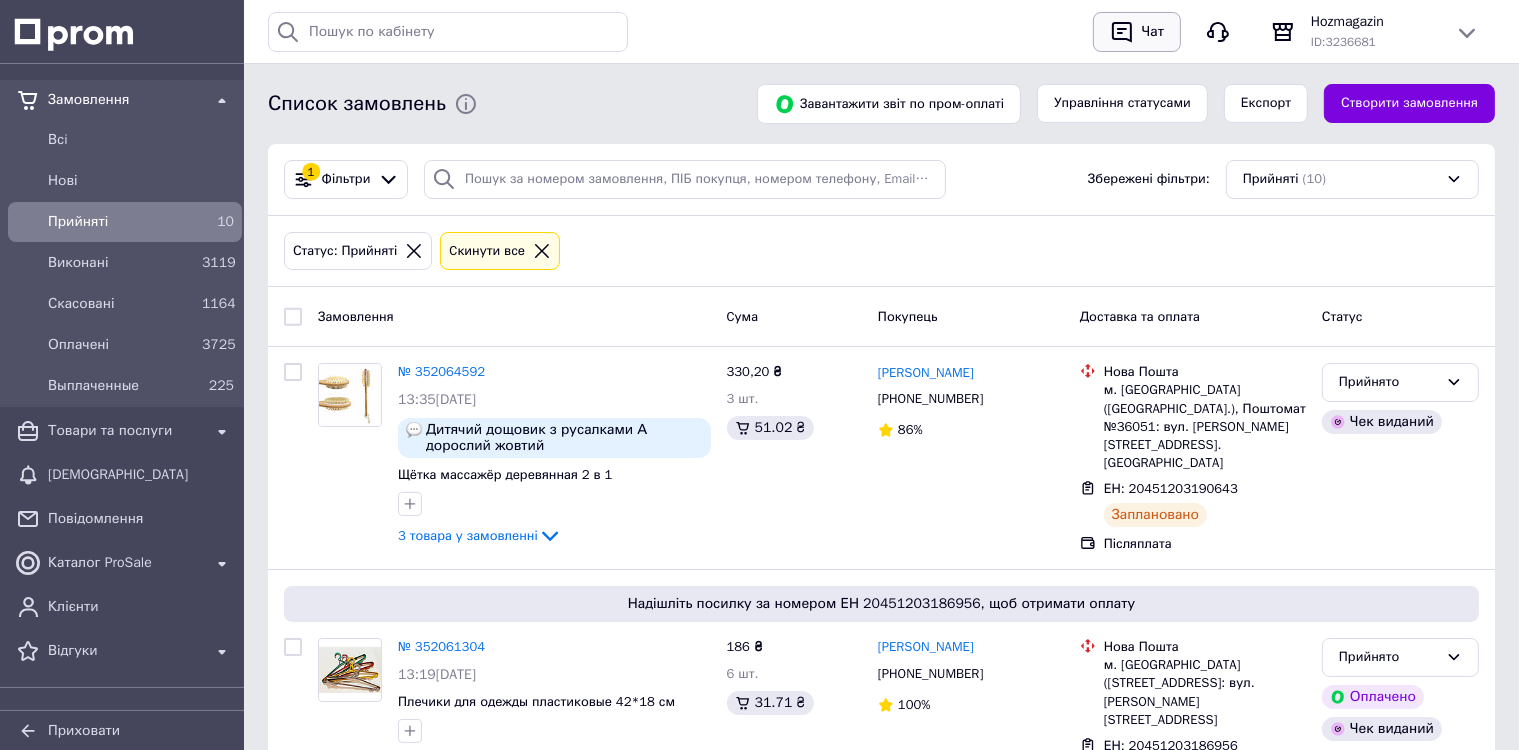 click on "Чат" at bounding box center [1153, 32] 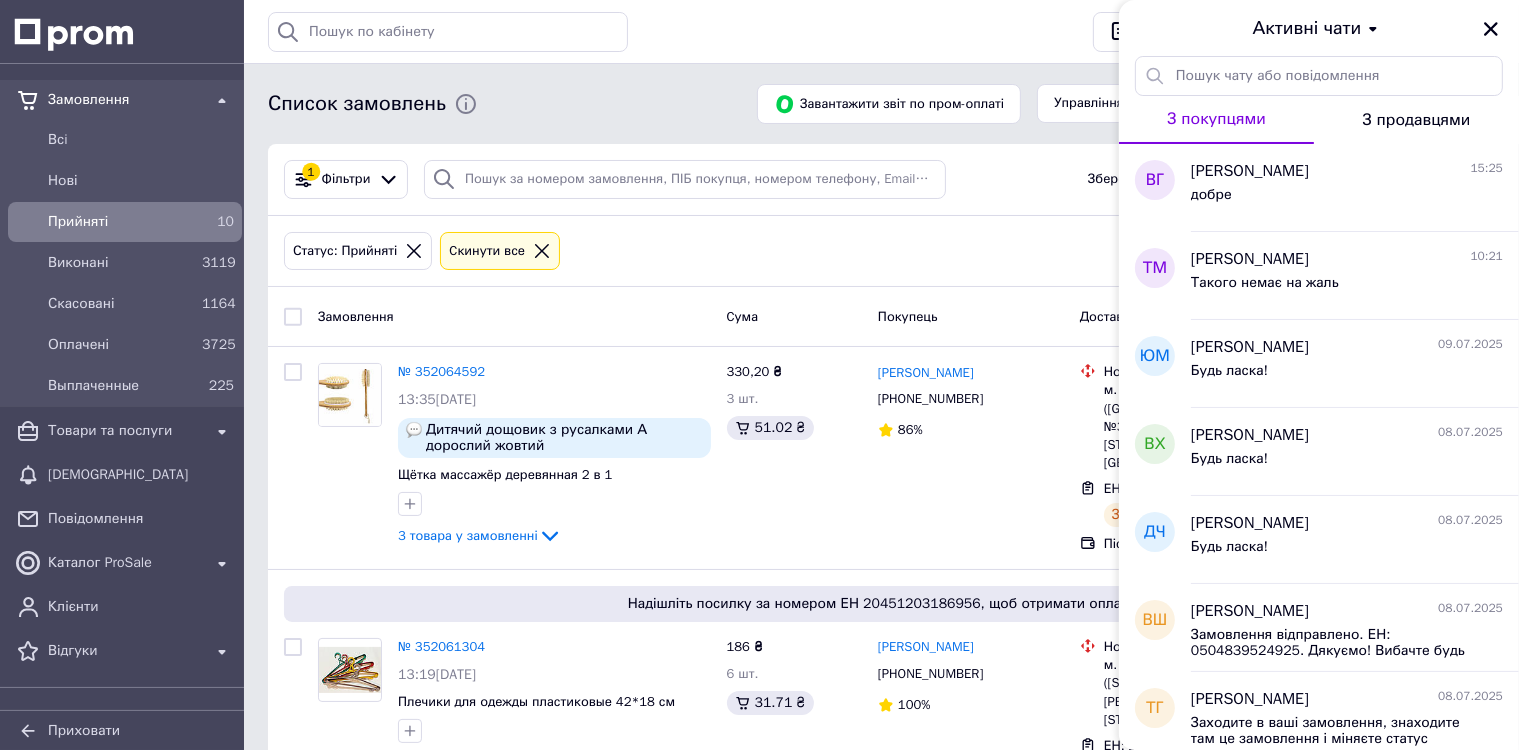 click on "Віра Гривнак" at bounding box center [1250, 171] 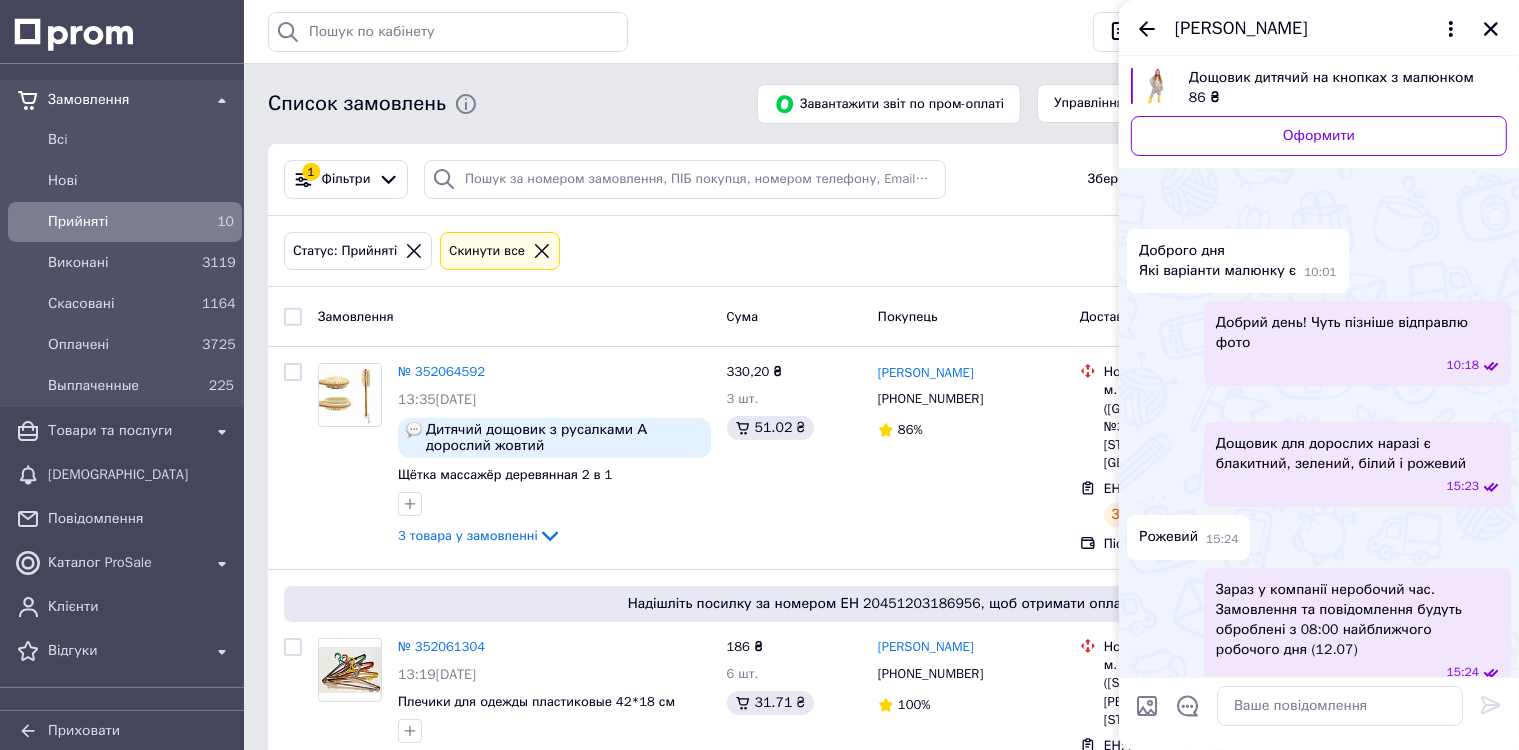 scroll, scrollTop: 268, scrollLeft: 0, axis: vertical 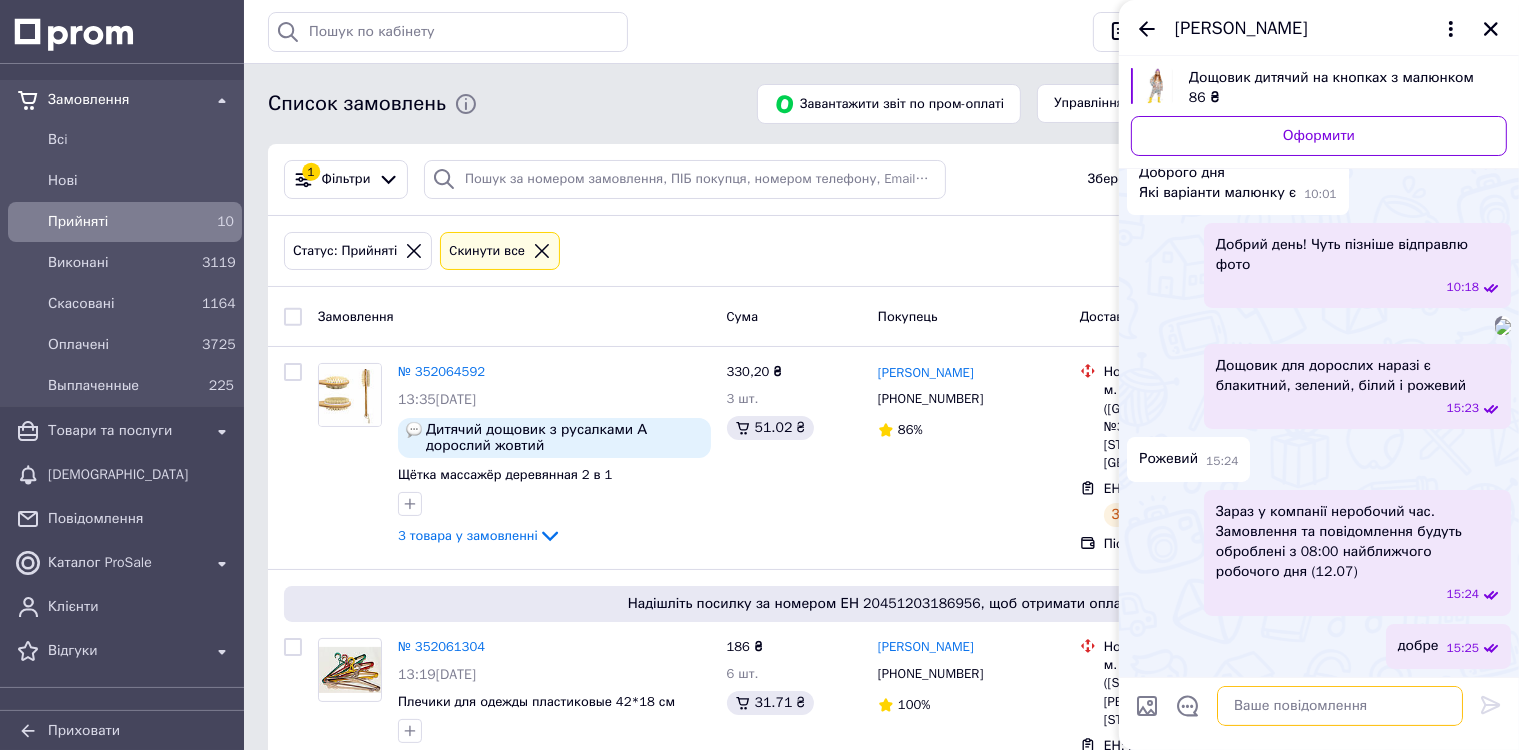 click at bounding box center (1340, 706) 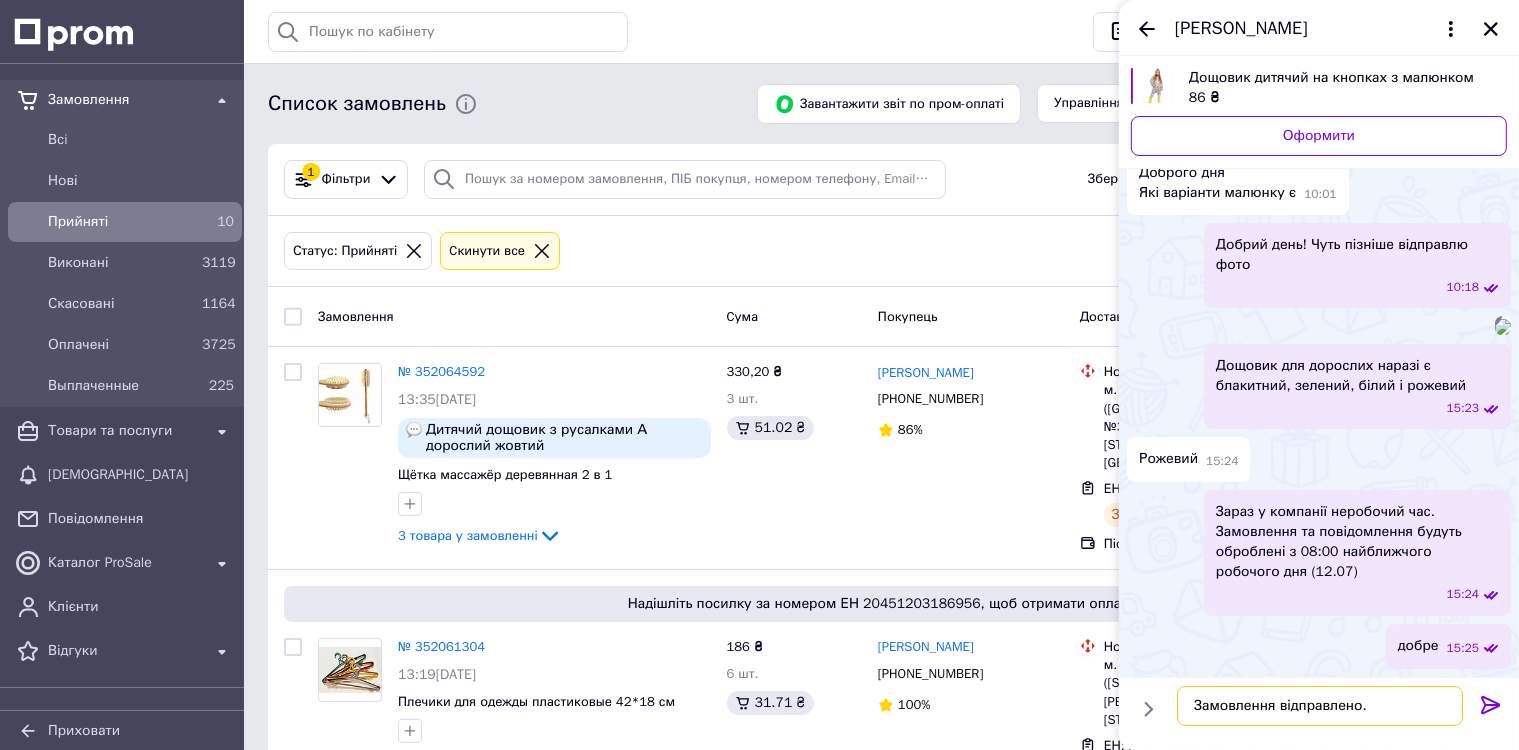 paste on "ЕН: 20451203190643" 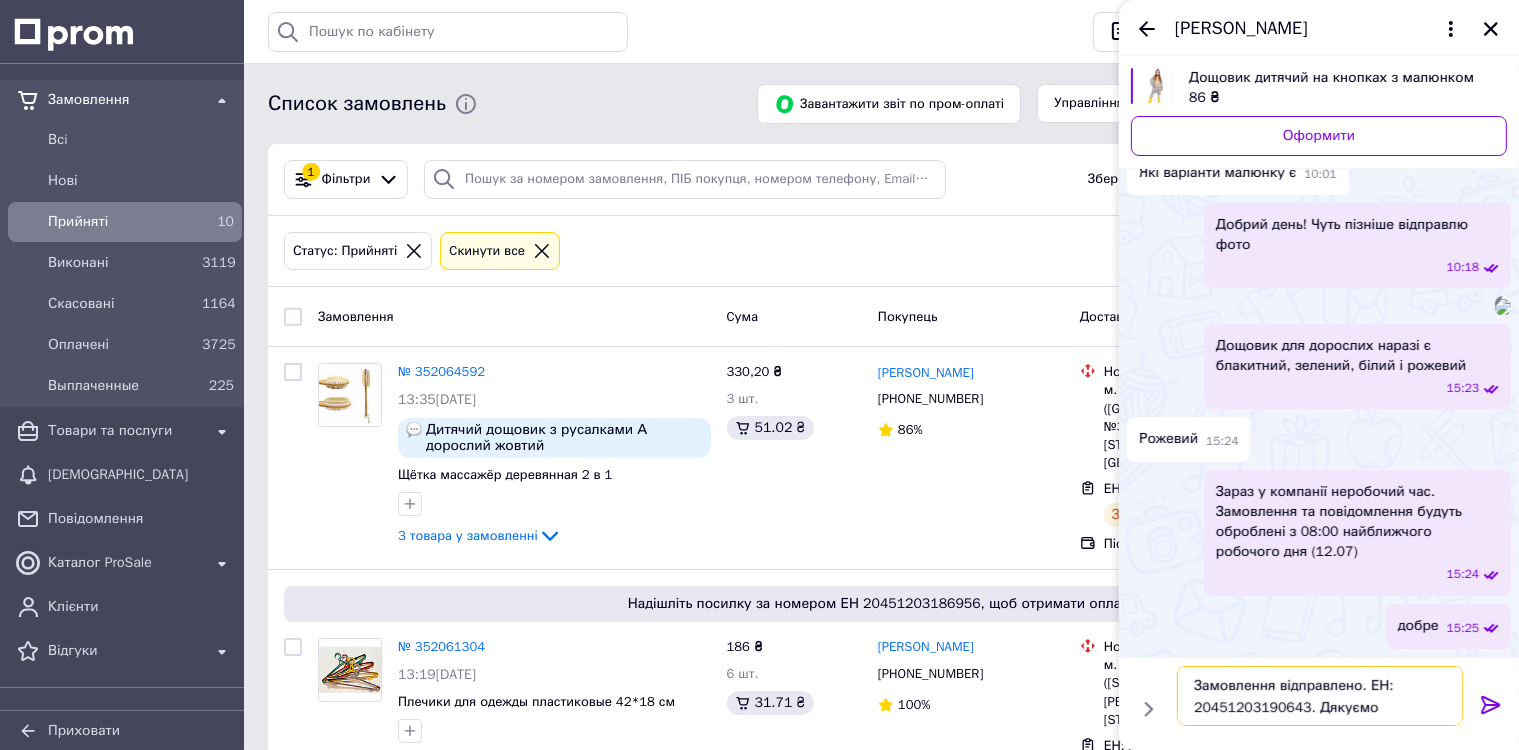 type on "Замовлення відправлено. ЕН: 20451203190643. Дякуємо!" 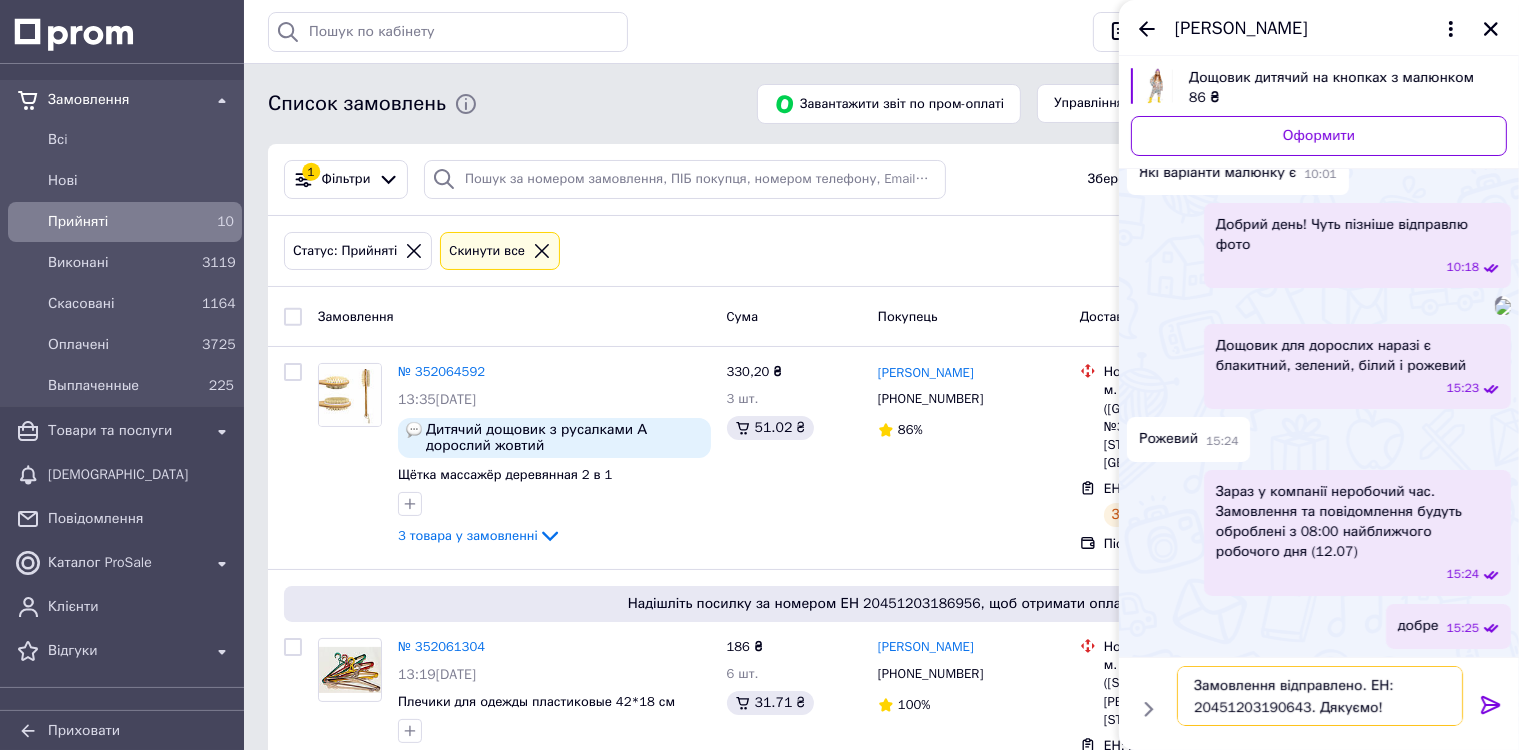type 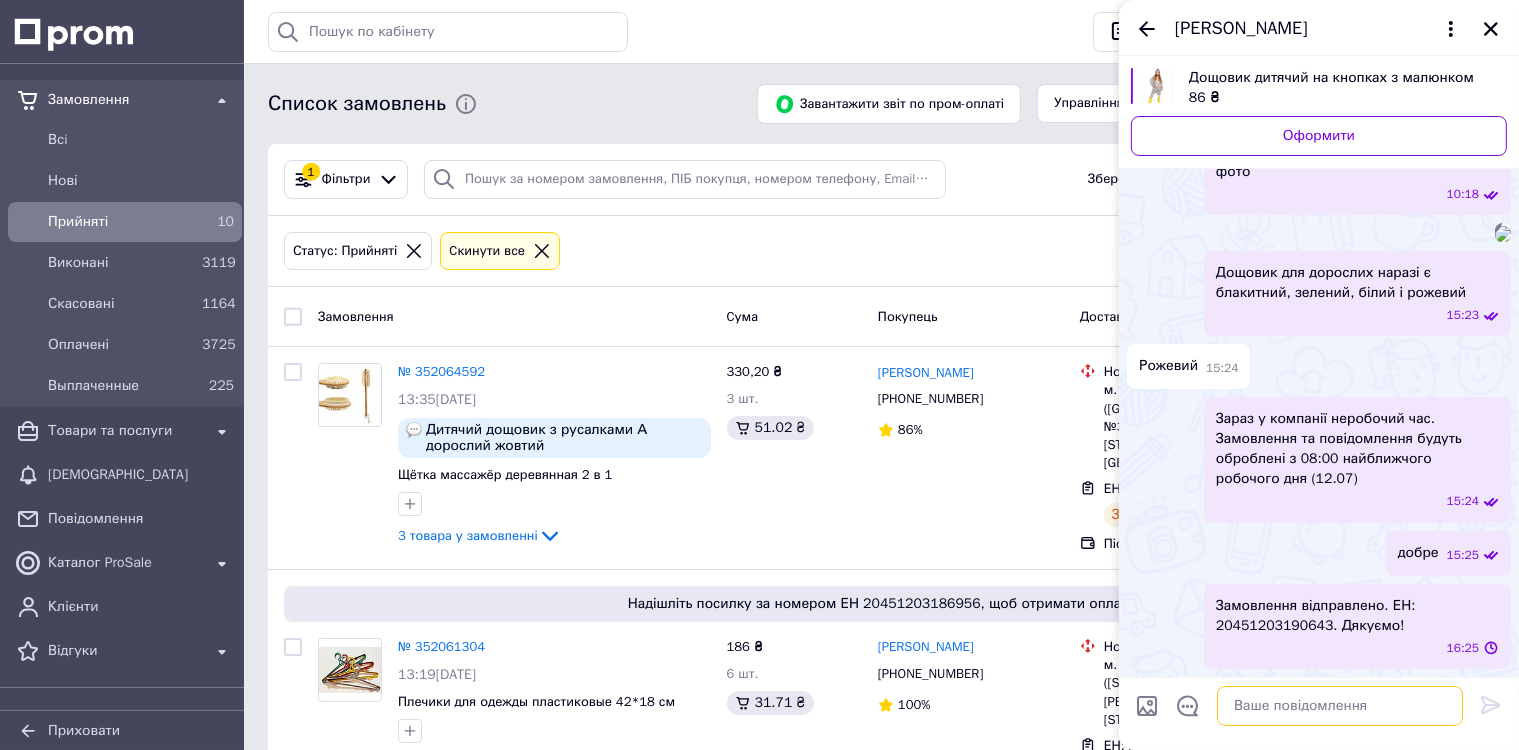 scroll, scrollTop: 361, scrollLeft: 0, axis: vertical 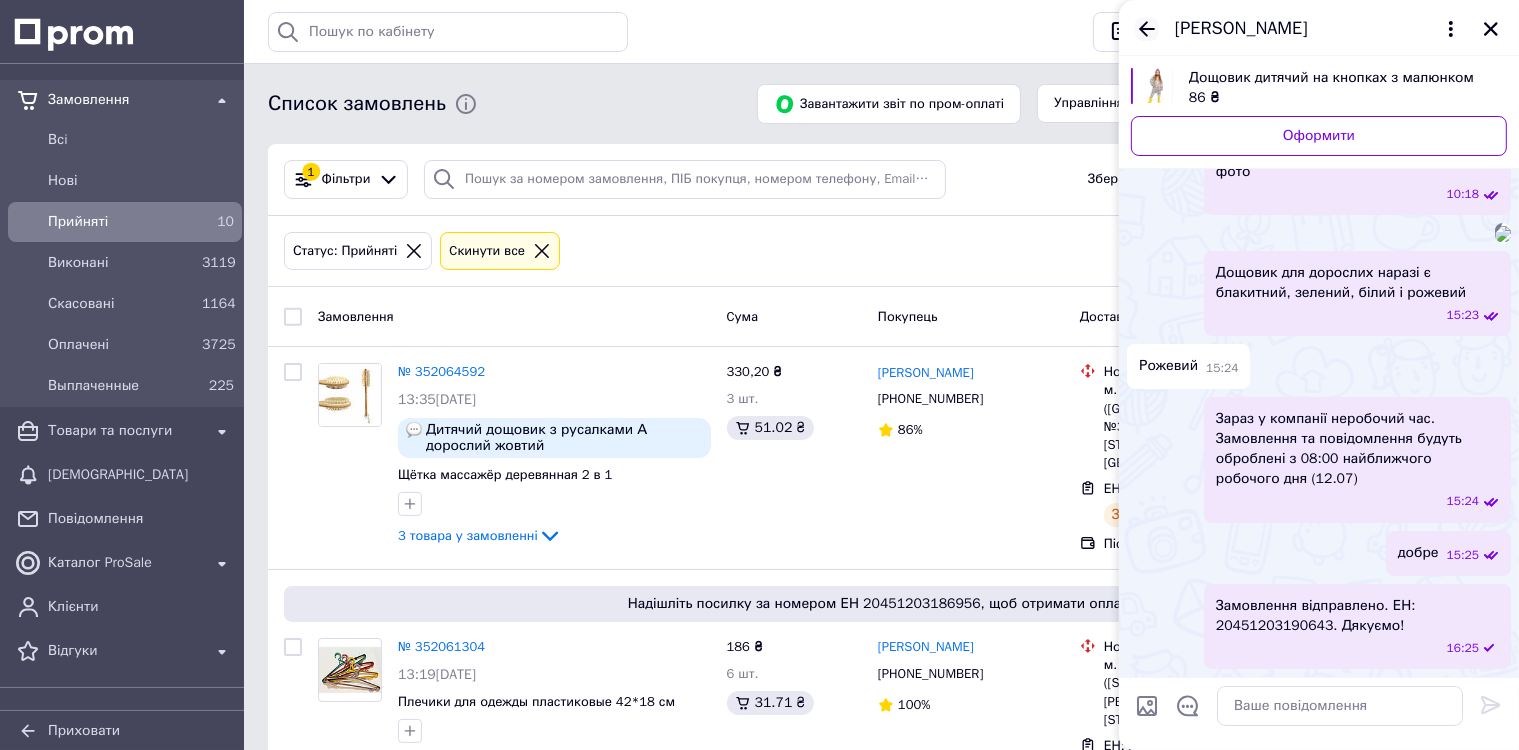 click 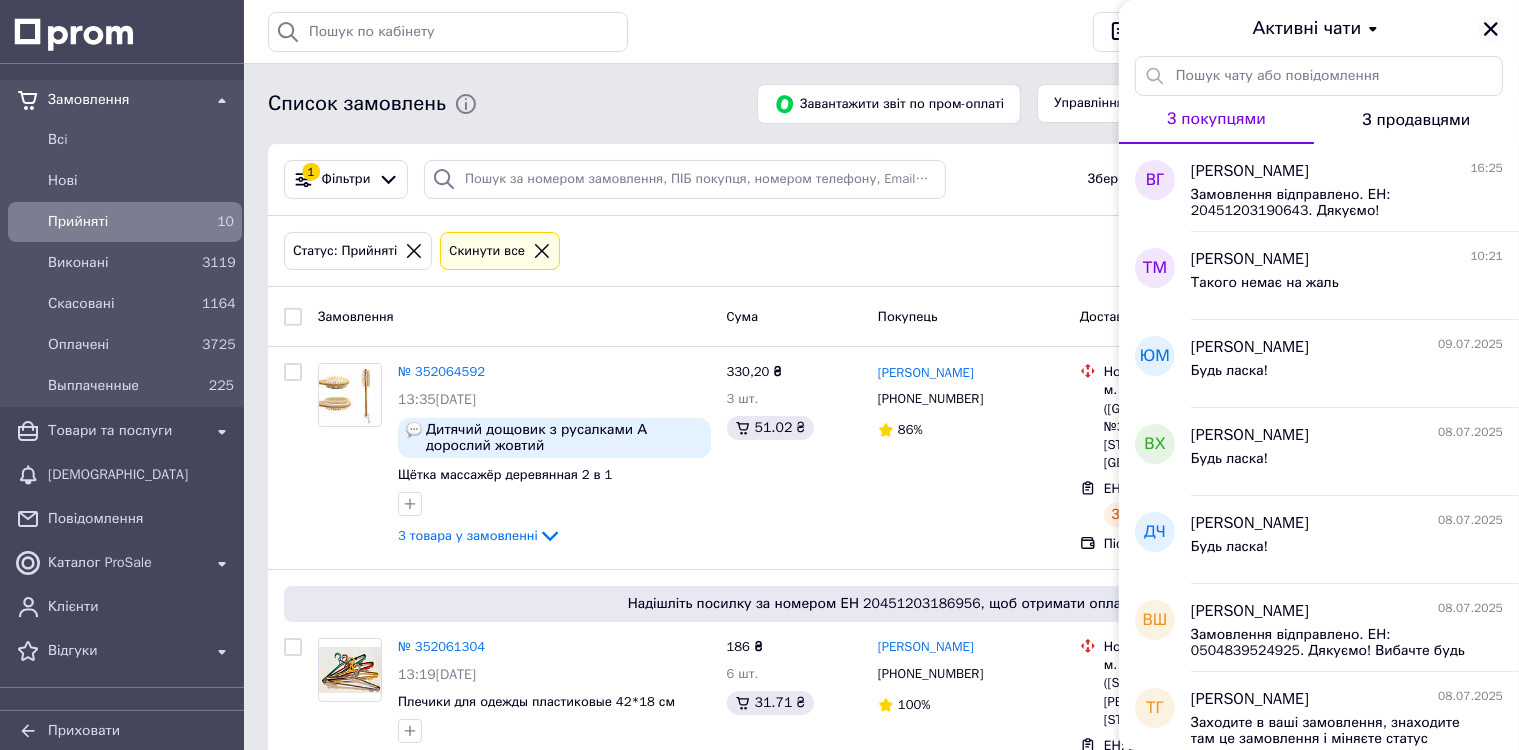 click 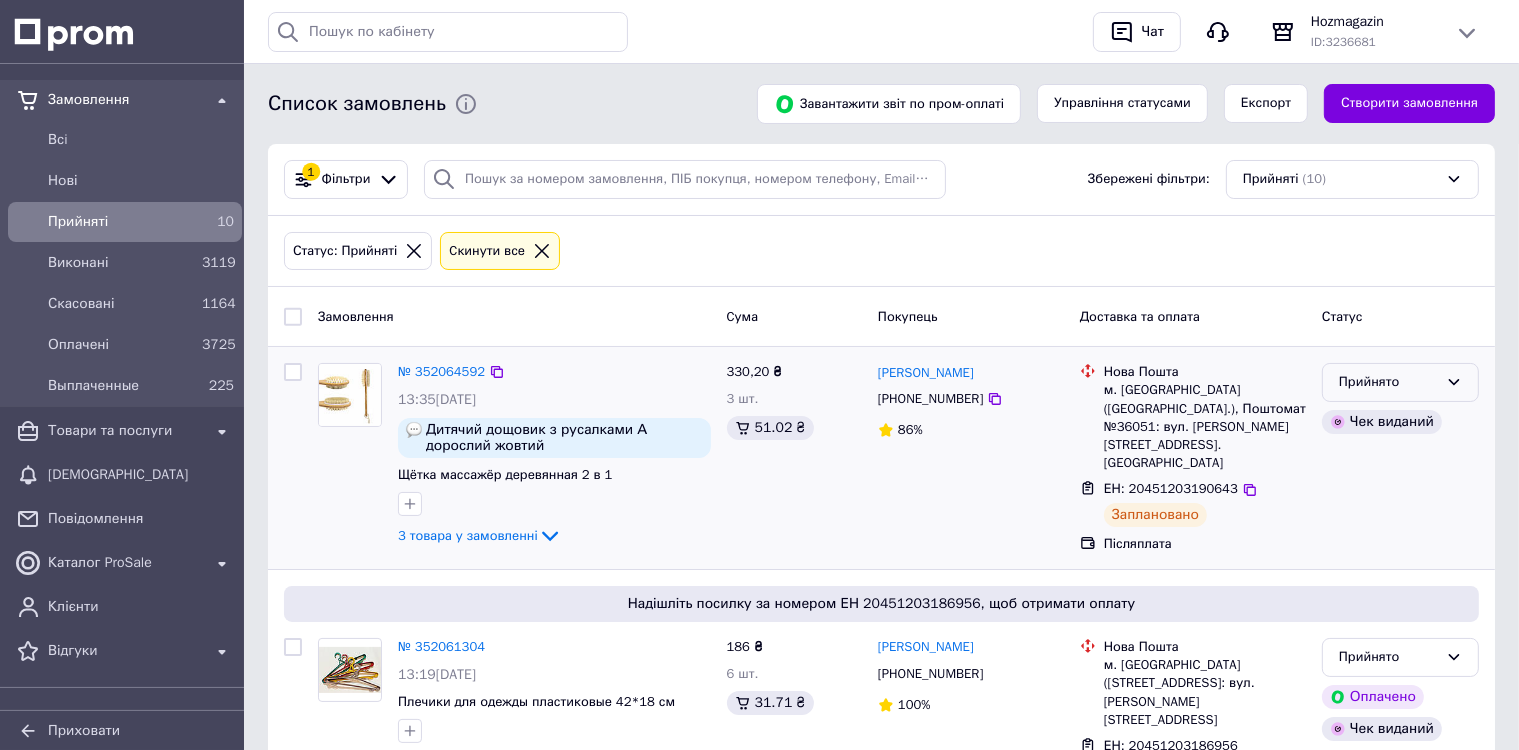 click on "Прийнято" at bounding box center [1388, 382] 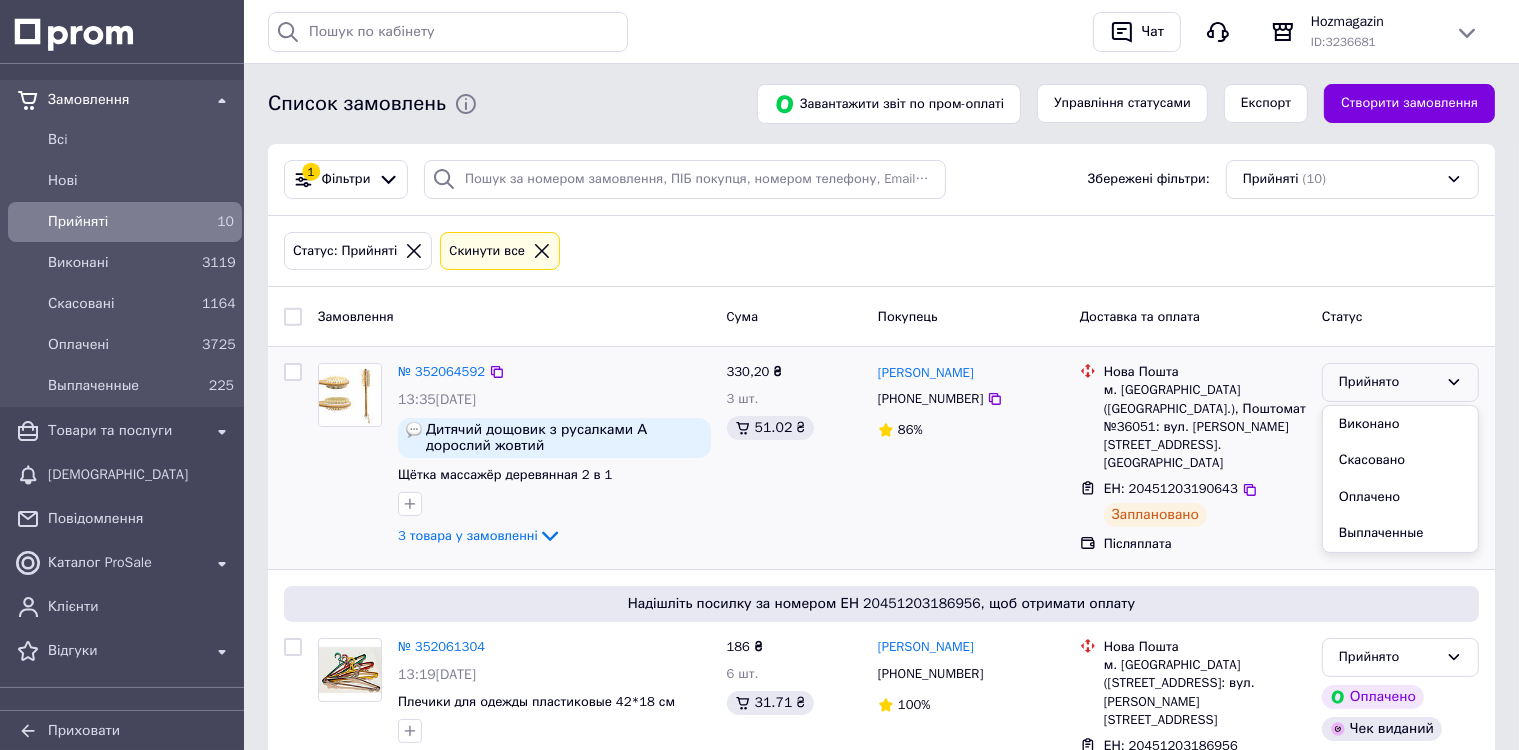 click on "Виконано" at bounding box center [1400, 424] 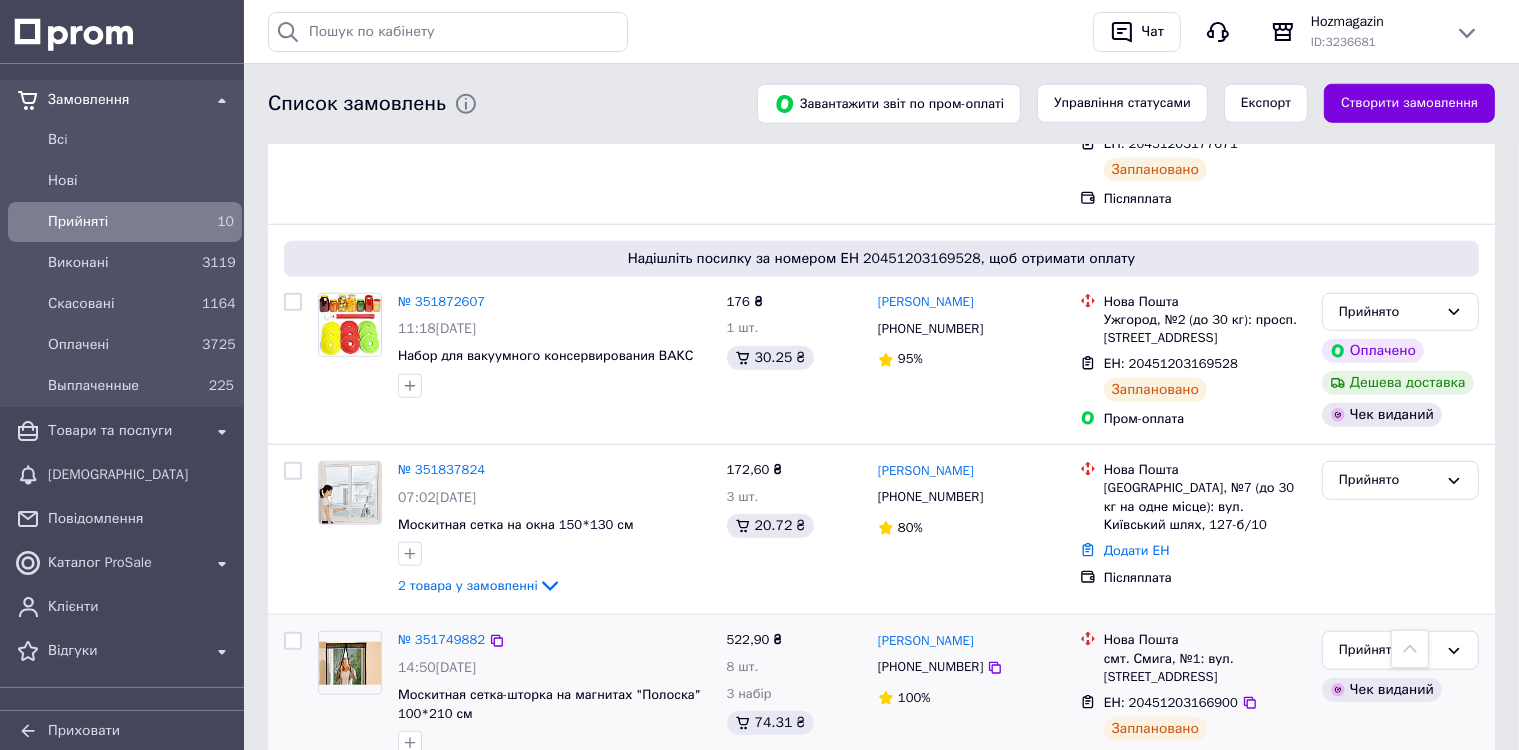 scroll, scrollTop: 1720, scrollLeft: 0, axis: vertical 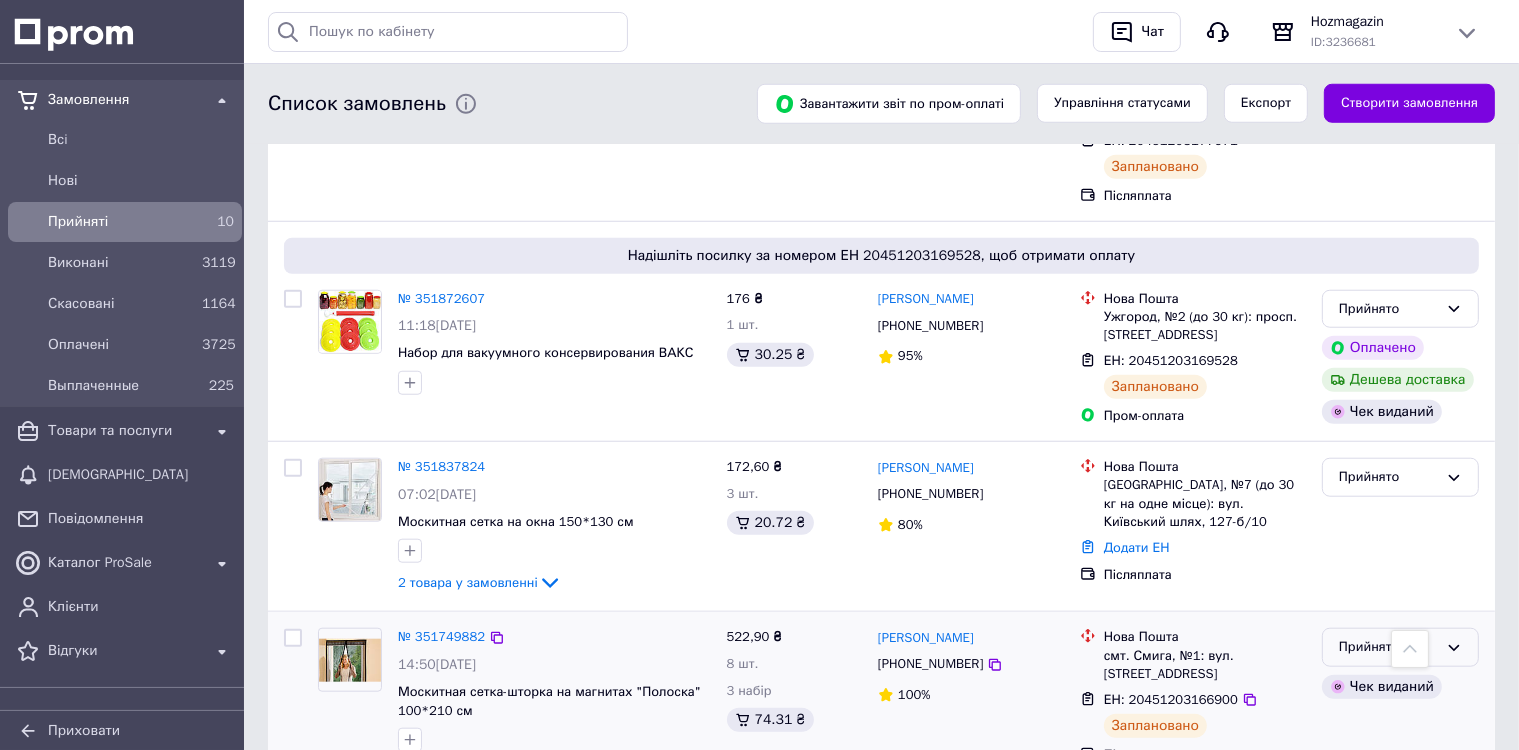 click on "Прийнято" at bounding box center (1388, 647) 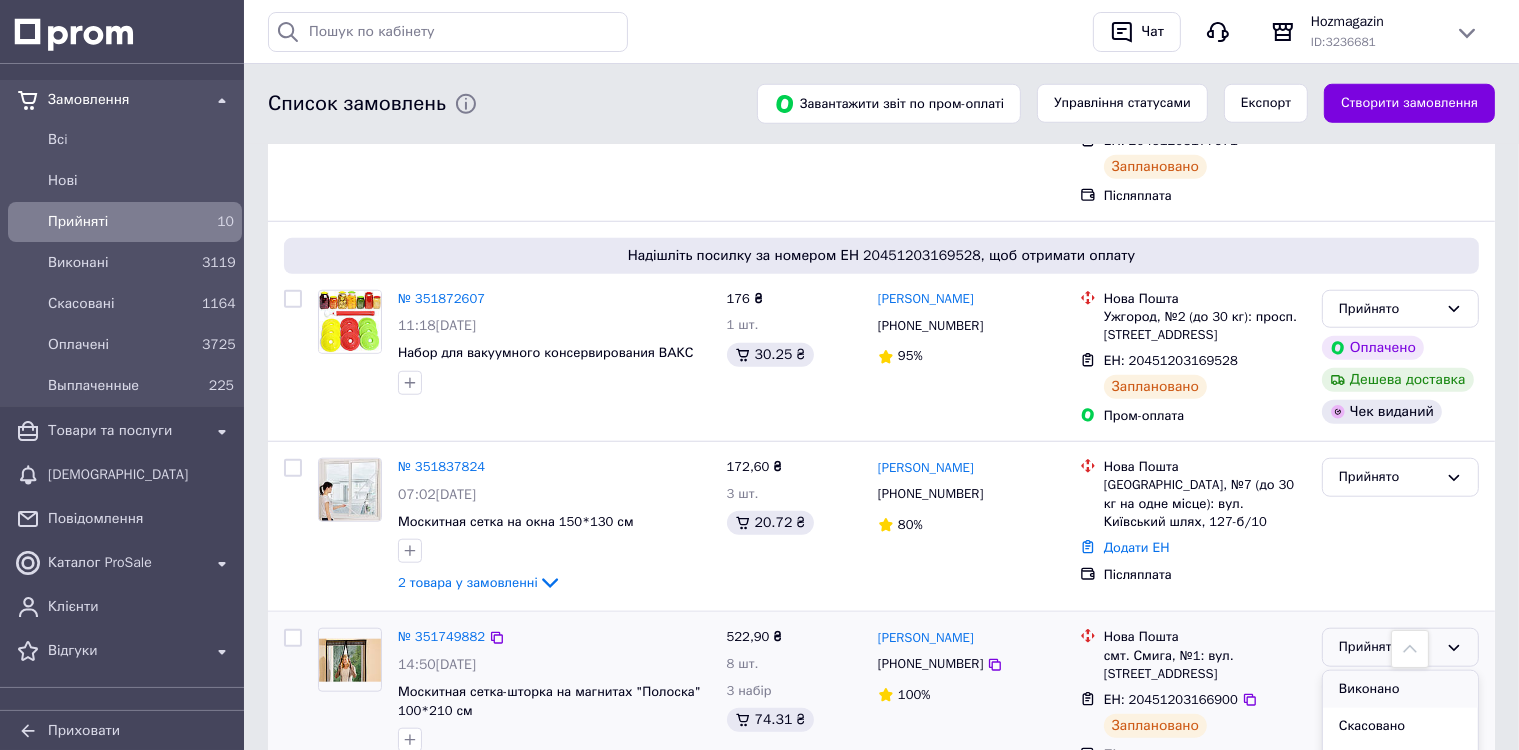 click on "Виконано" at bounding box center (1400, 689) 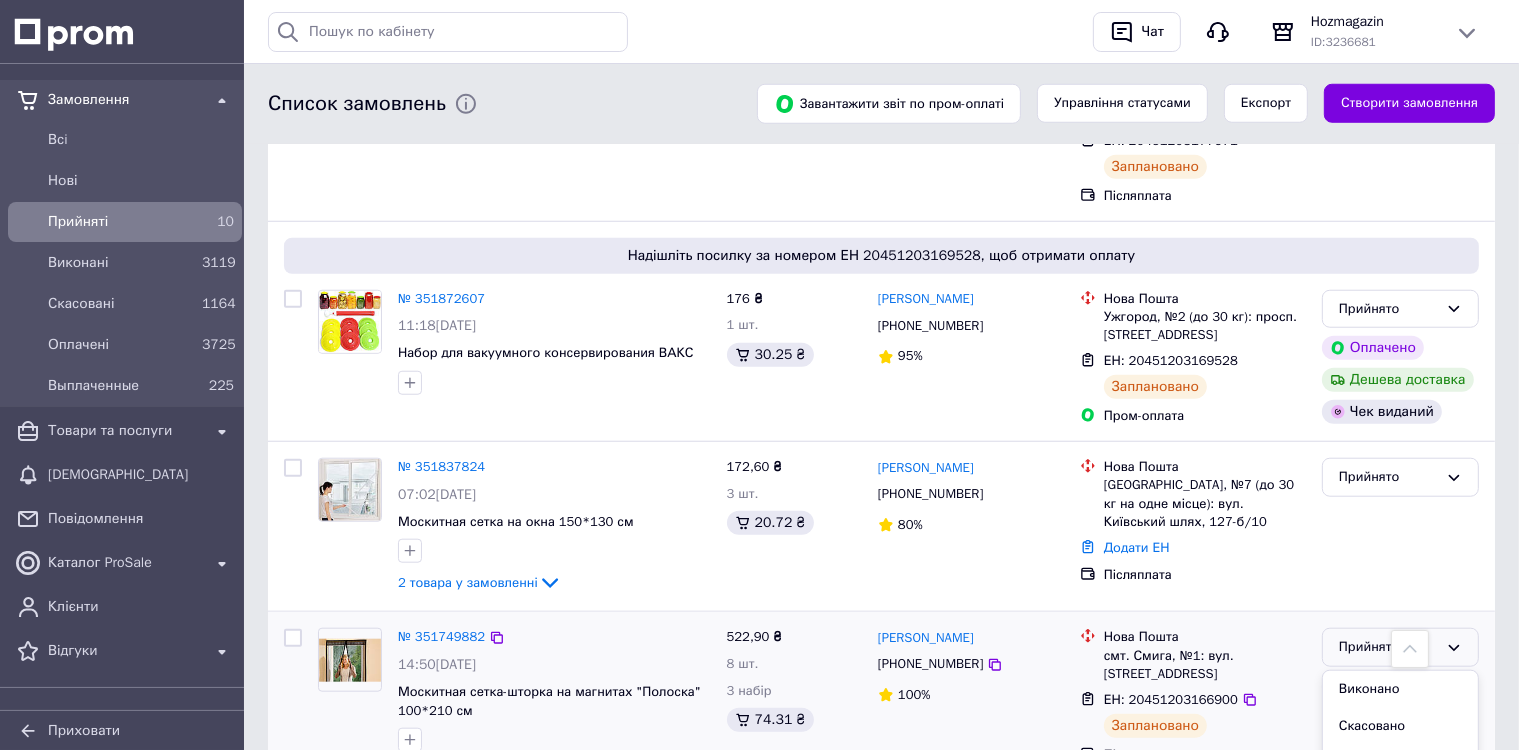 drag, startPoint x: 1364, startPoint y: 576, endPoint x: 1355, endPoint y: 581, distance: 10.29563 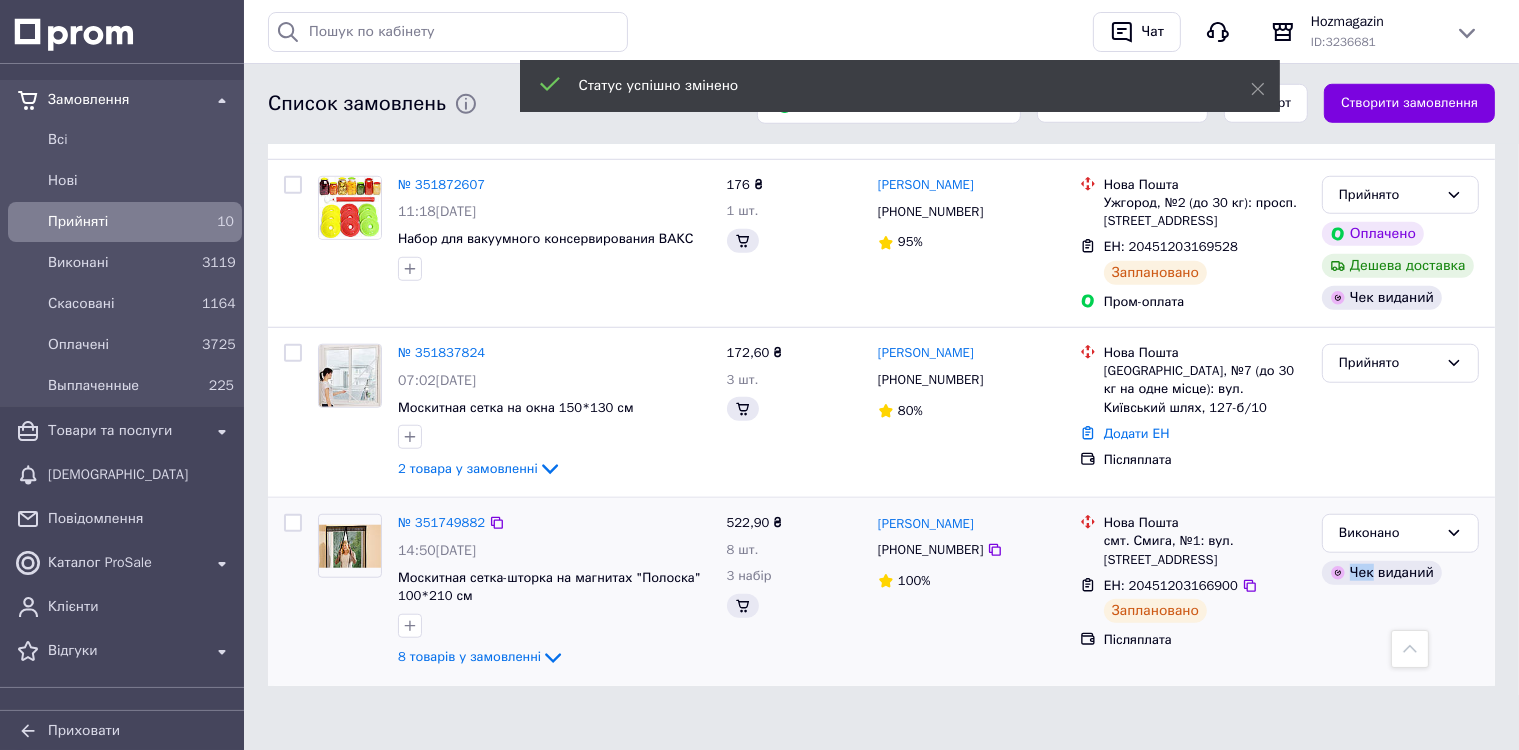 scroll, scrollTop: 1724, scrollLeft: 0, axis: vertical 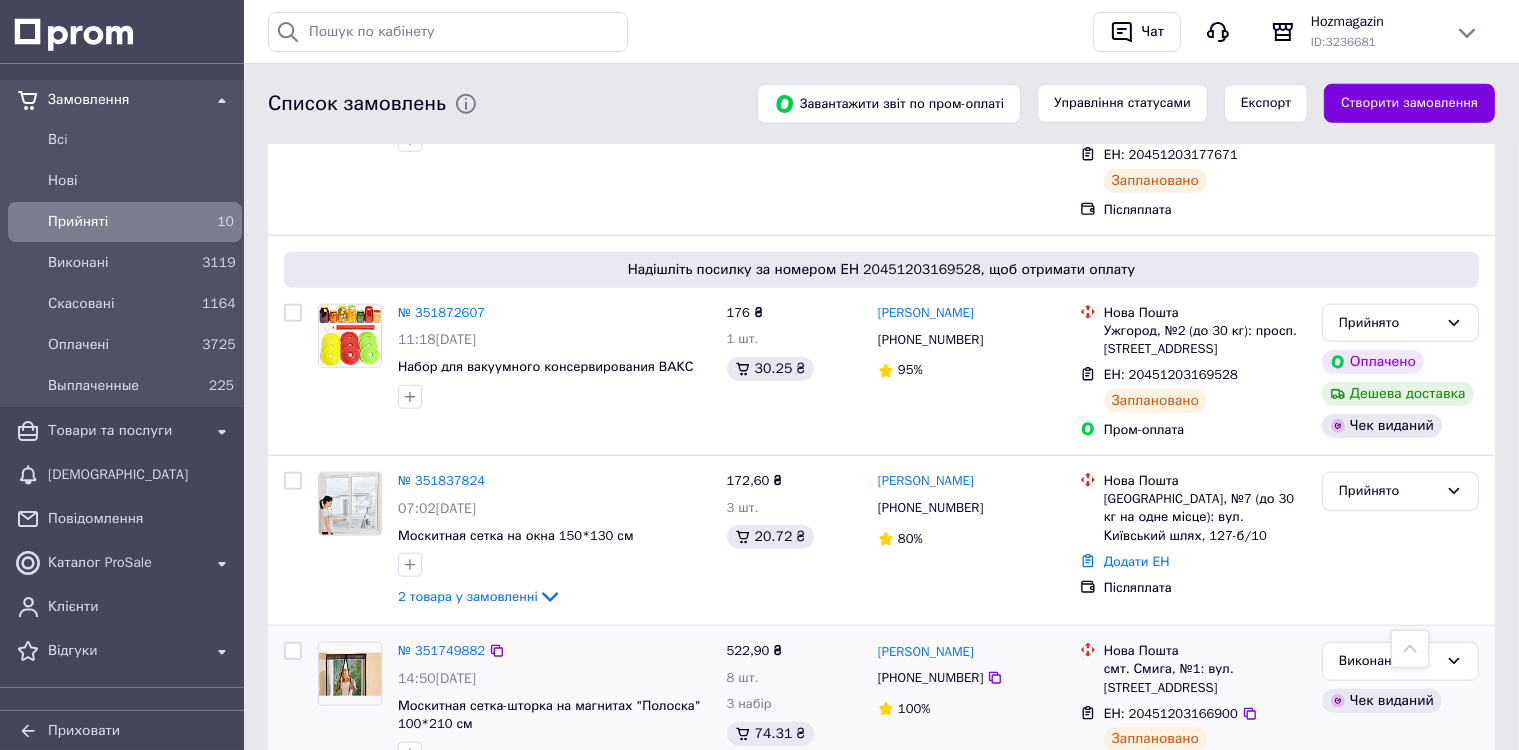 click on "Нова Пошта смт. Смига, №1: вул. Шкільна, 23 ЕН: 20451203166900 Заплановано Післяплата" at bounding box center [1193, 720] 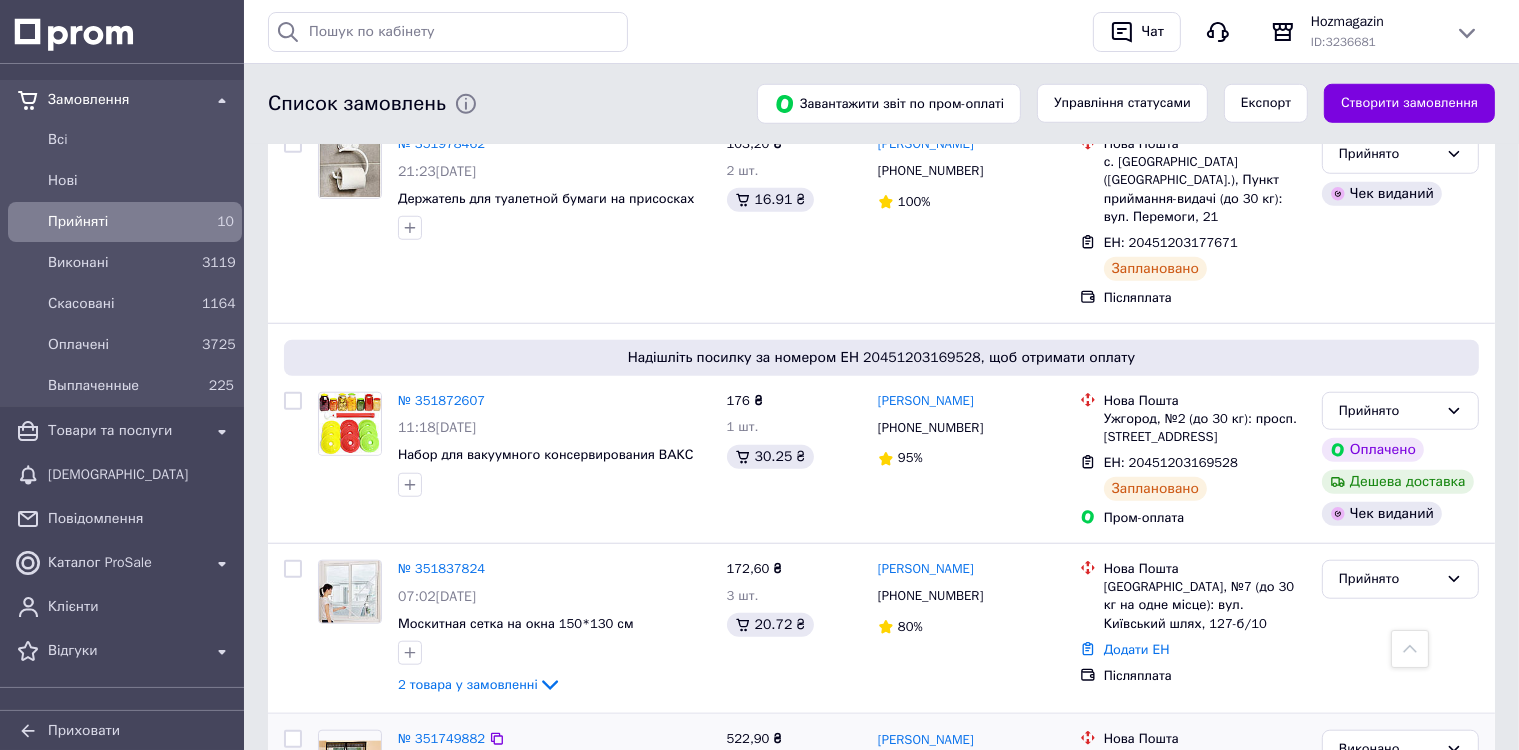 scroll, scrollTop: 1624, scrollLeft: 0, axis: vertical 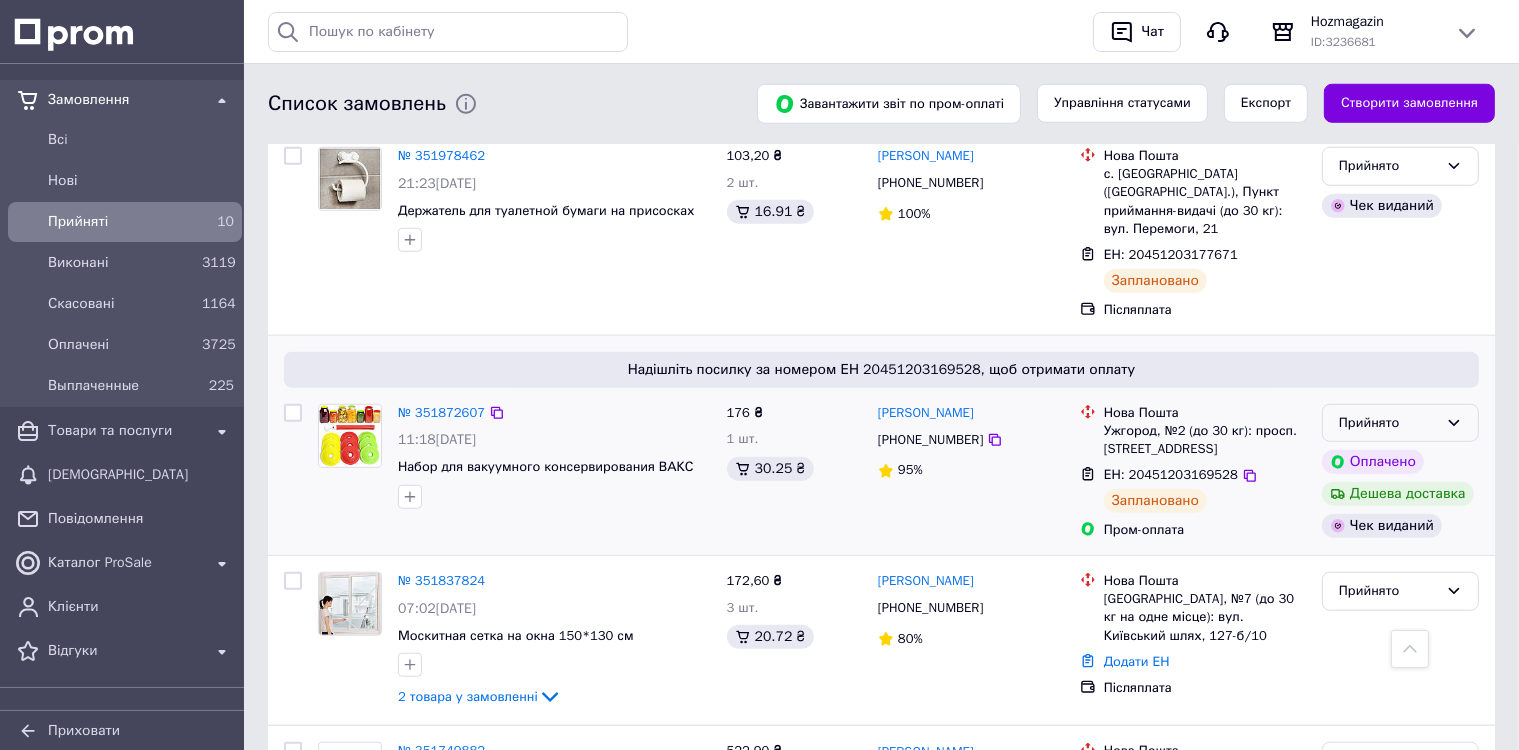 click on "Прийнято" at bounding box center [1400, 423] 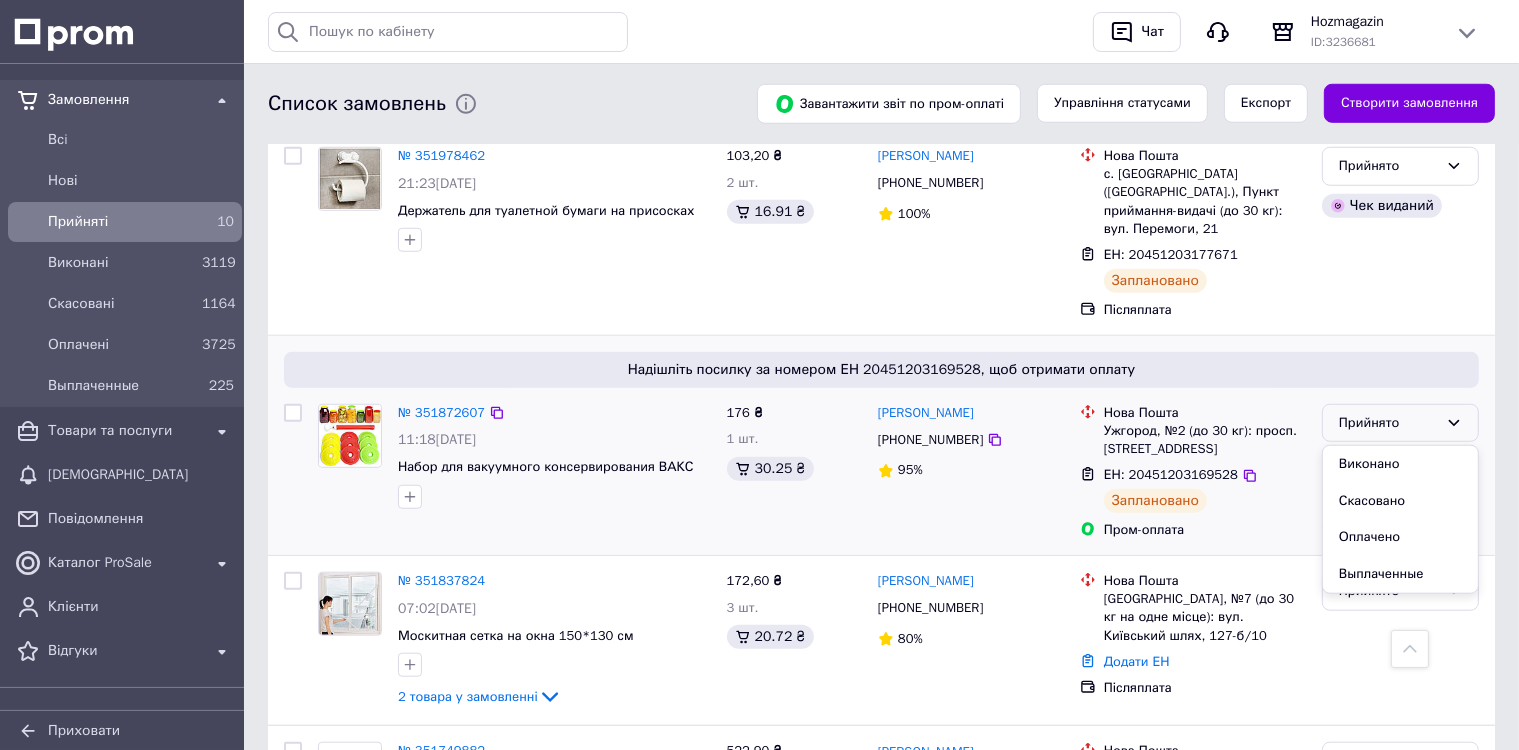 click on "Прийнято Виконано Скасовано Оплачено Выплаченные" at bounding box center [1400, 423] 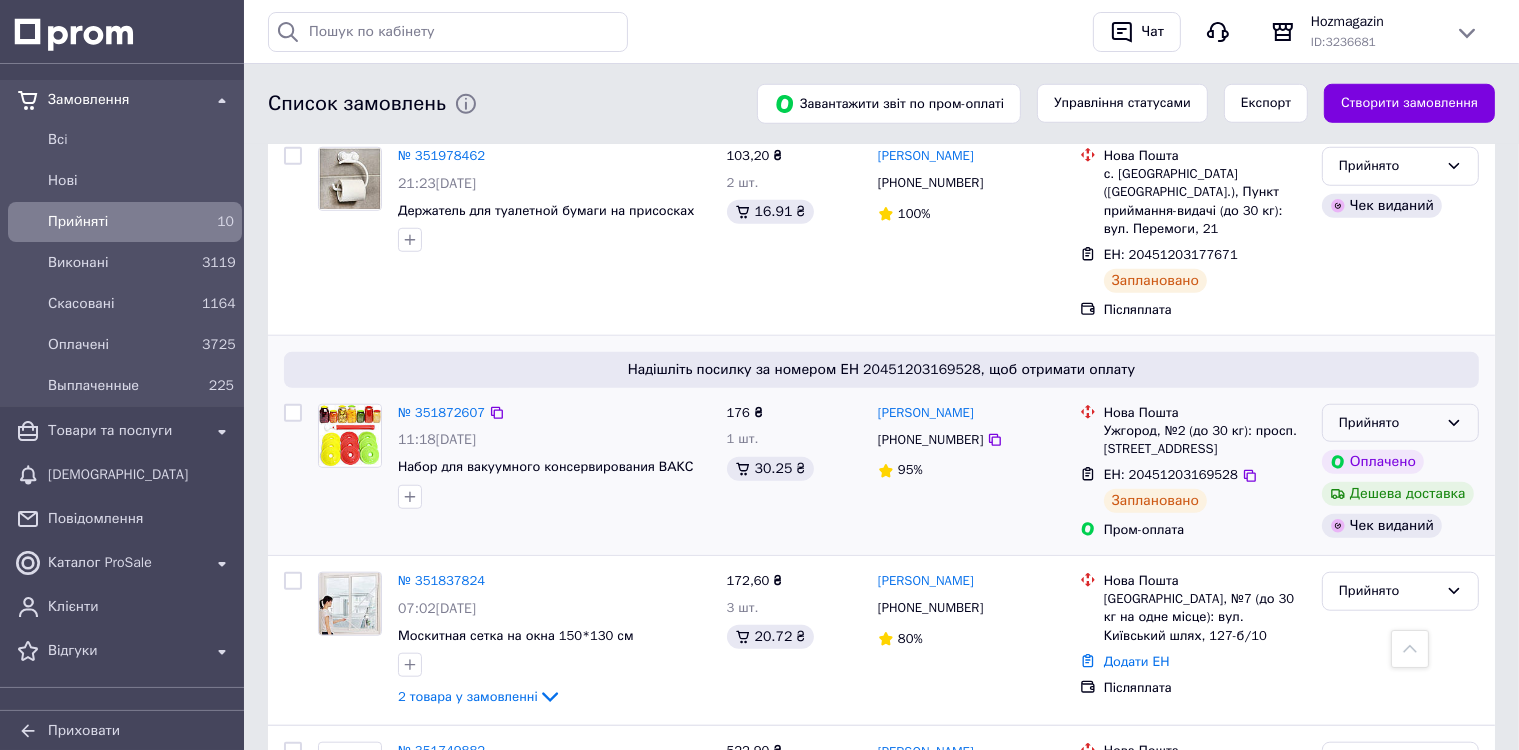 click on "Прийнято" at bounding box center (1388, 423) 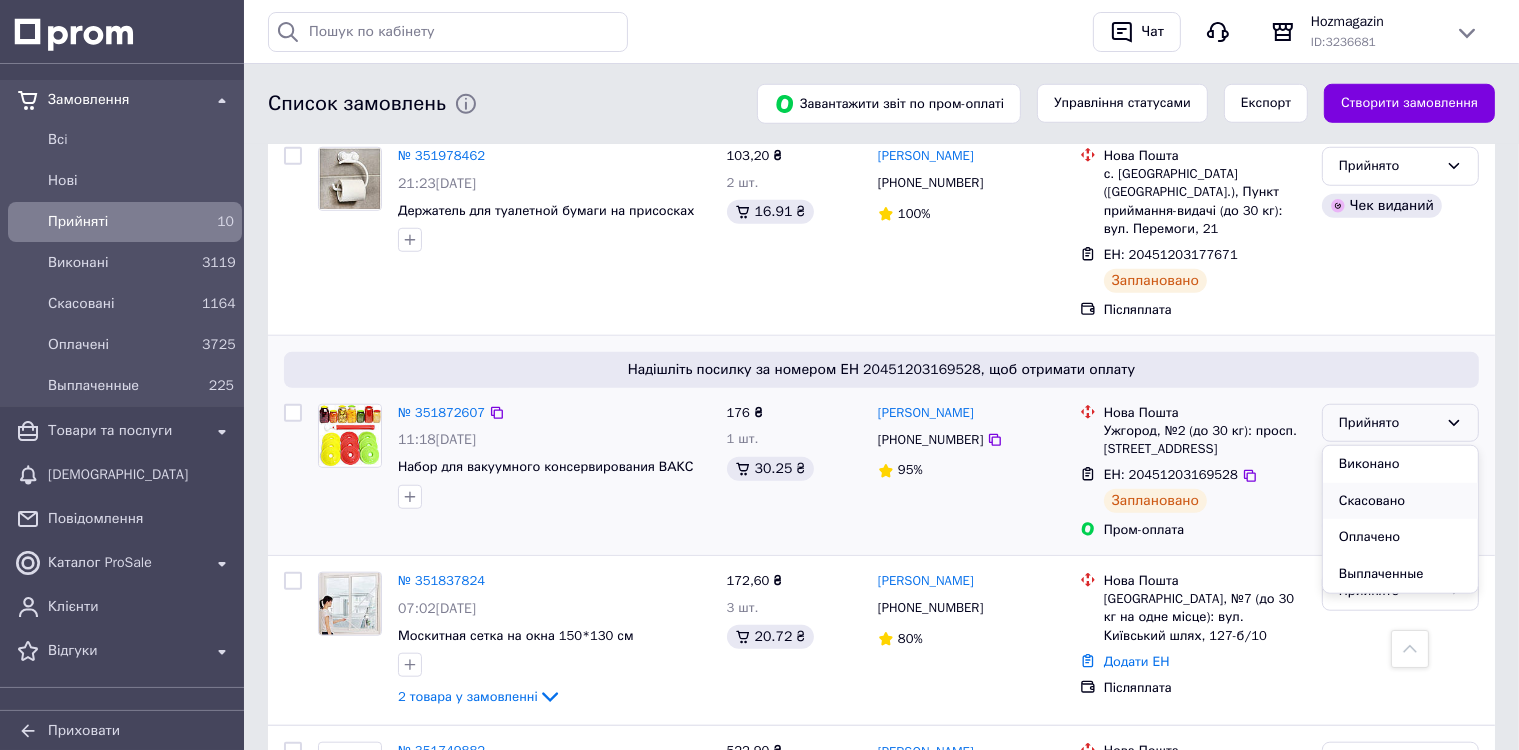 click on "Скасовано" at bounding box center (1400, 501) 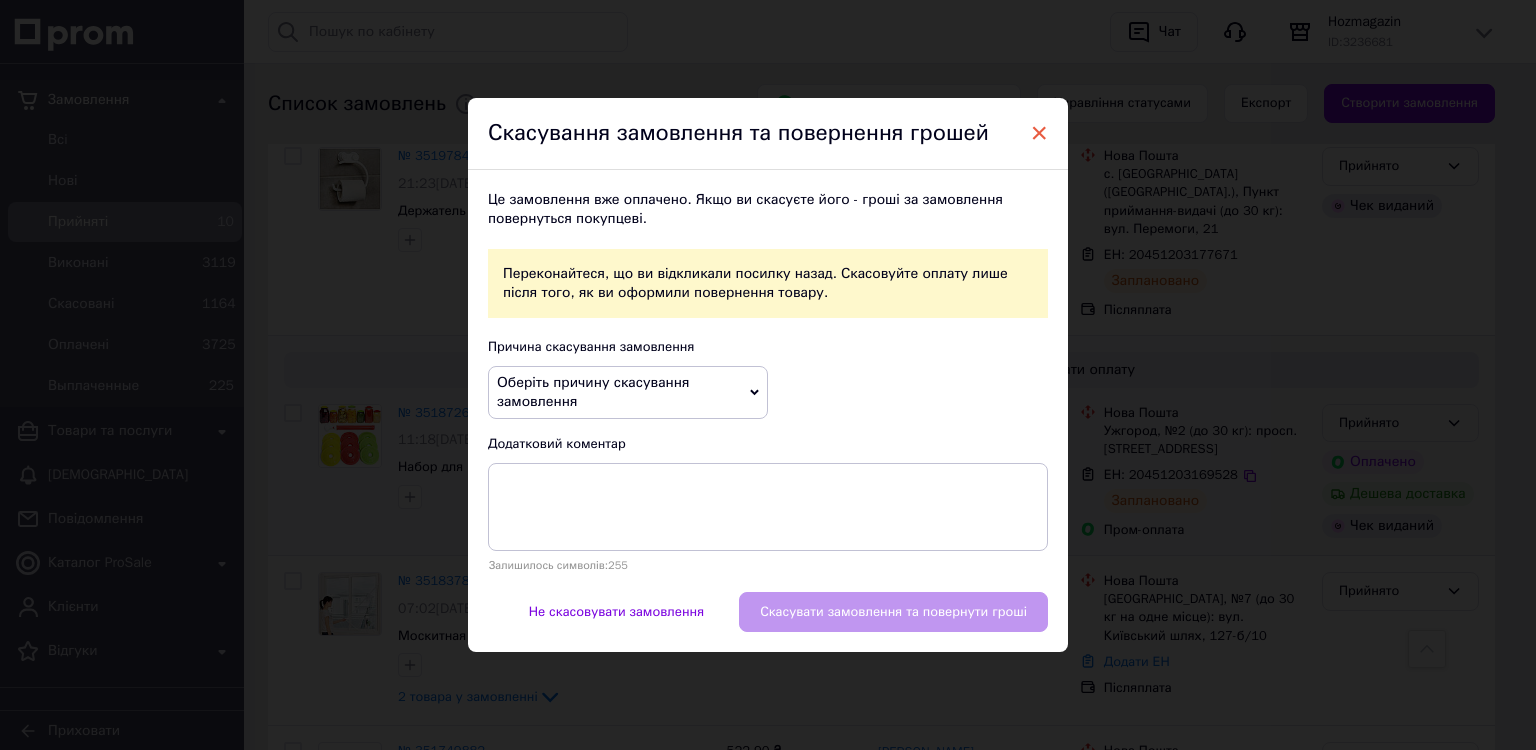 click on "×" at bounding box center [1039, 133] 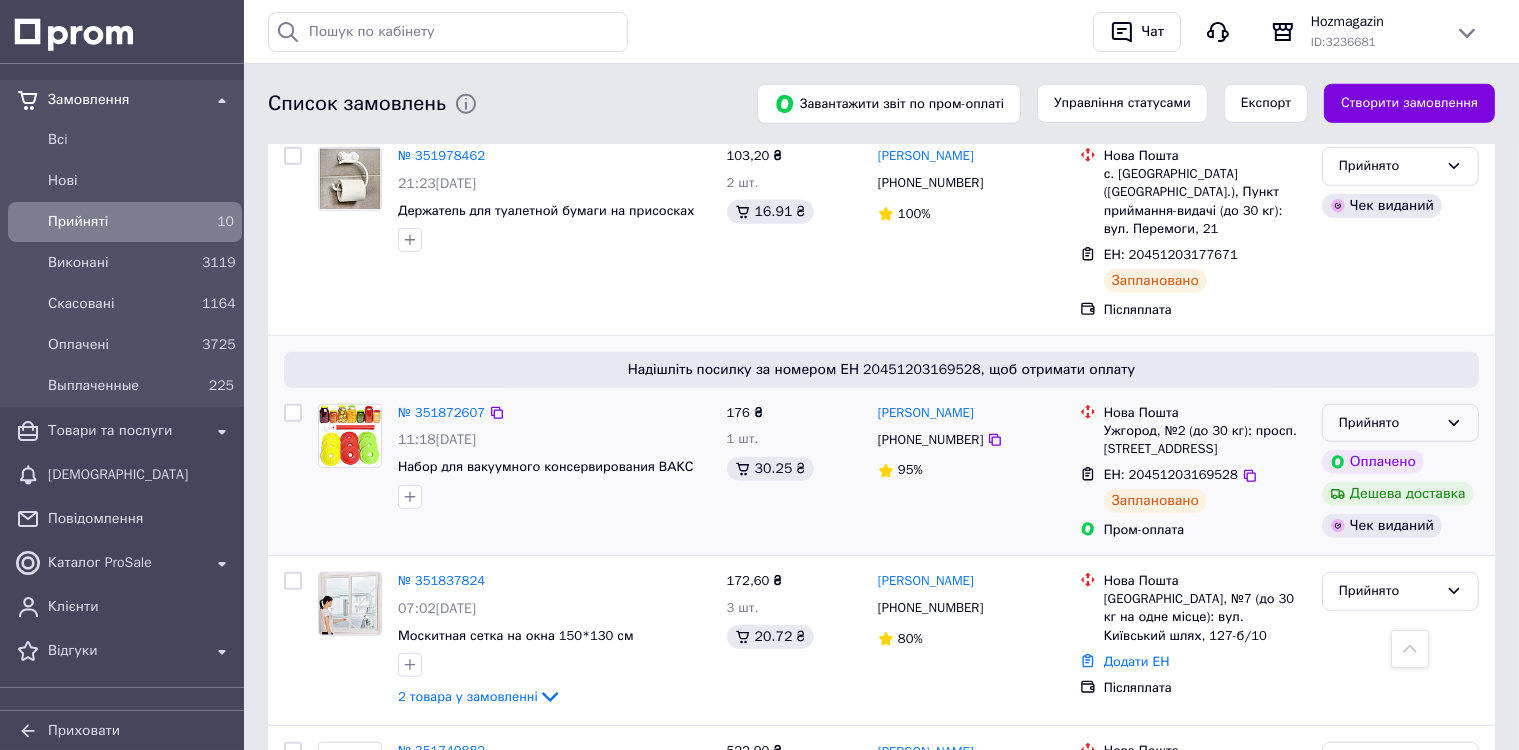 click on "Прийнято" at bounding box center [1388, 423] 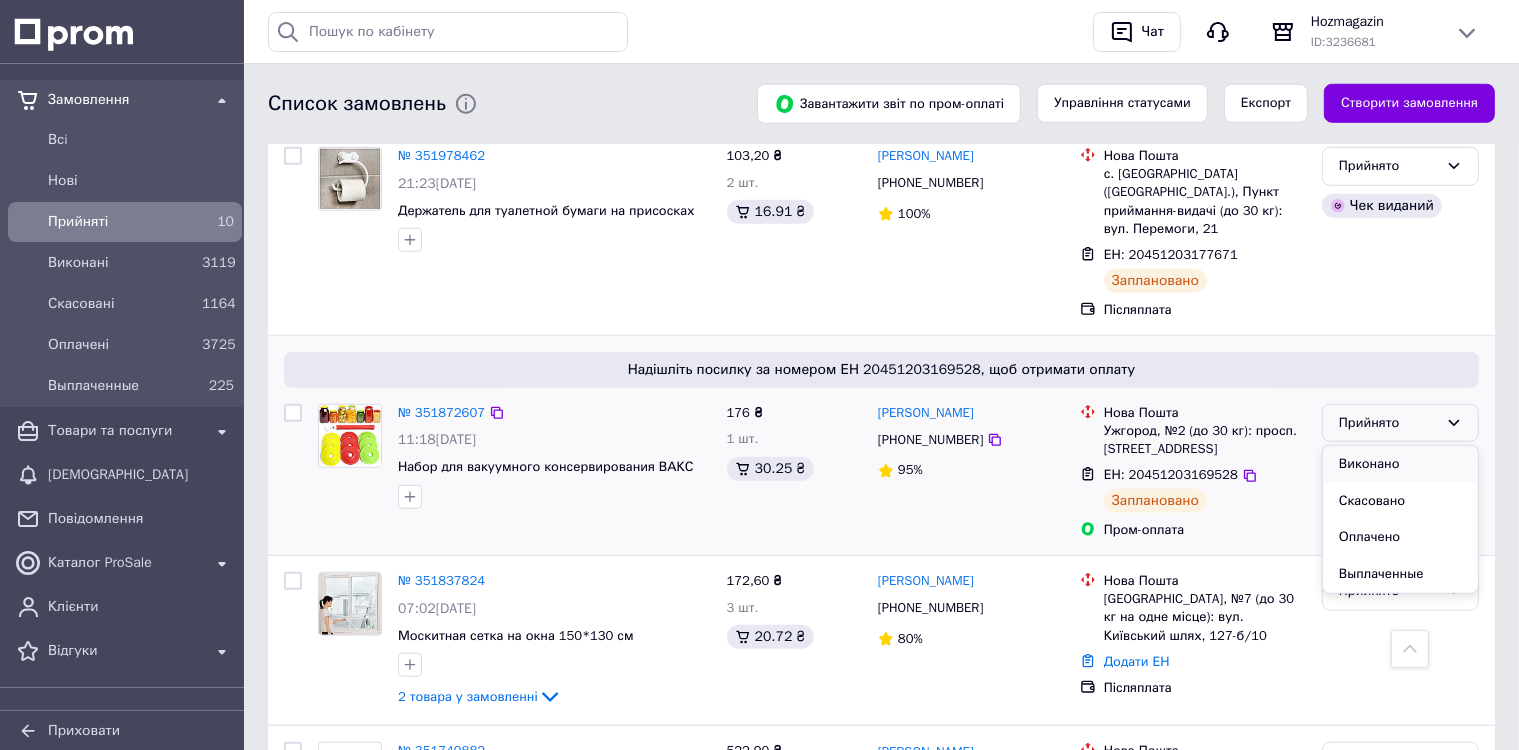 click on "Виконано" at bounding box center [1400, 464] 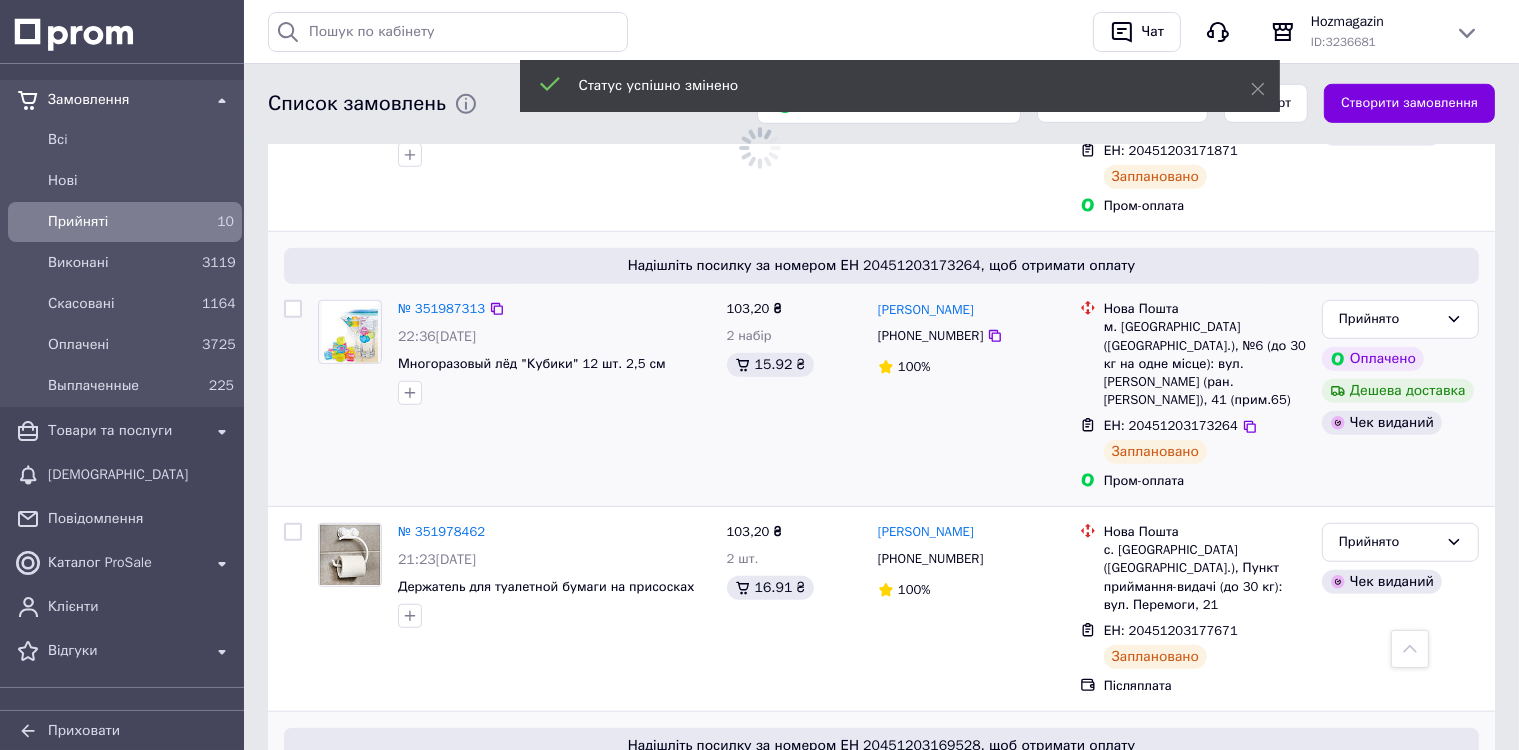 scroll, scrollTop: 1224, scrollLeft: 0, axis: vertical 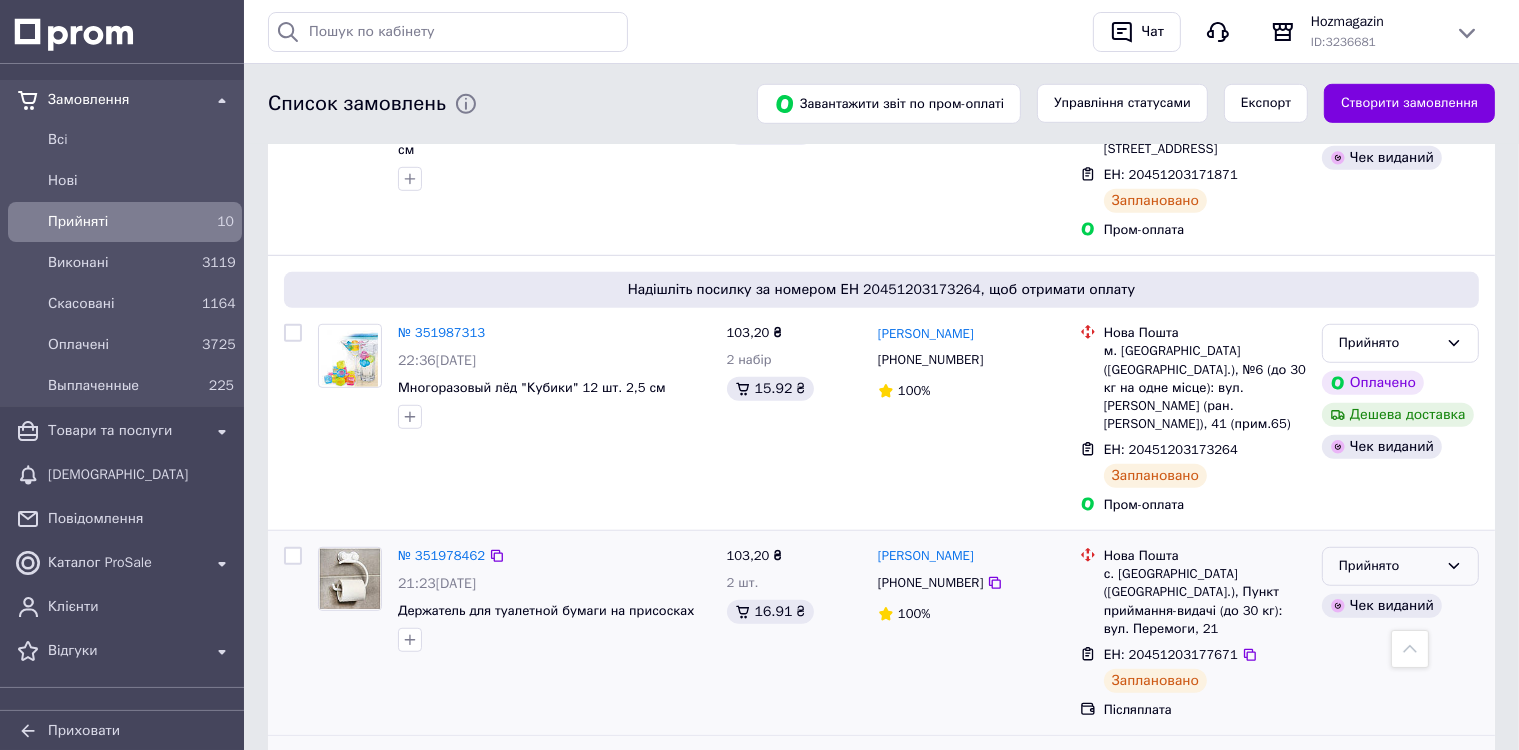 click on "Прийнято" at bounding box center (1388, 566) 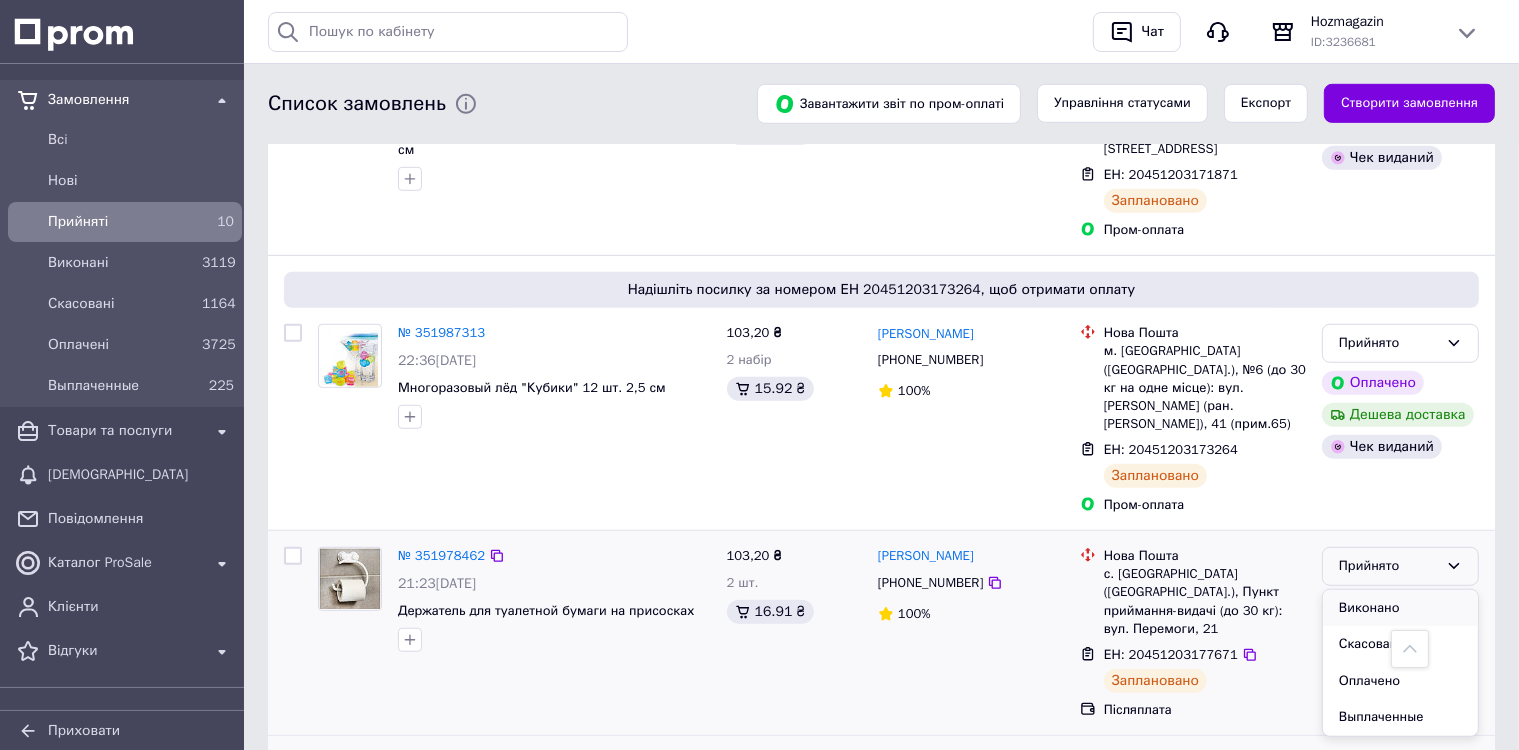 click on "Виконано" at bounding box center [1400, 608] 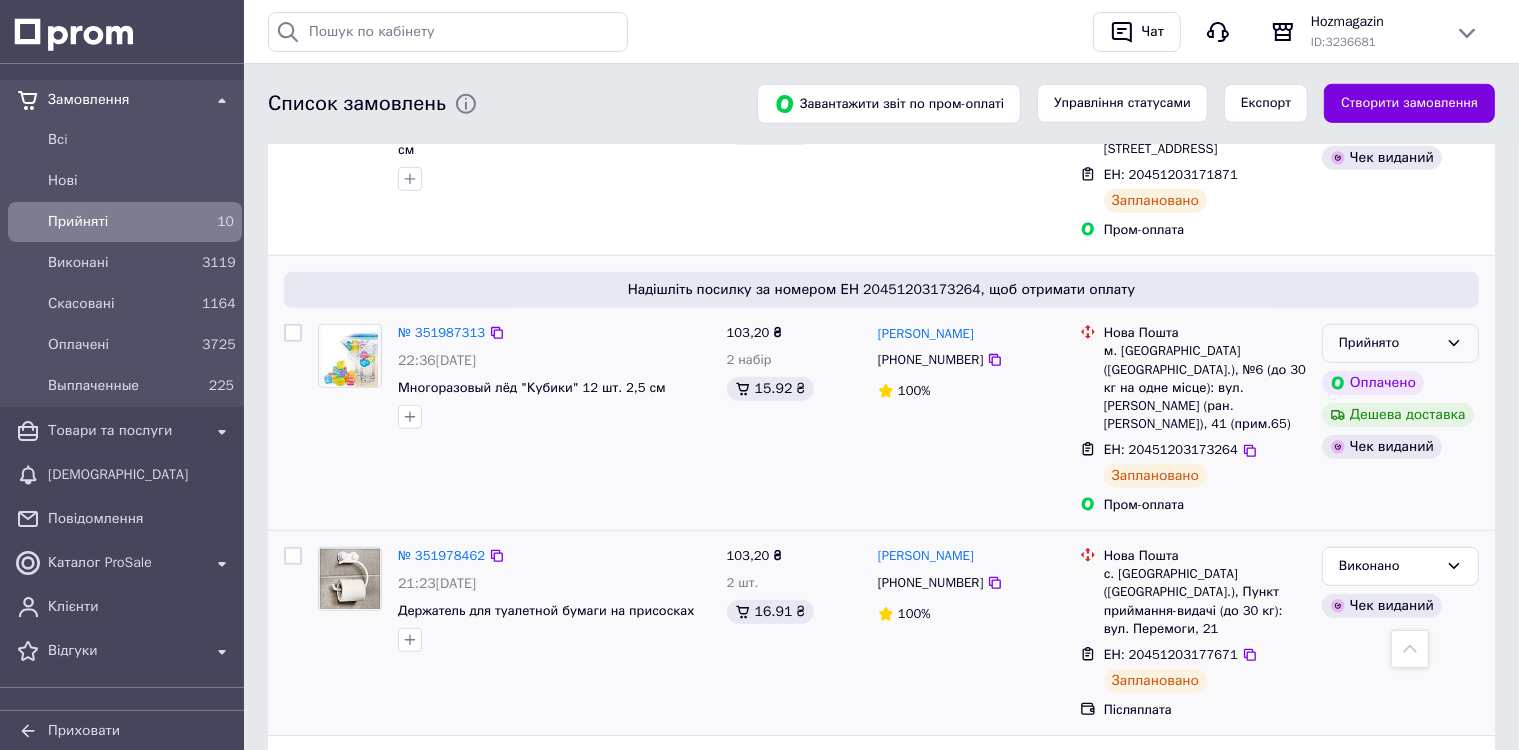 click 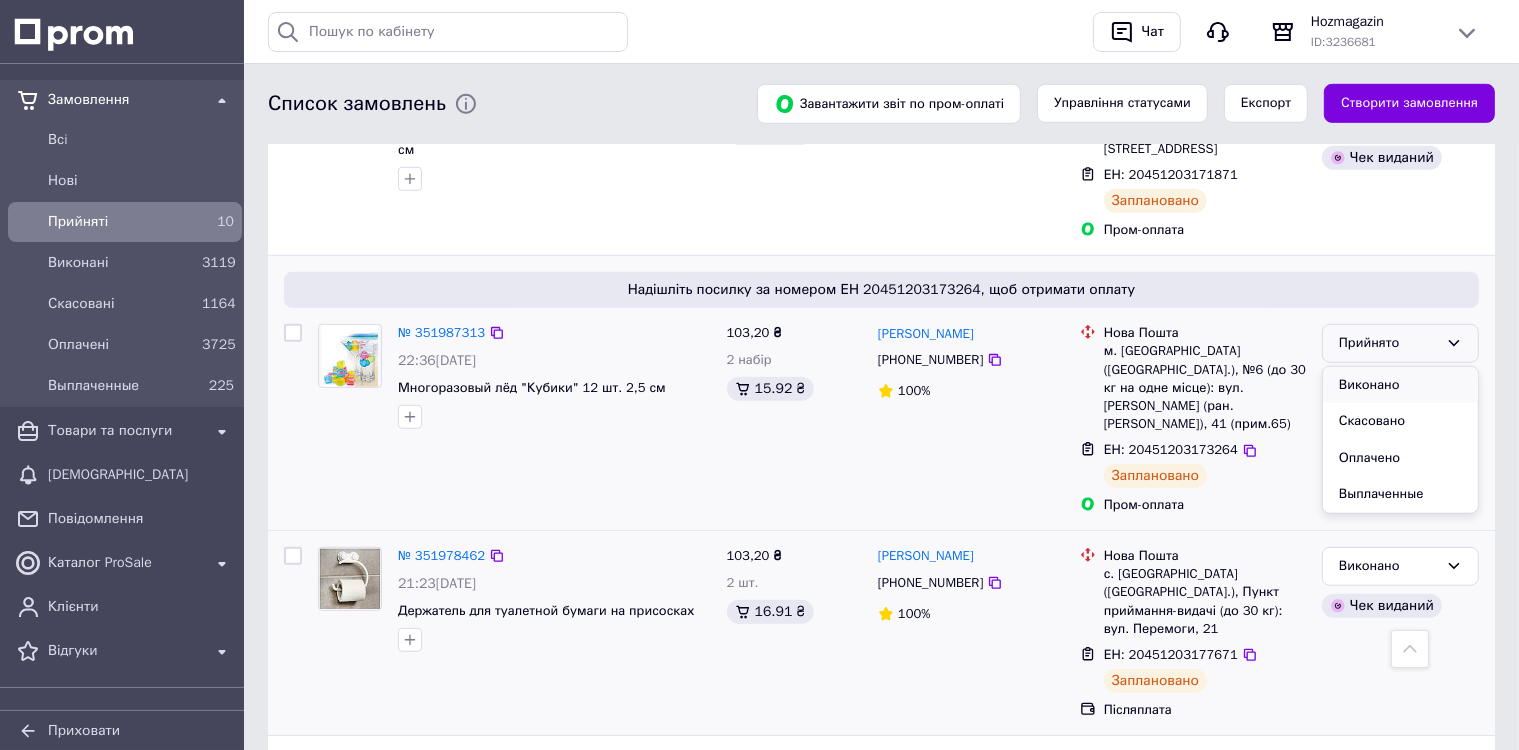 click on "Виконано" at bounding box center [1400, 385] 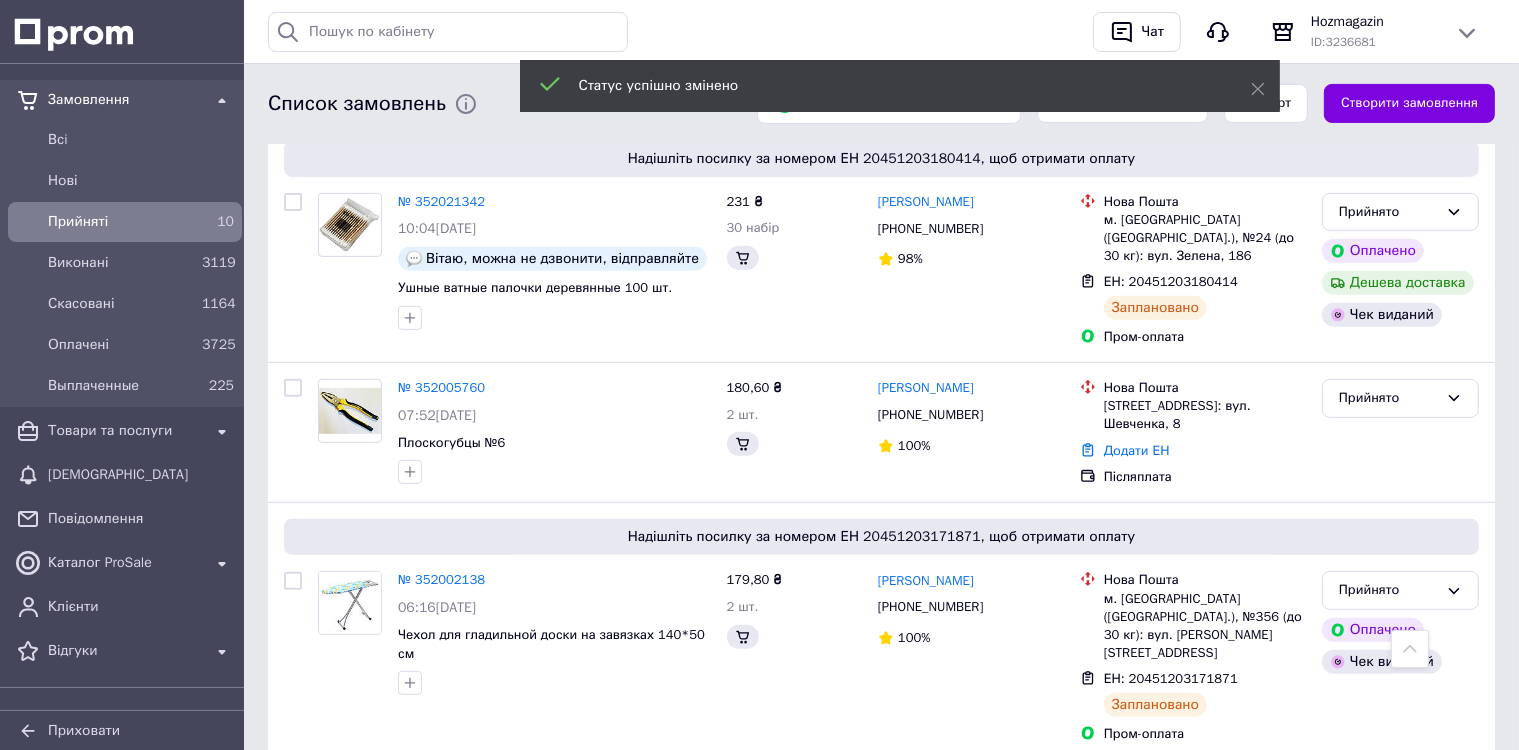 scroll, scrollTop: 824, scrollLeft: 0, axis: vertical 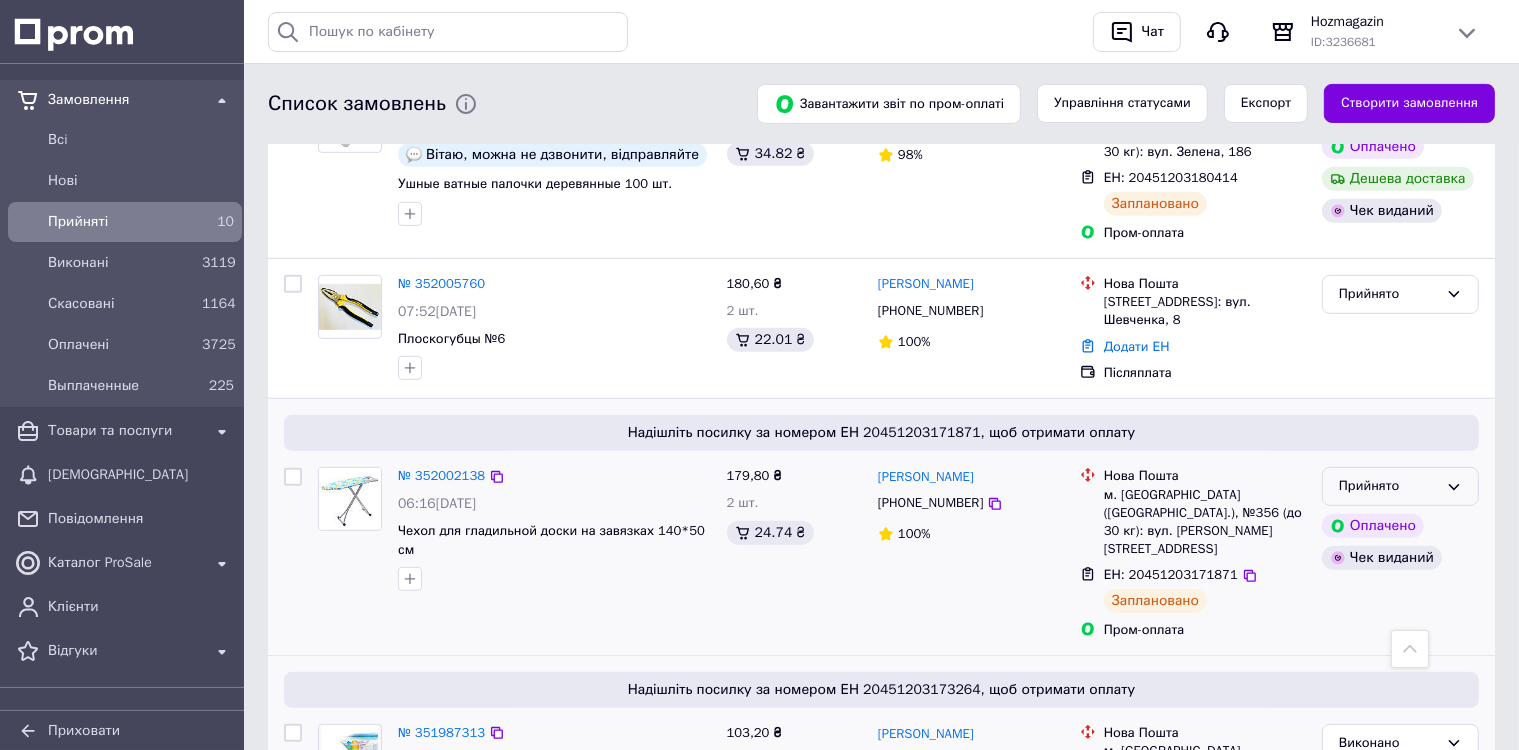 click on "Прийнято" at bounding box center (1400, 486) 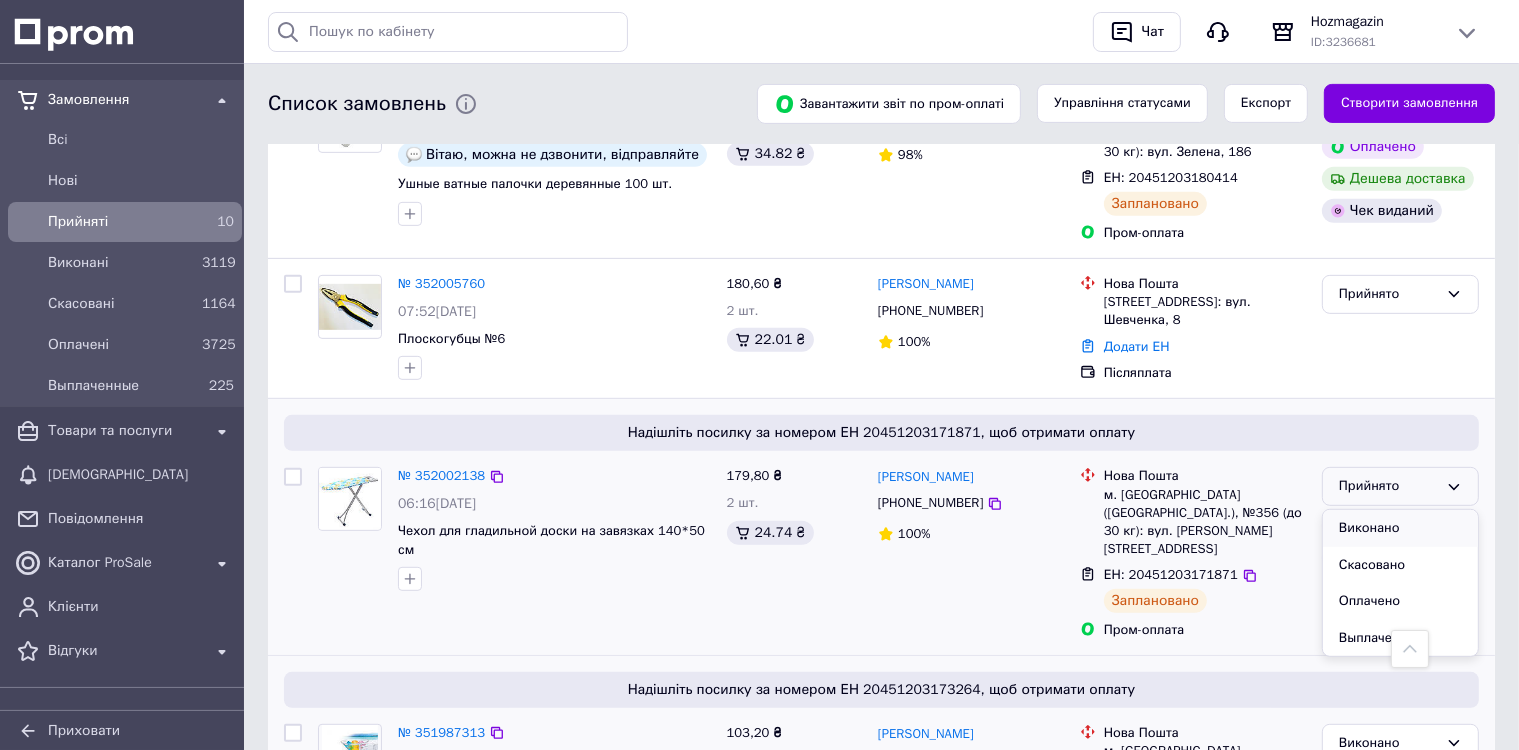 click on "Виконано" at bounding box center [1400, 528] 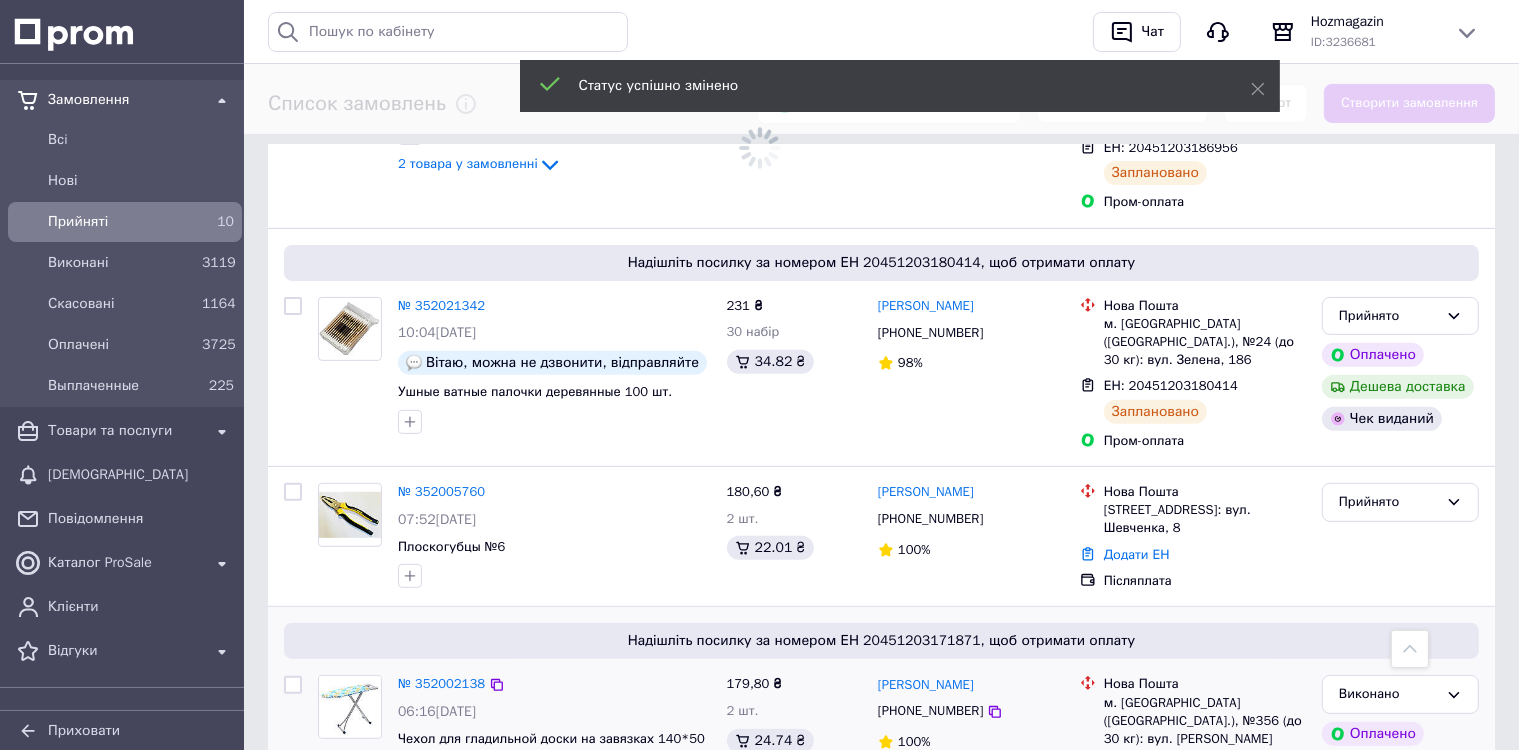 scroll, scrollTop: 524, scrollLeft: 0, axis: vertical 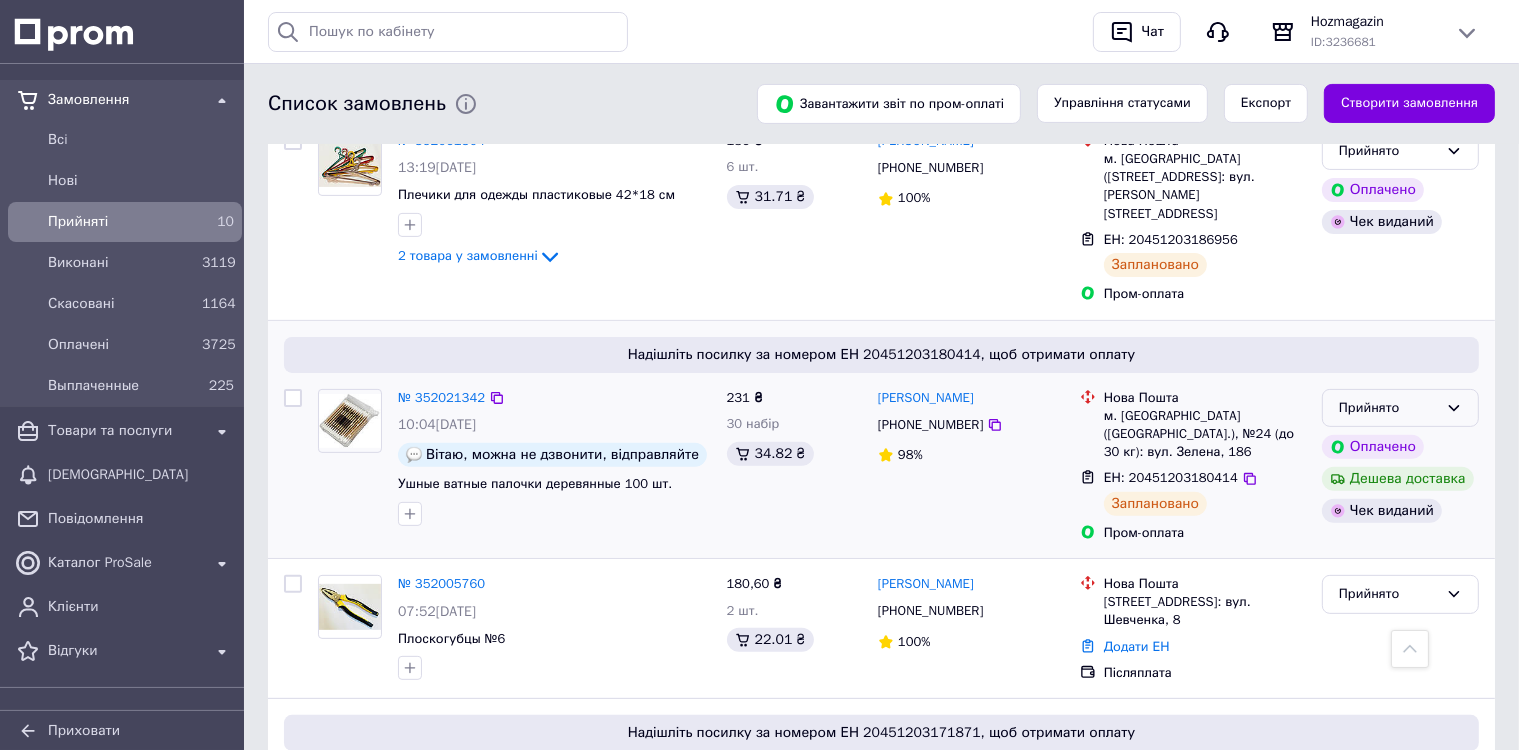click 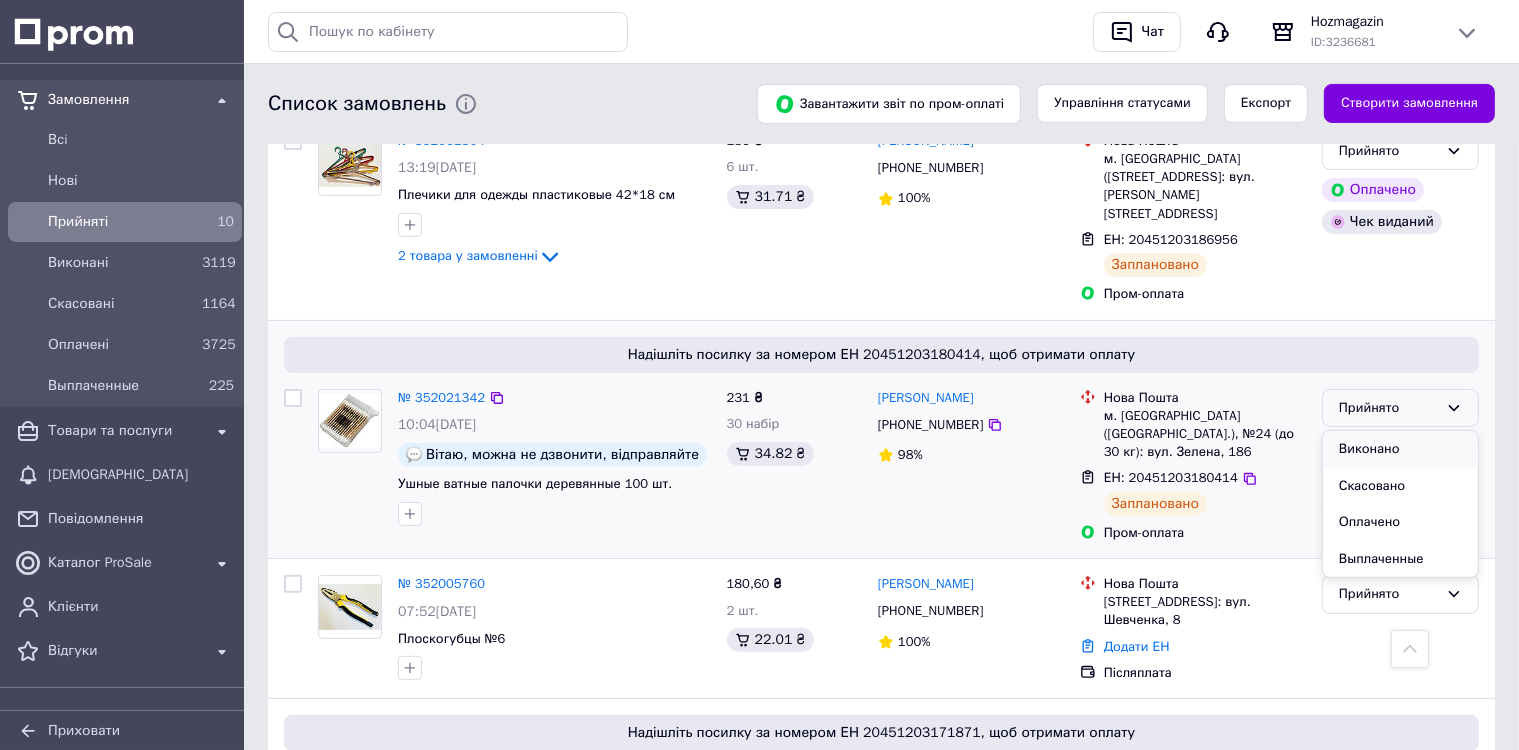 click on "Виконано" at bounding box center (1400, 449) 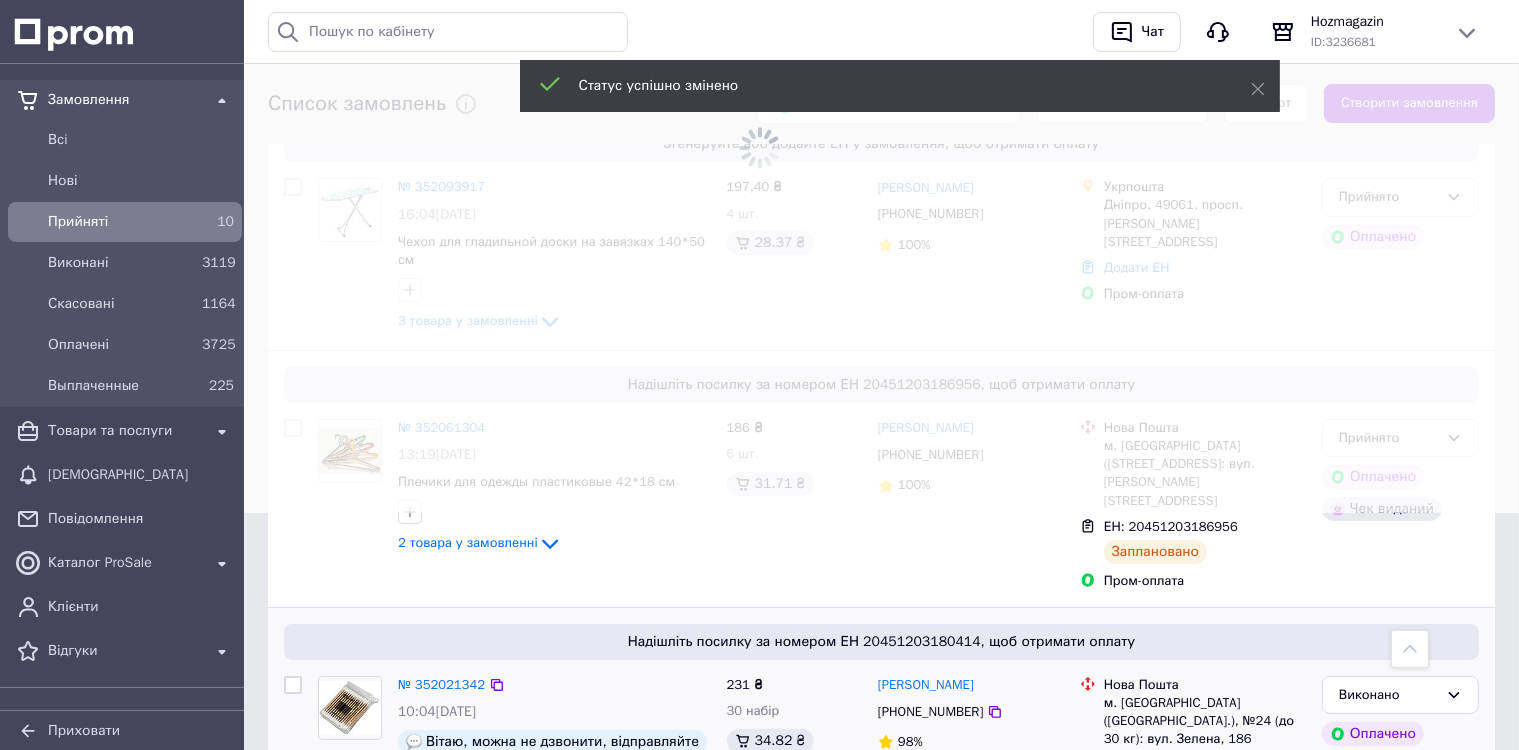 scroll, scrollTop: 224, scrollLeft: 0, axis: vertical 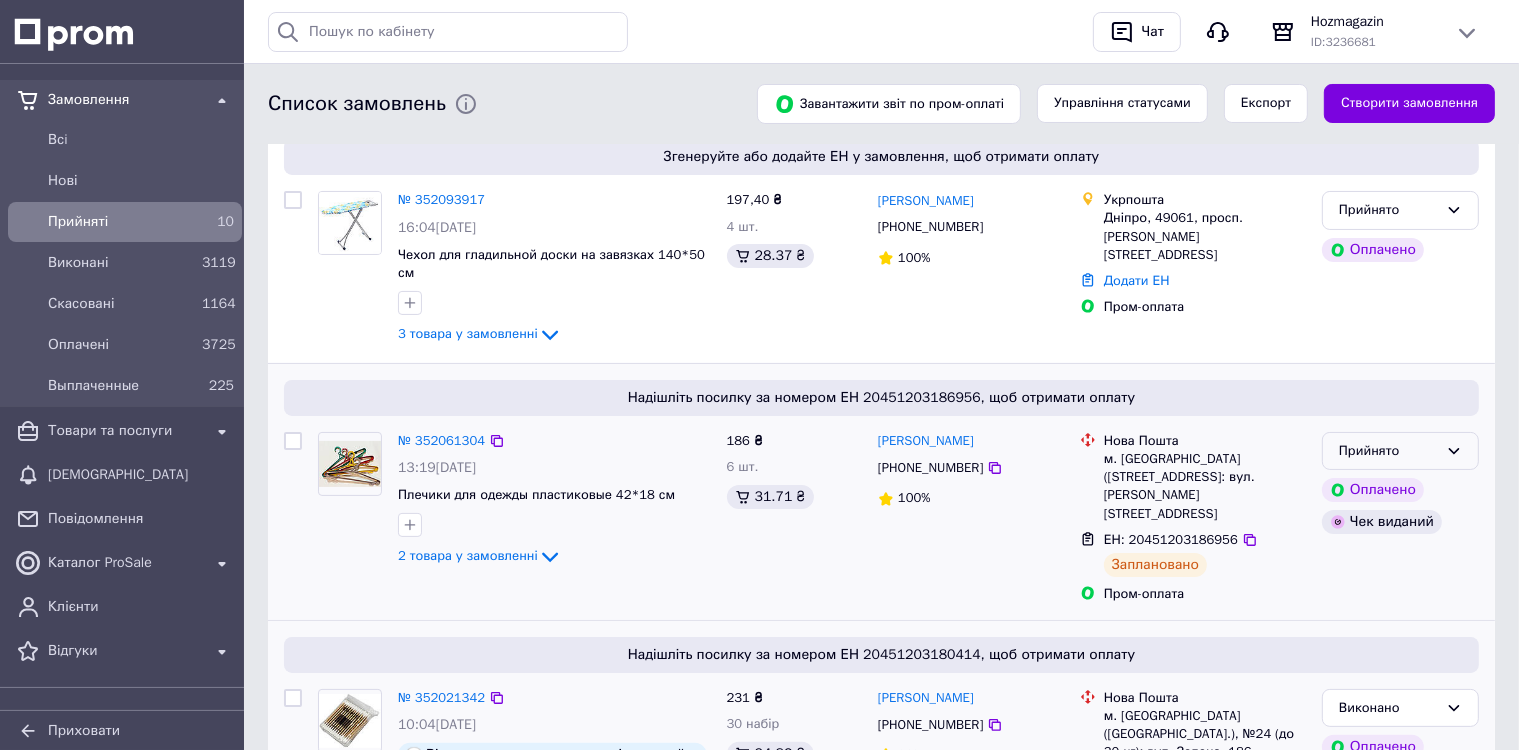 click on "Прийнято" at bounding box center [1388, 451] 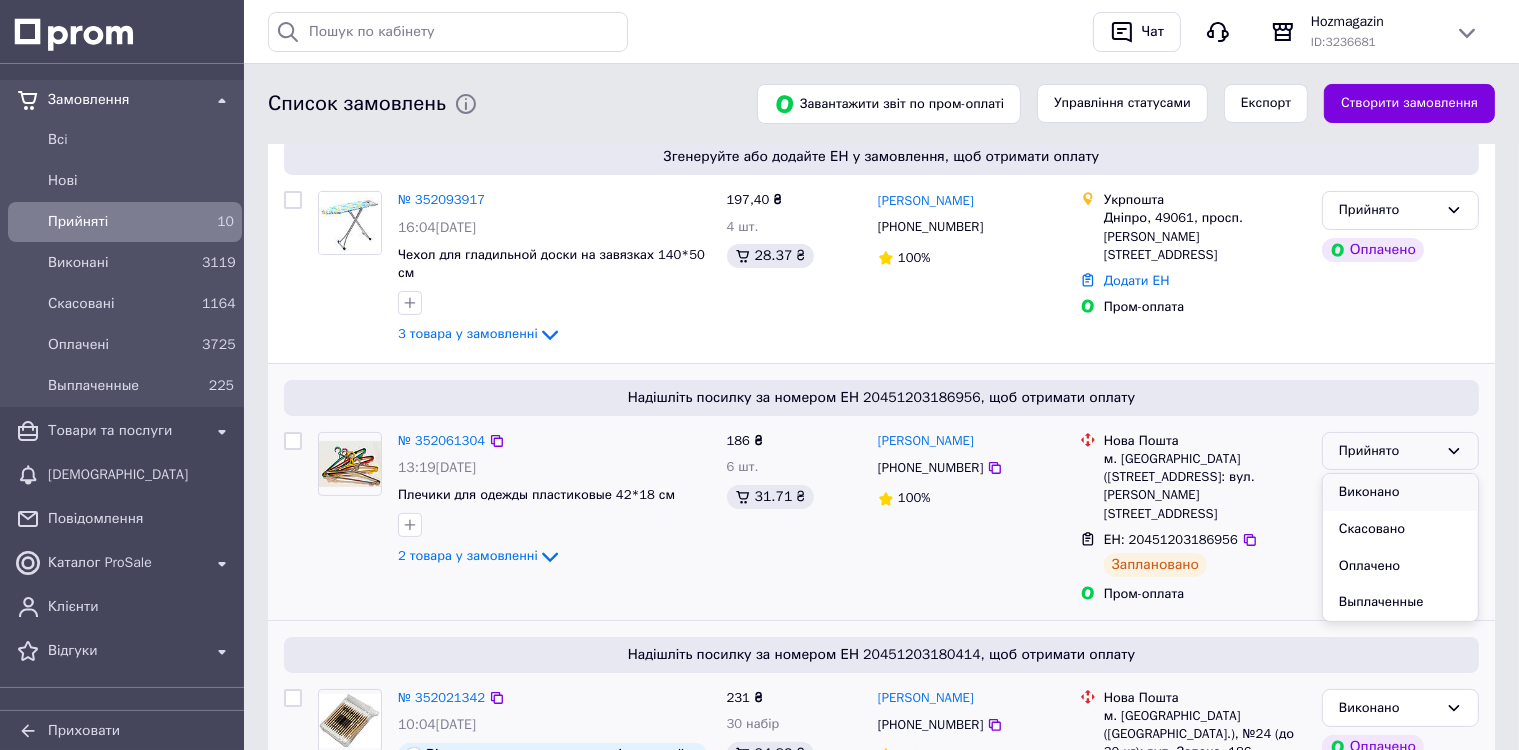 click on "Виконано" at bounding box center (1400, 492) 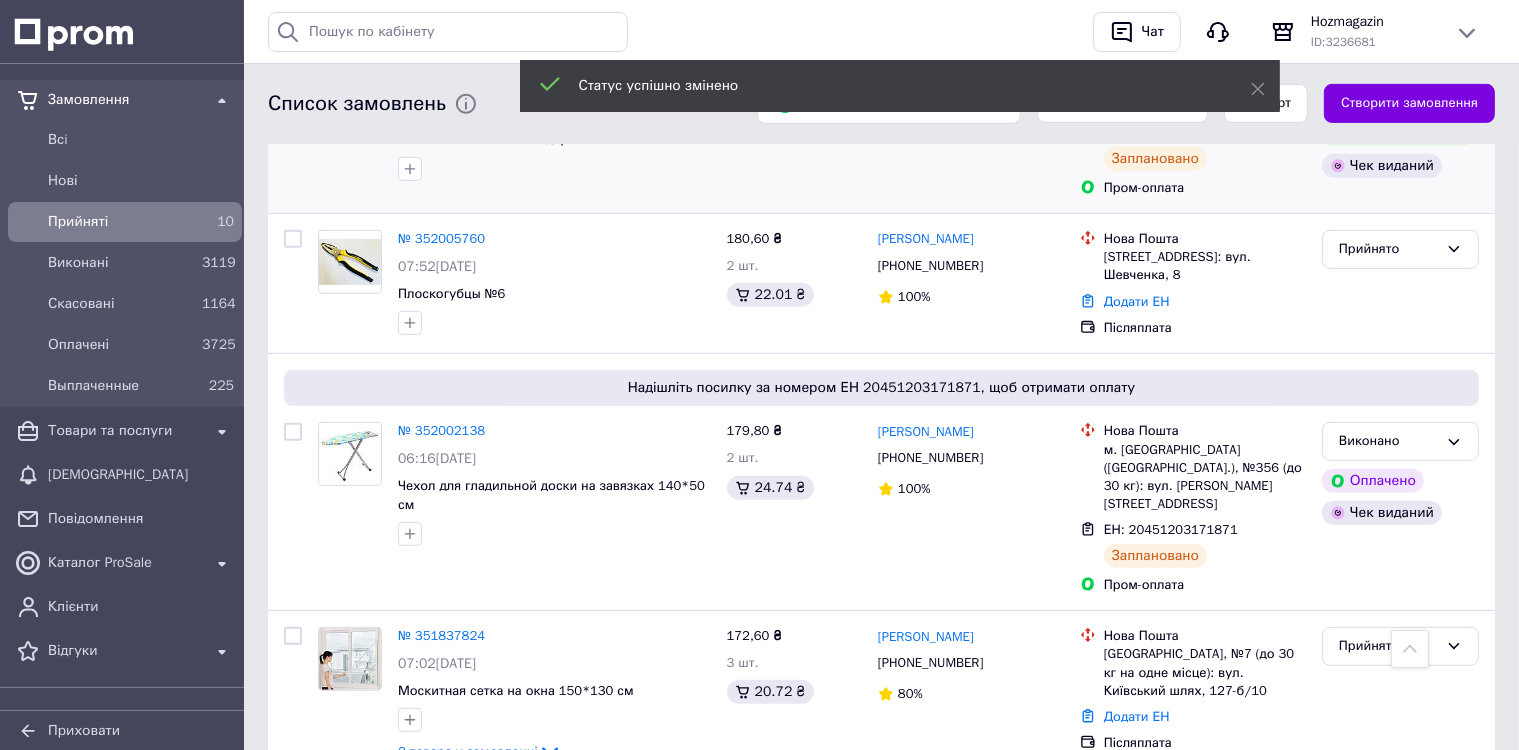 scroll, scrollTop: 872, scrollLeft: 0, axis: vertical 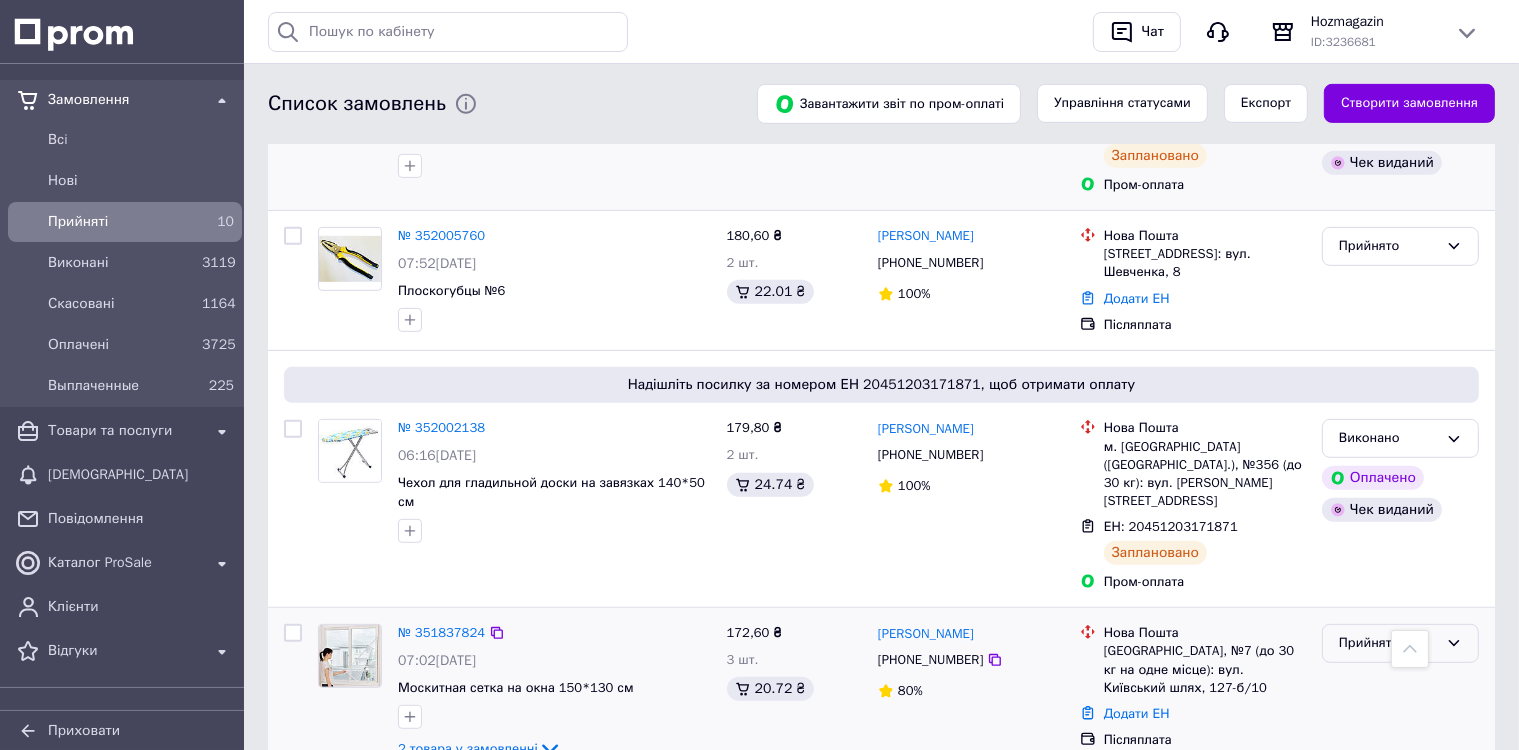 click on "Прийнято" at bounding box center [1388, 643] 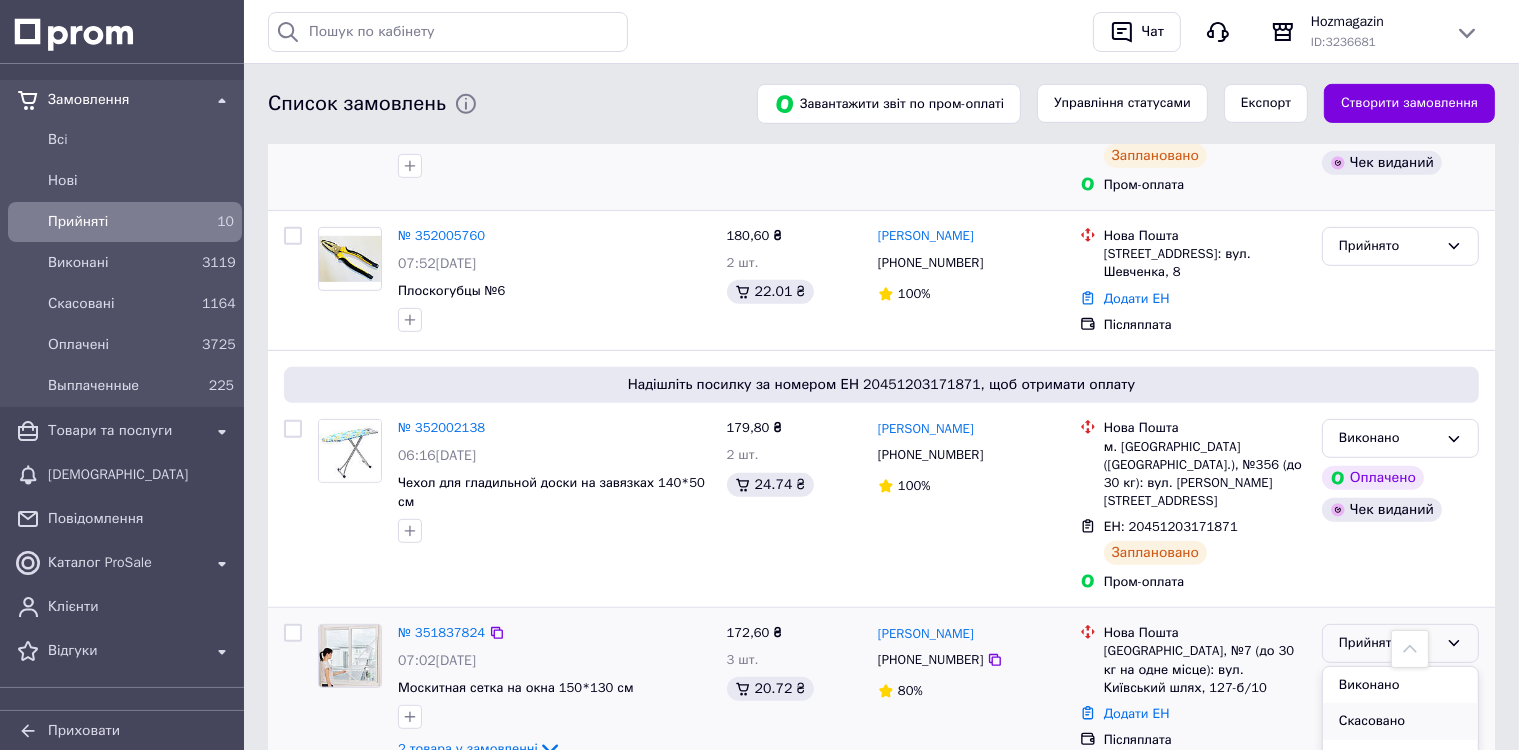 click on "Скасовано" at bounding box center (1400, 721) 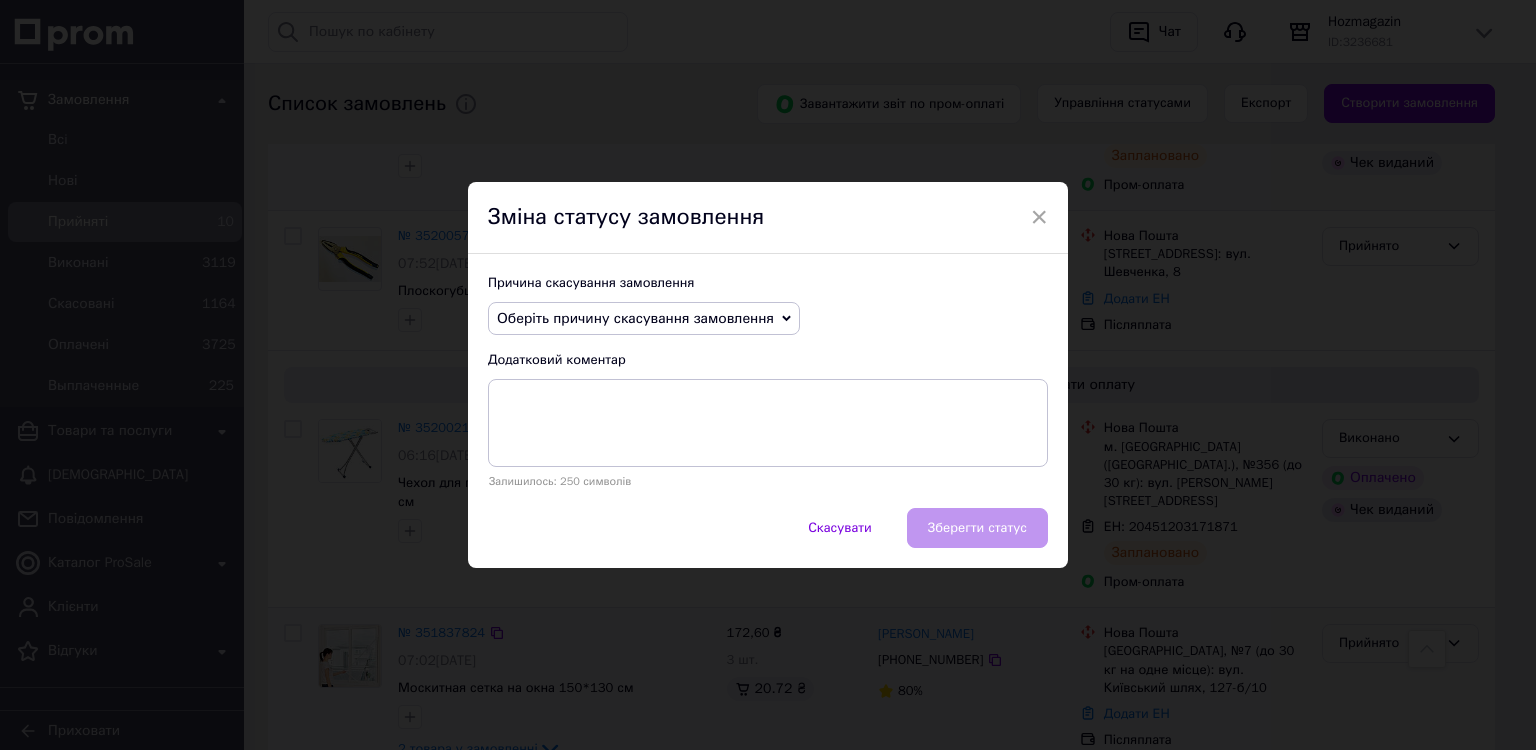 click on "Оберіть причину скасування замовлення" at bounding box center (635, 318) 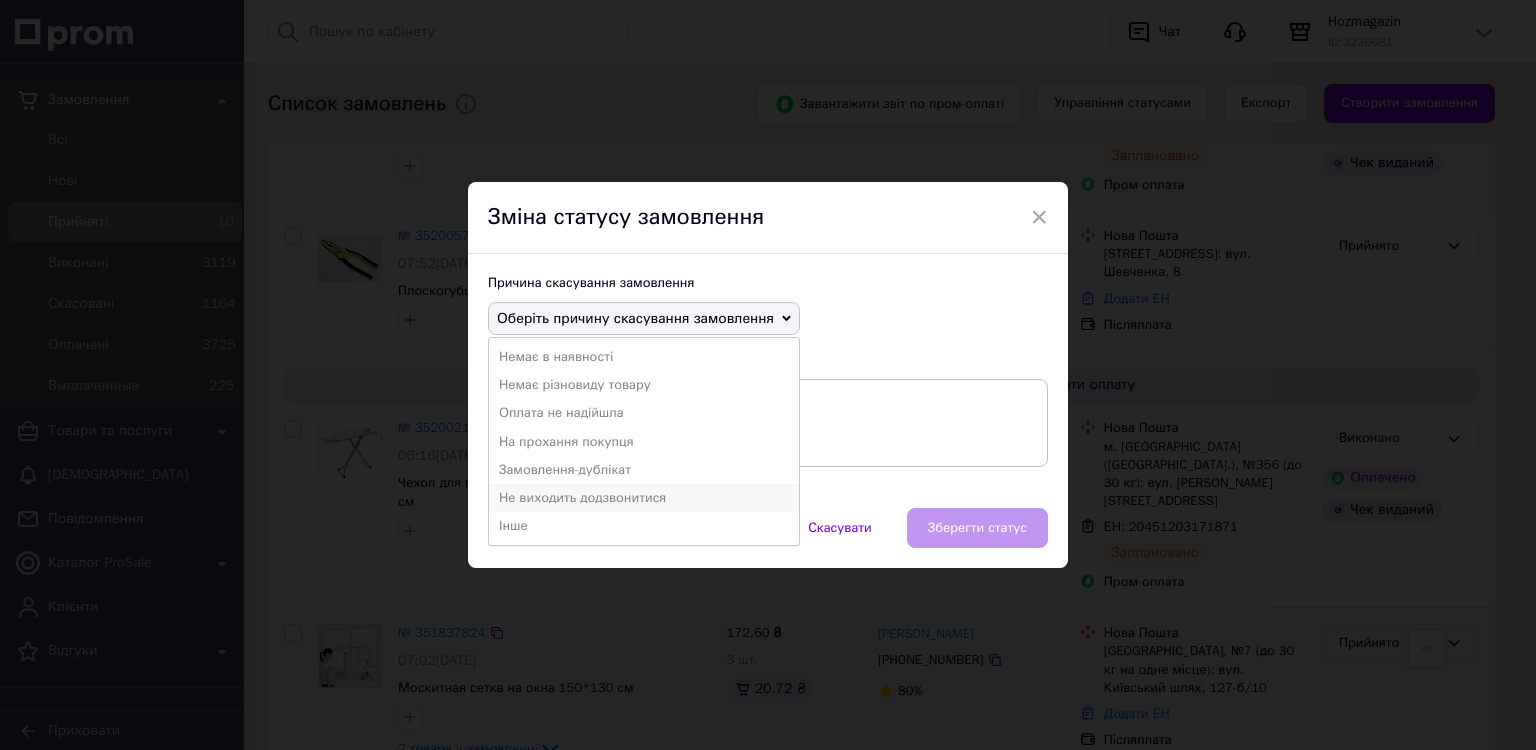 click on "Не виходить додзвонитися" at bounding box center (644, 498) 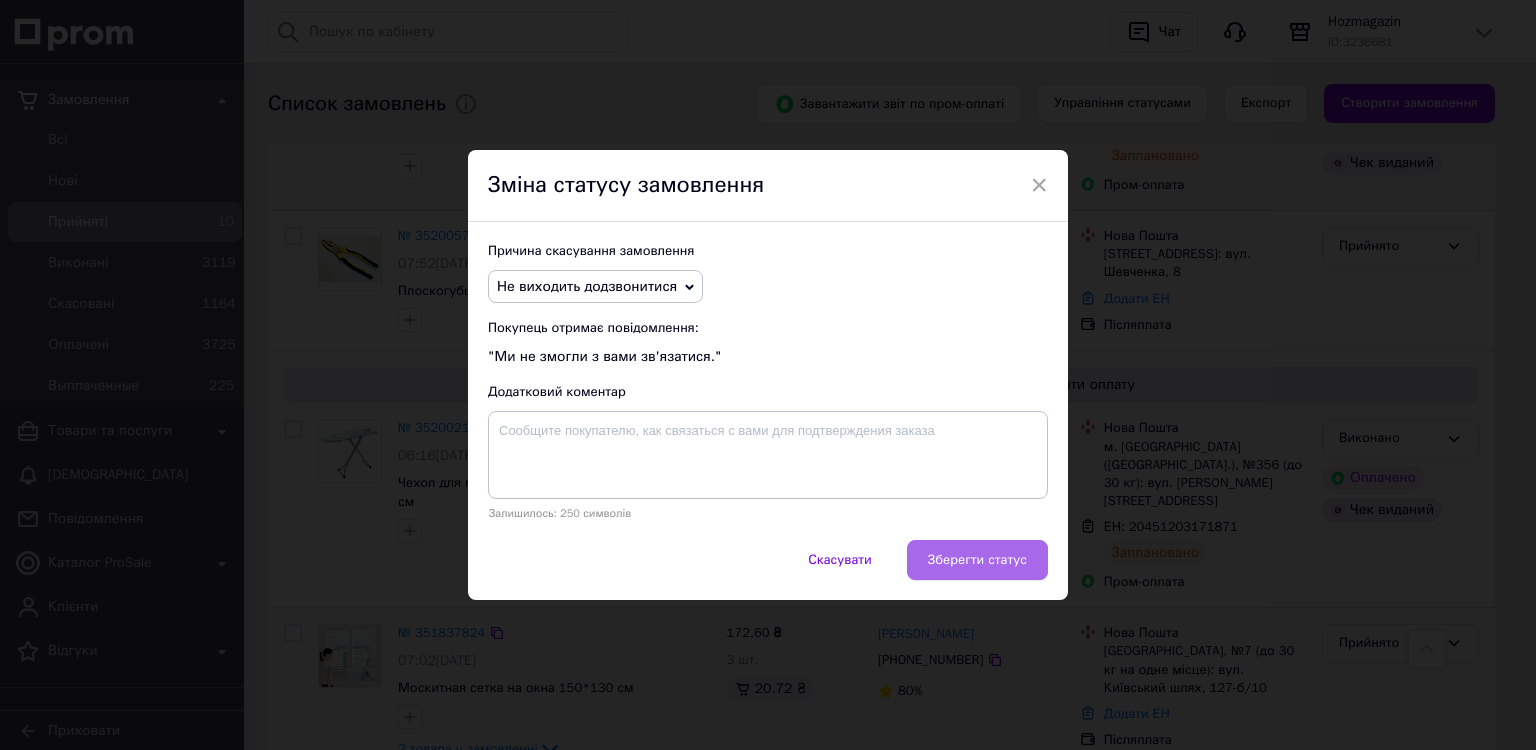click on "Зберегти статус" at bounding box center (977, 560) 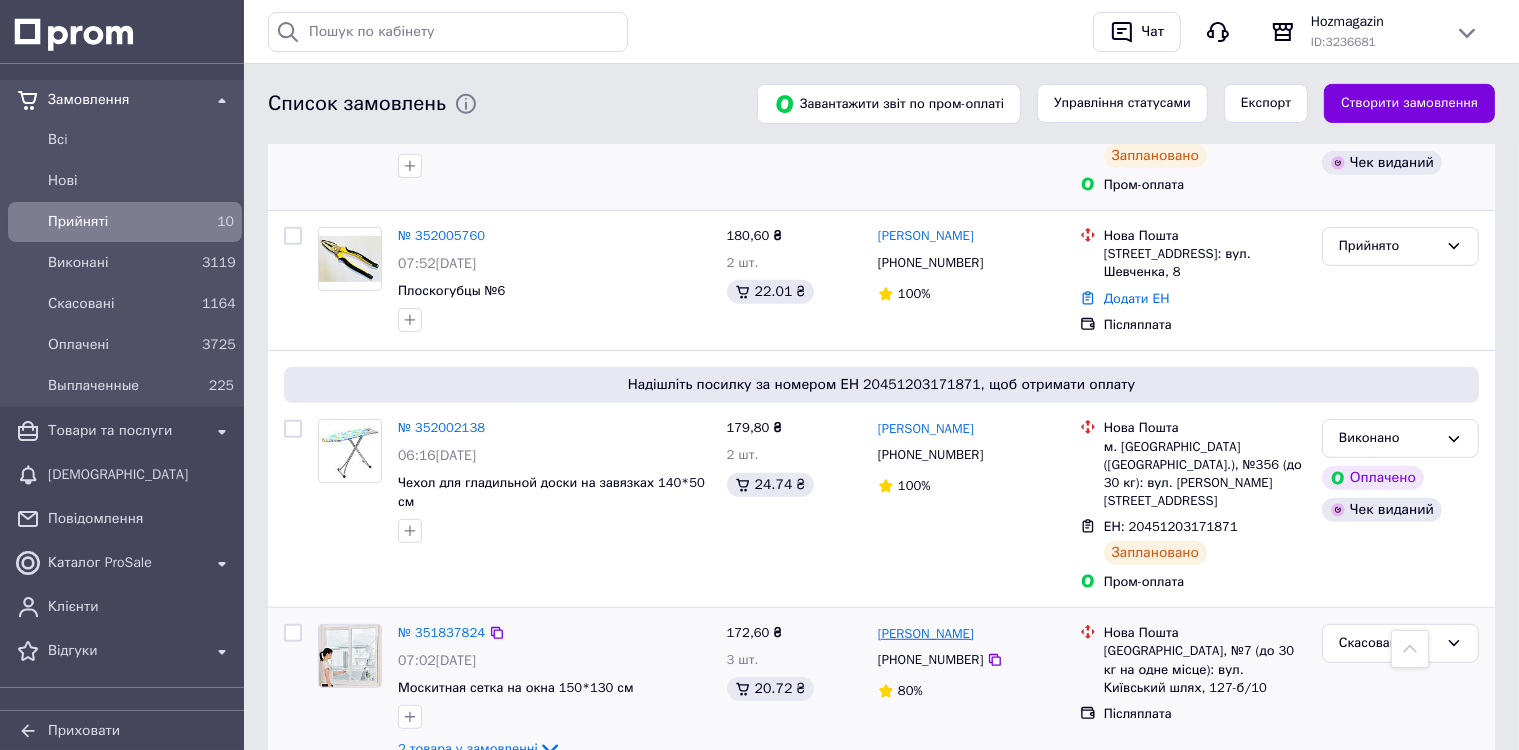 click on "Наталия Щербатюк" at bounding box center (926, 634) 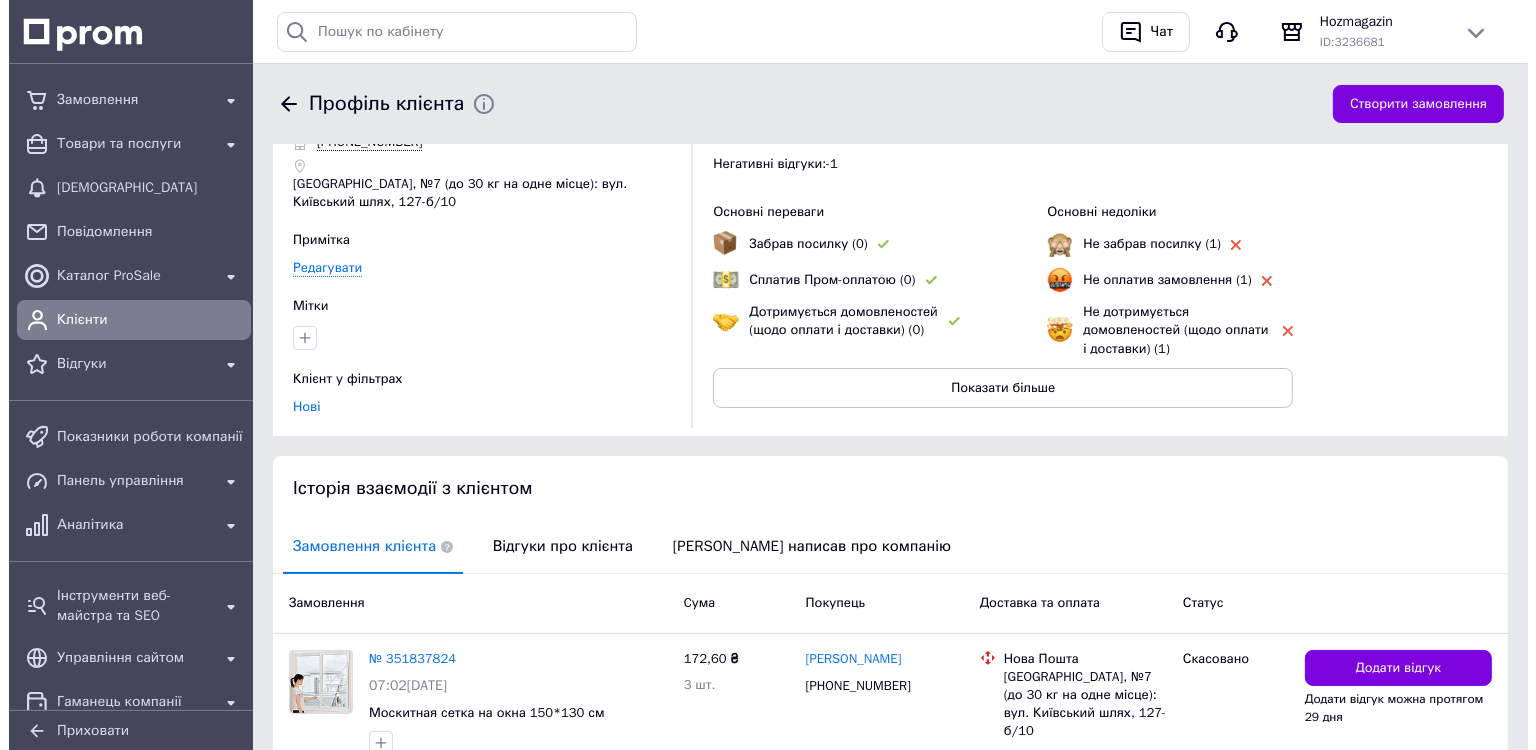 scroll, scrollTop: 264, scrollLeft: 0, axis: vertical 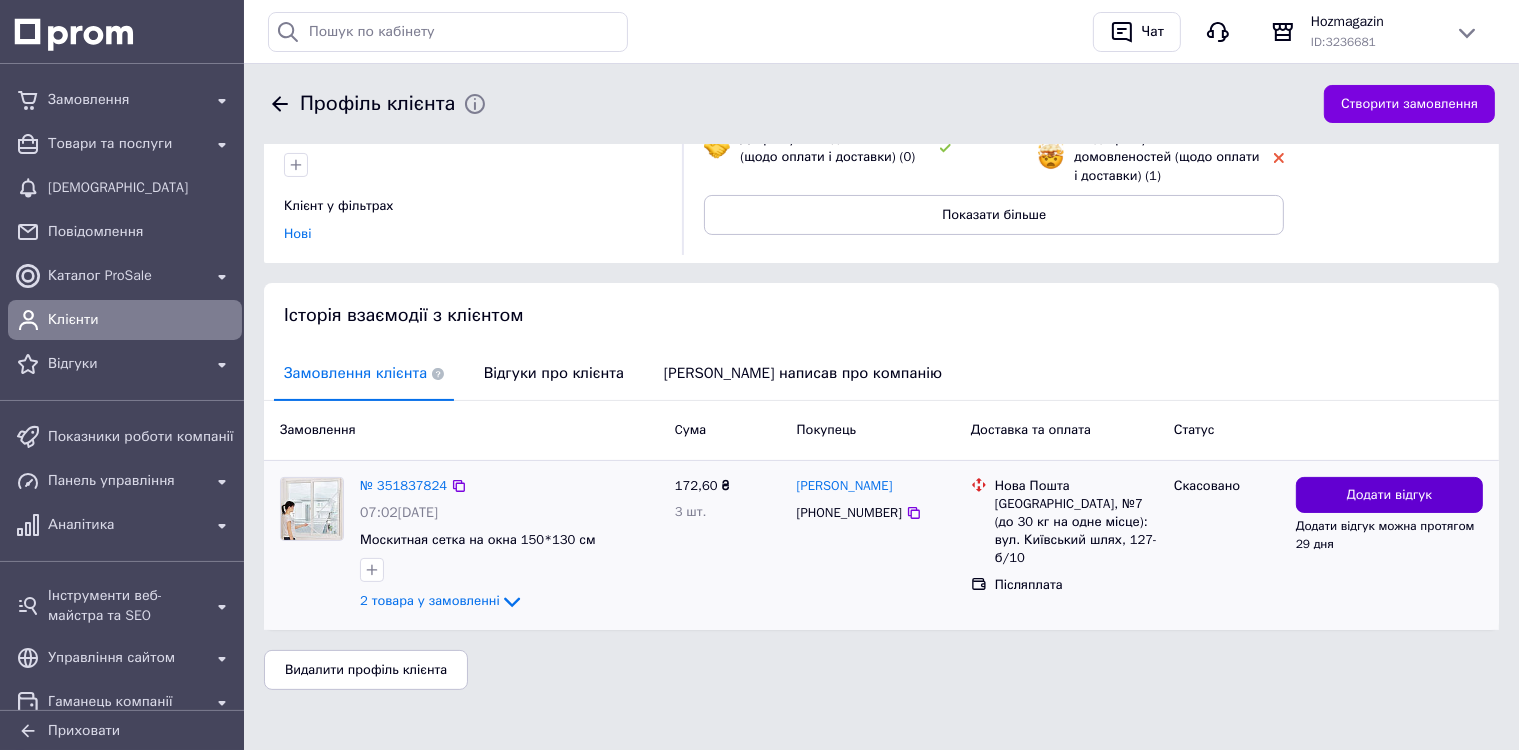 click on "Додати відгук" at bounding box center (1390, 495) 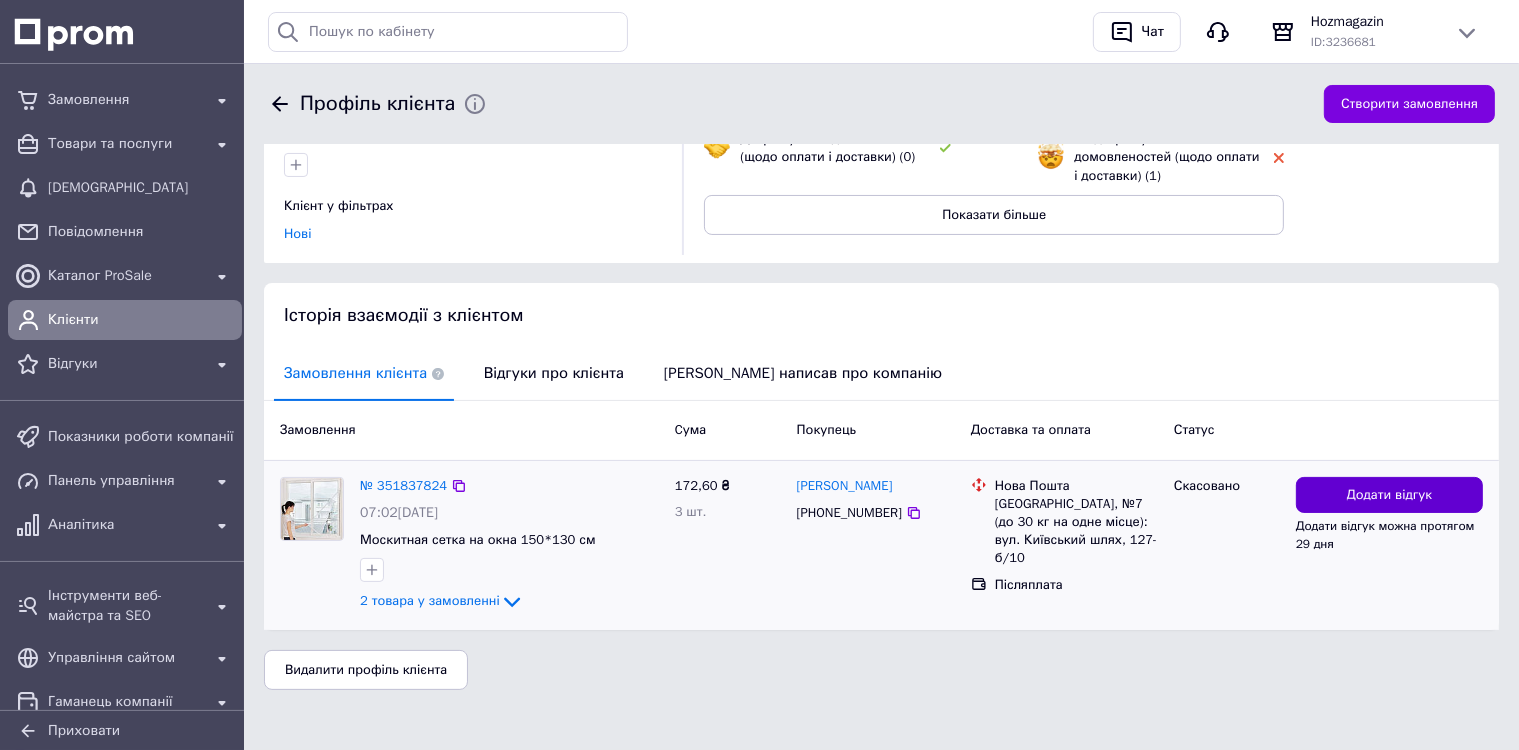 click on "Додати відгук" at bounding box center [1389, 495] 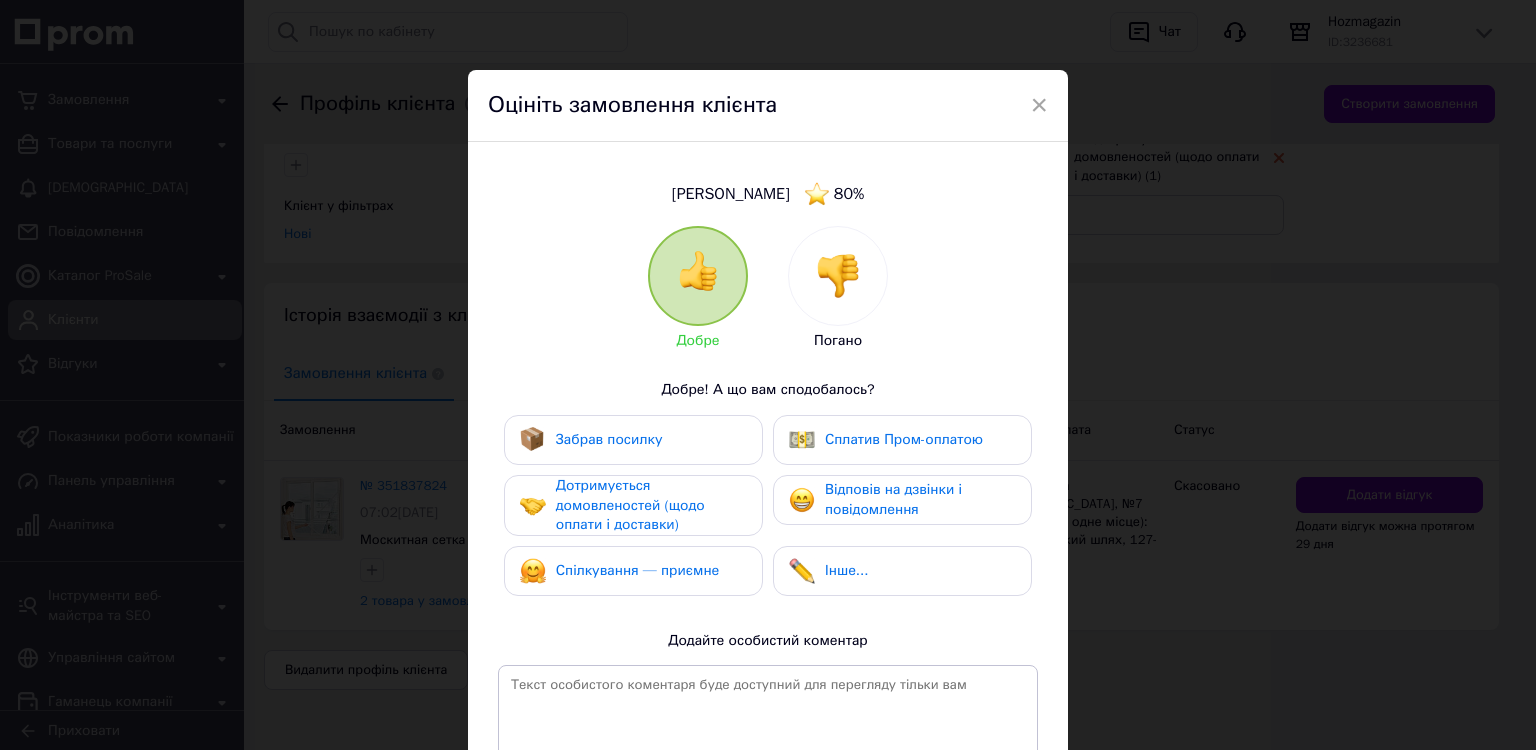 click on "Добре Погано Добре! А що вам сподобалось? Забрав посилку Сплатив Пром-оплатою Дотримується домовленостей (щодо оплати і доставки) Відповів на дзвінки і повідомлення Спілкування — приємне Інше... Додайте особистий коментар 0   з   500" at bounding box center (768, 538) 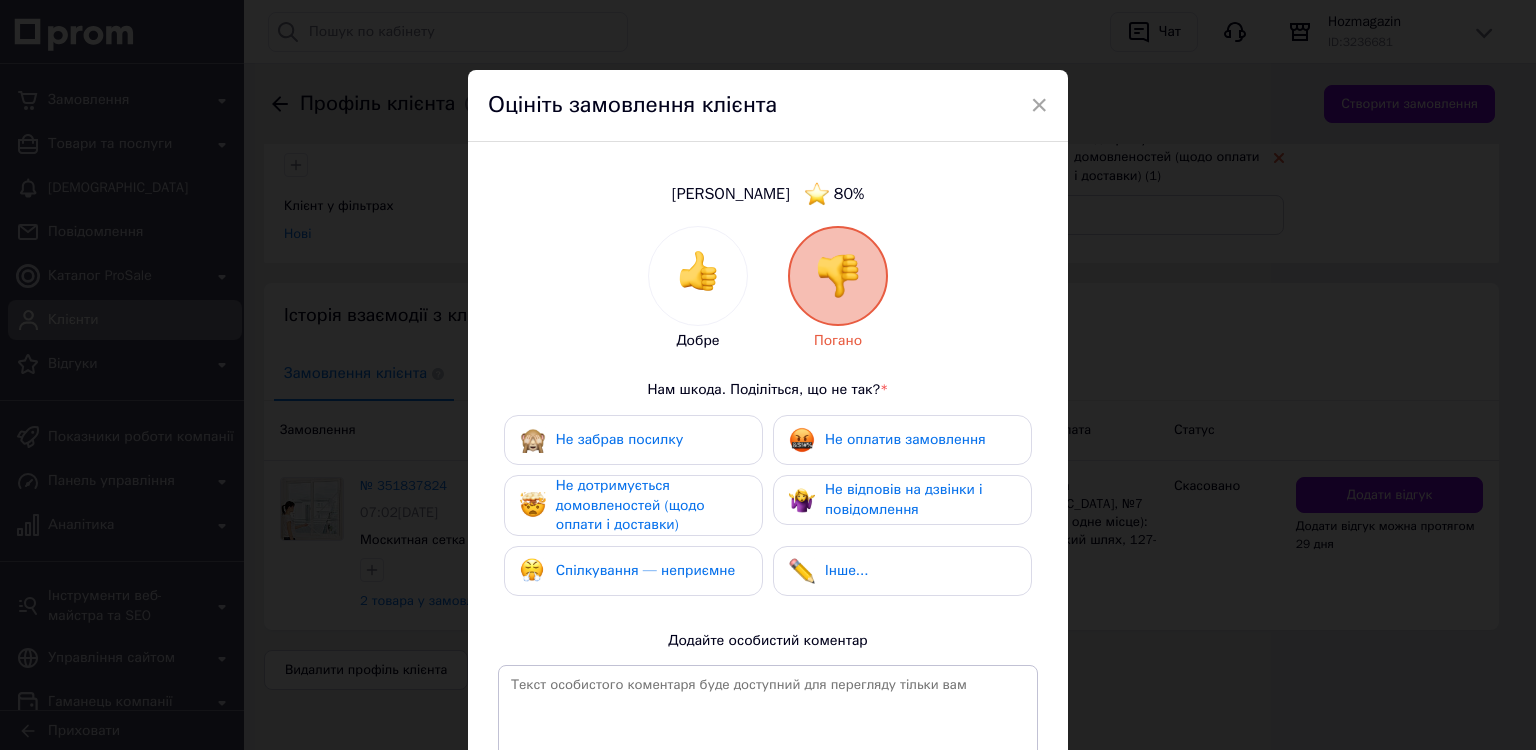 click on "Не відповів на дзвінки і повідомлення" at bounding box center (904, 499) 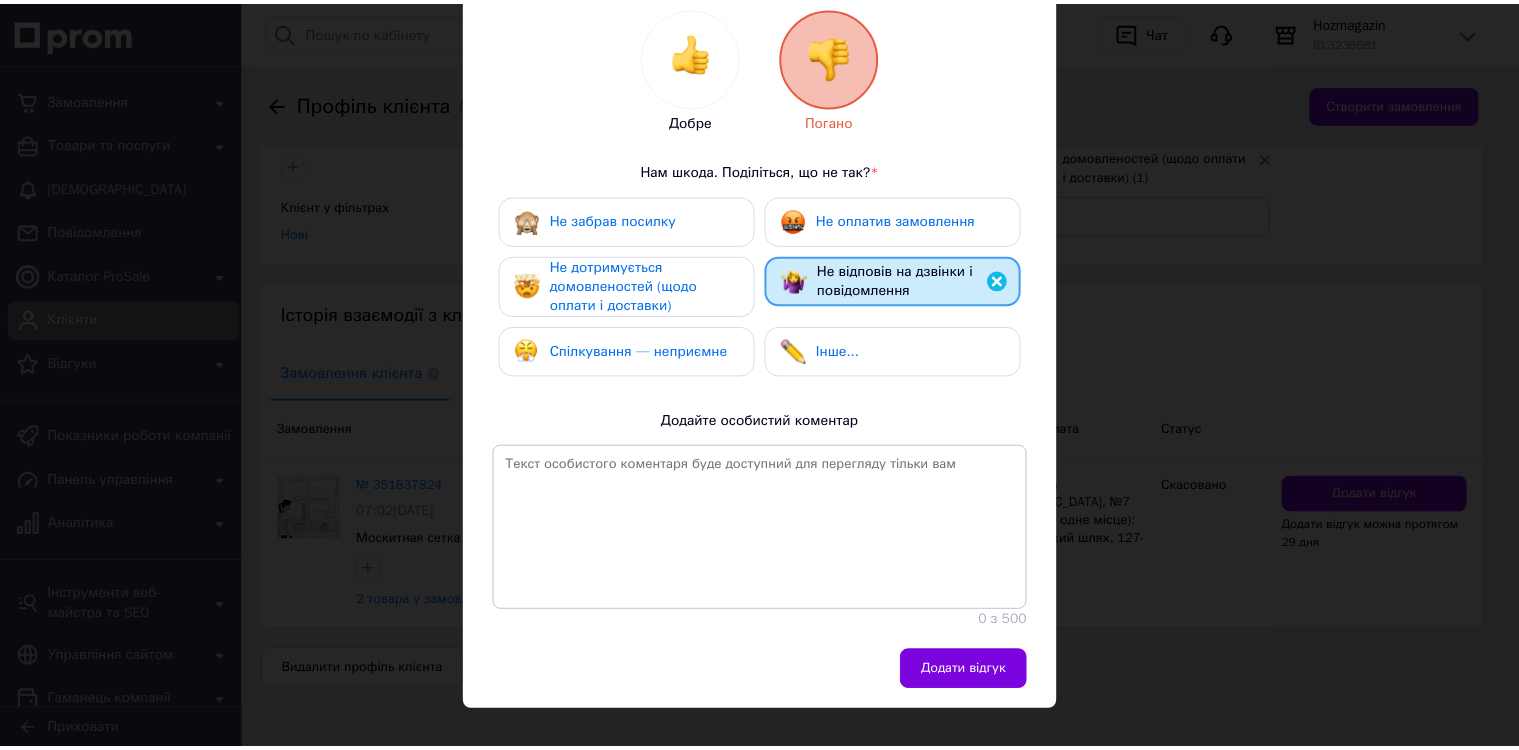 scroll, scrollTop: 248, scrollLeft: 0, axis: vertical 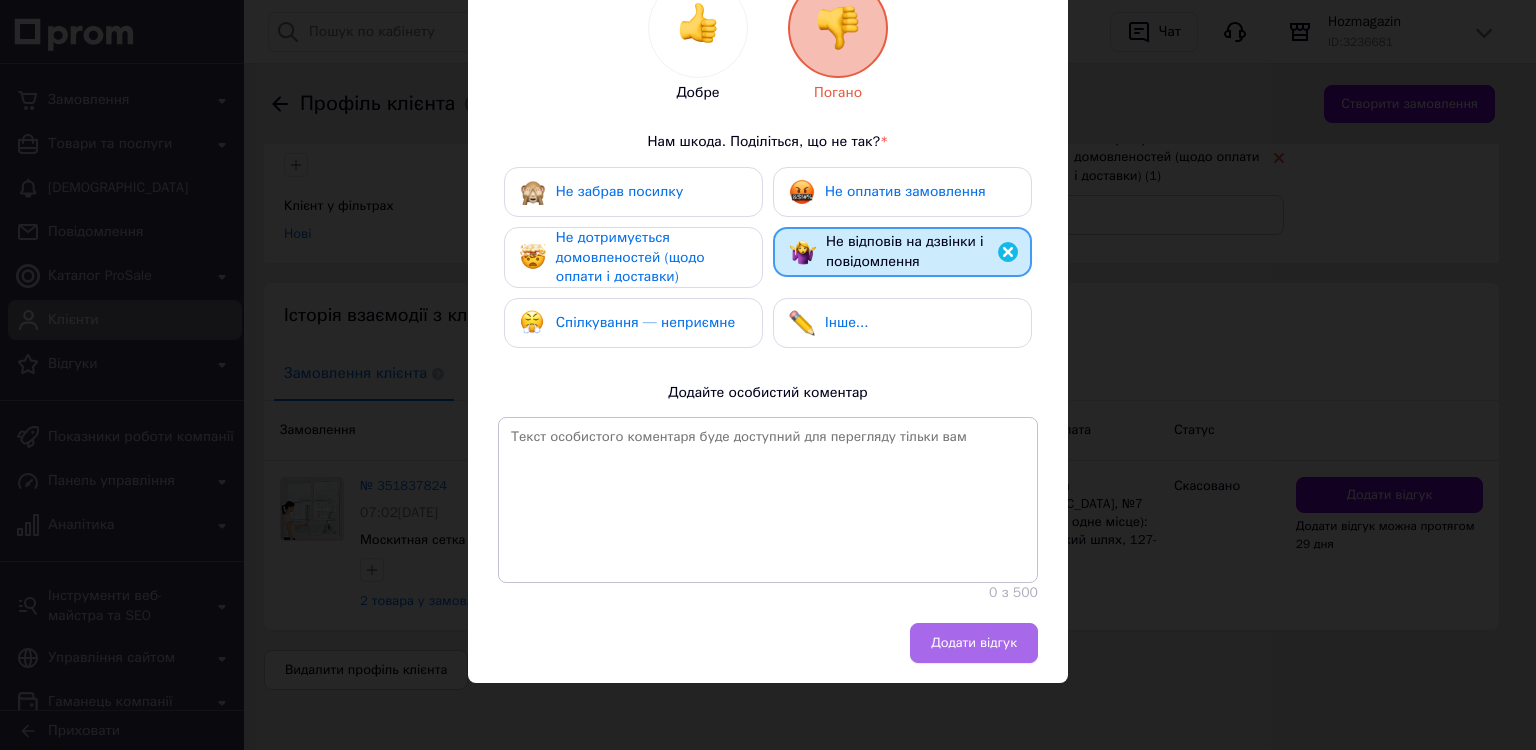 click on "Додати відгук" at bounding box center [974, 643] 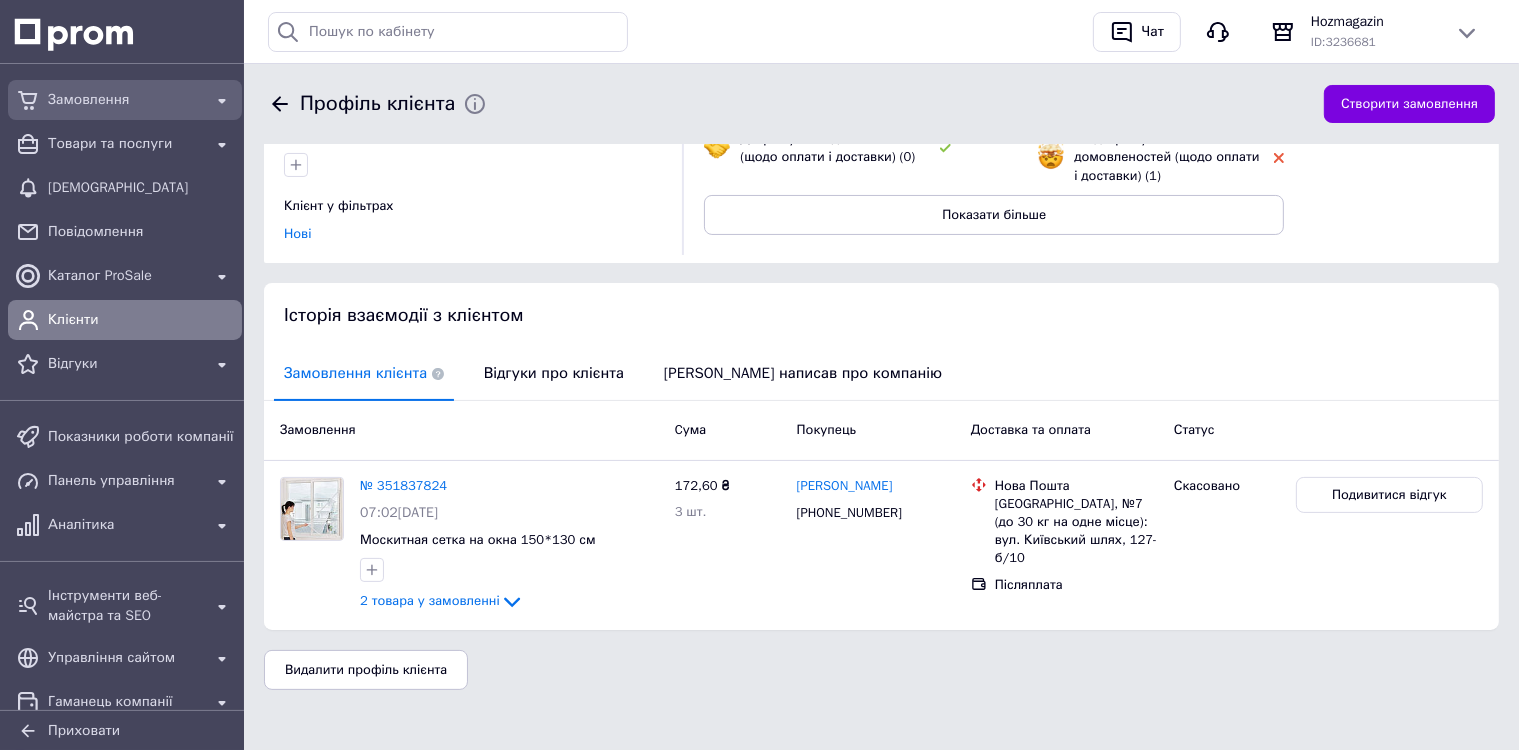 click on "Замовлення" at bounding box center (125, 100) 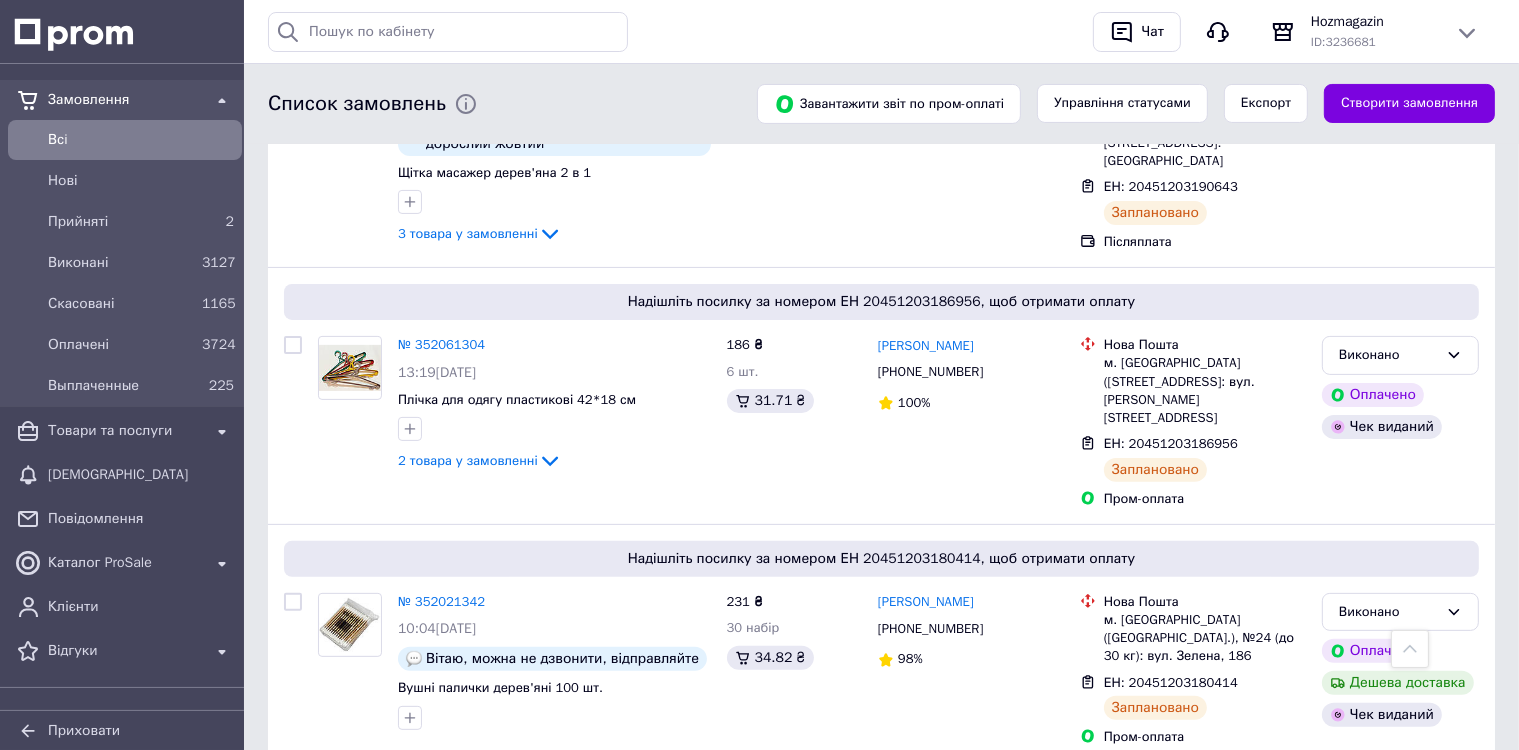 scroll, scrollTop: 500, scrollLeft: 0, axis: vertical 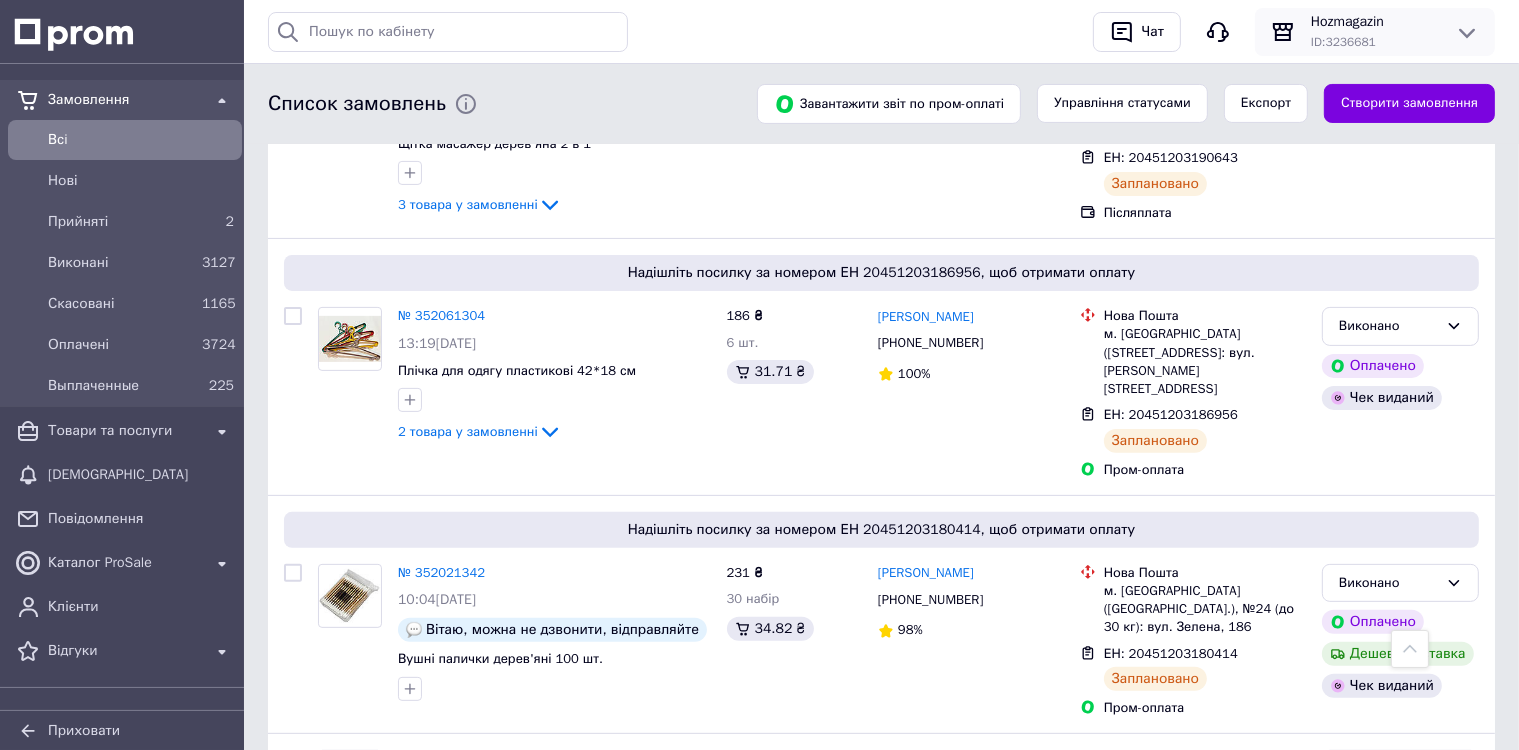 click on "ID:  3236681" at bounding box center [1375, 42] 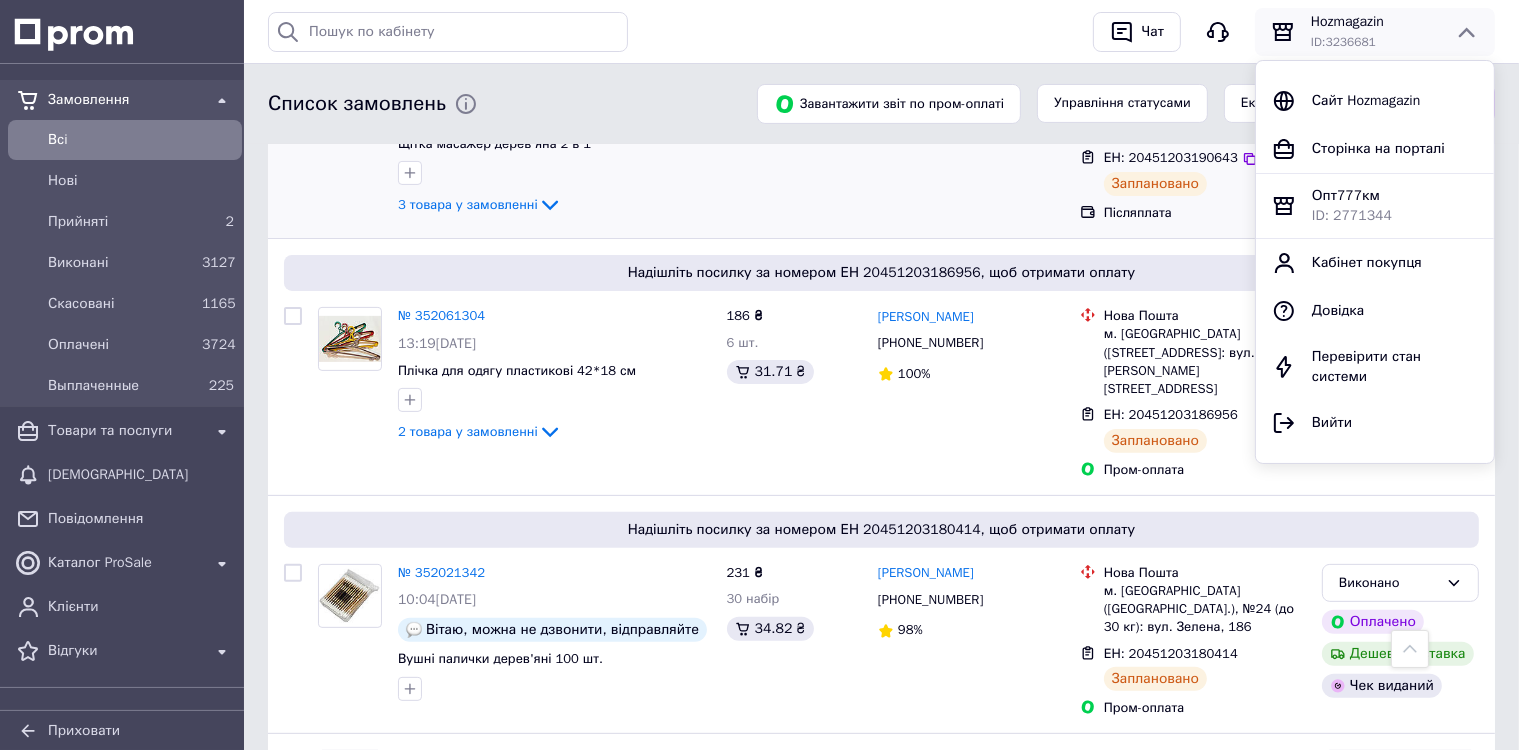 click on "Опт777км ID: 2771344" at bounding box center [1395, 206] 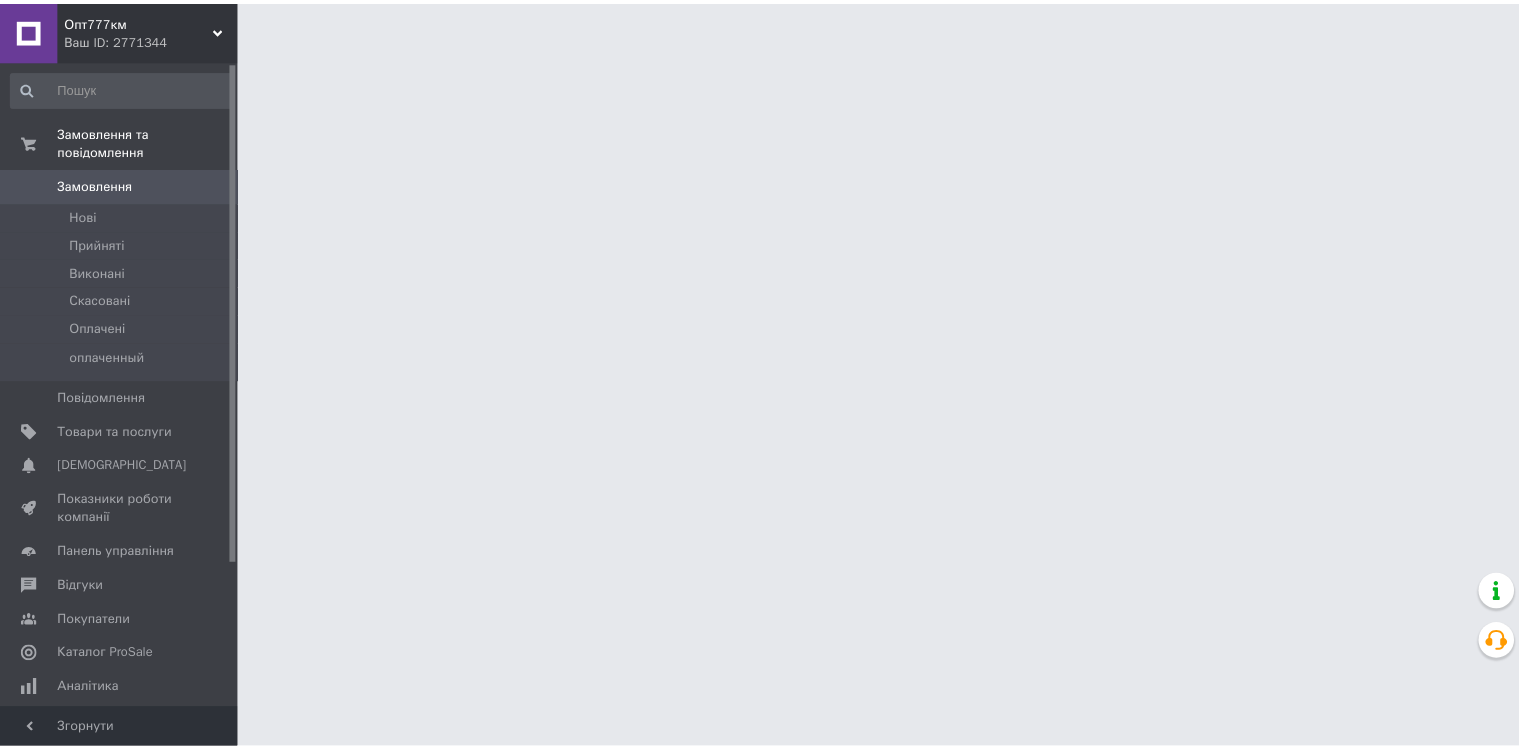 scroll, scrollTop: 0, scrollLeft: 0, axis: both 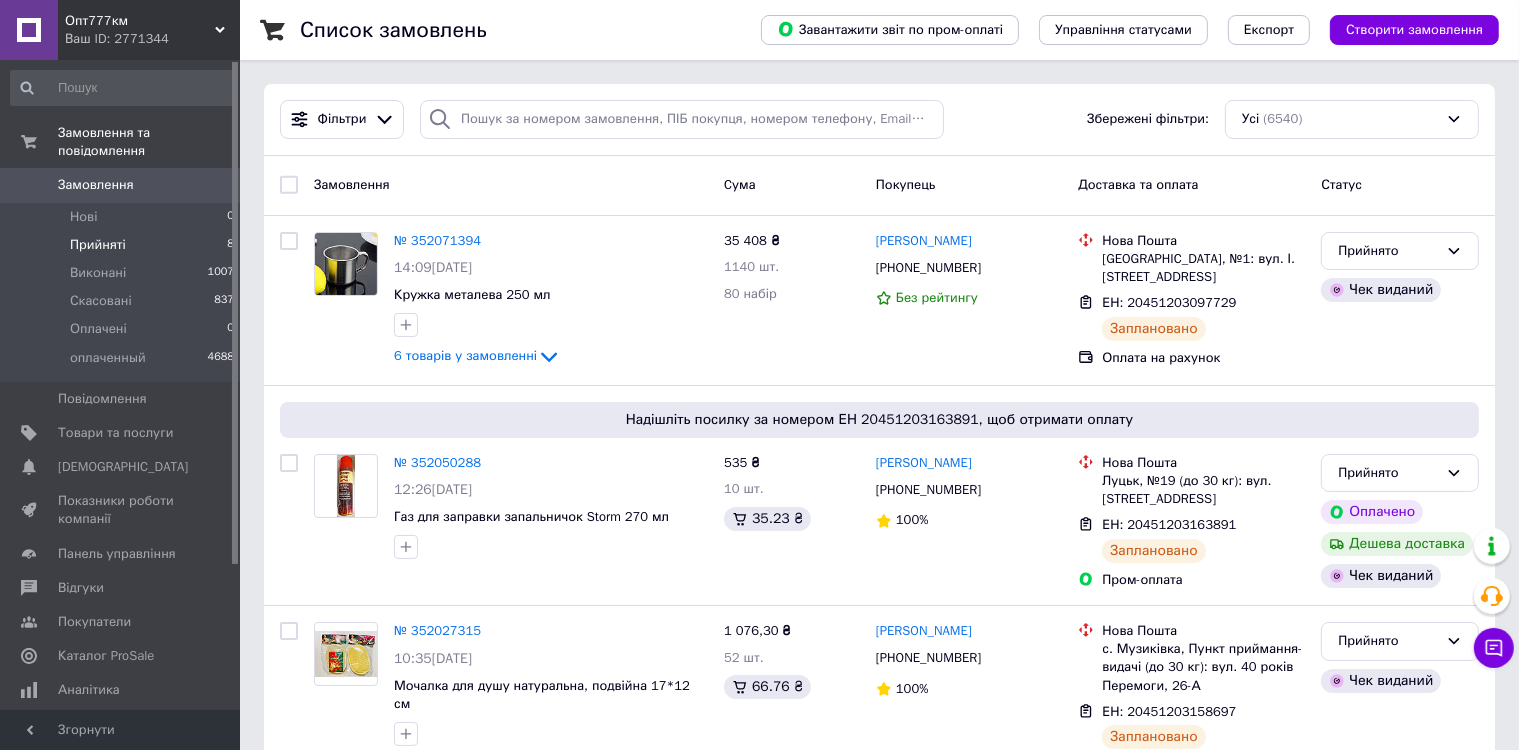 click on "Прийняті" at bounding box center [98, 245] 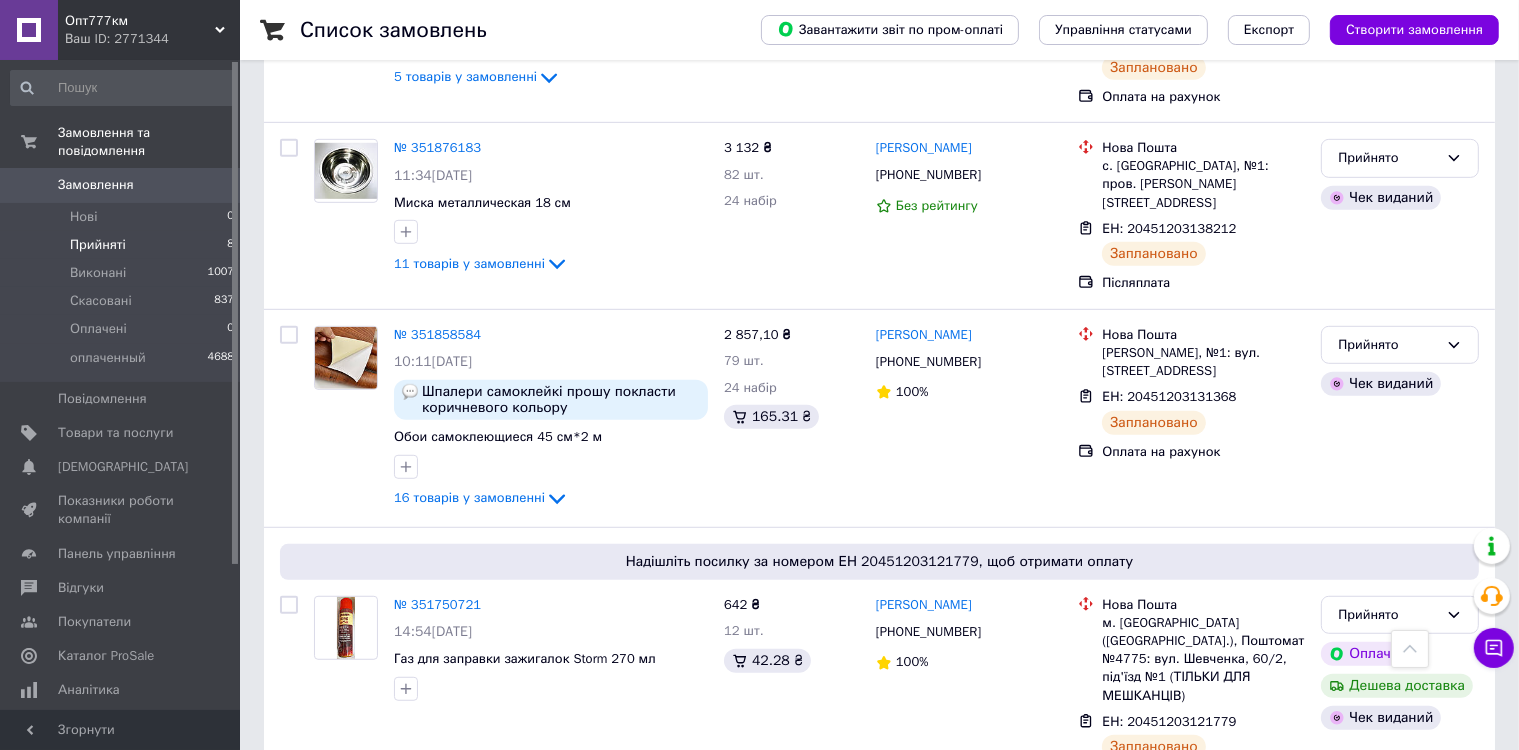 scroll, scrollTop: 1139, scrollLeft: 0, axis: vertical 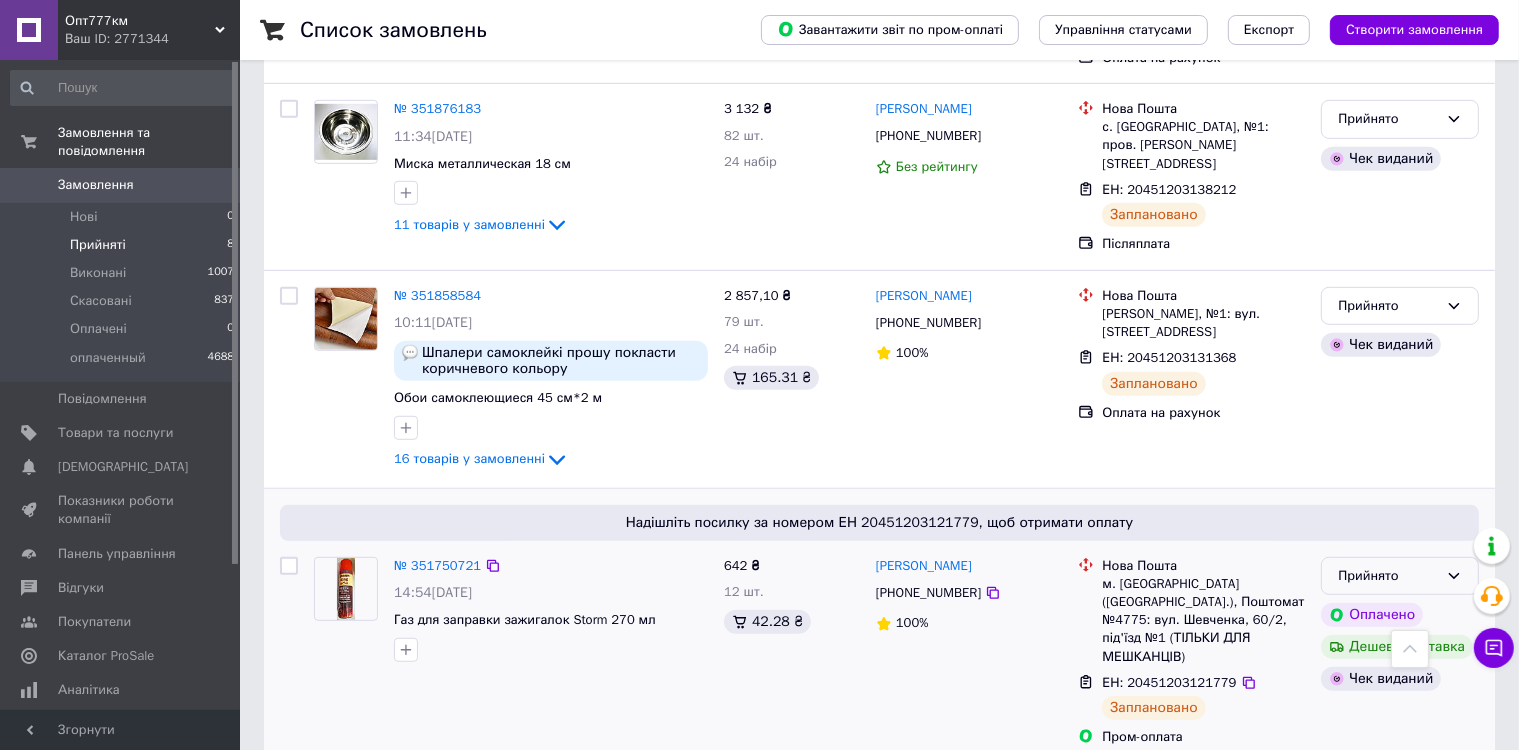click on "Прийнято" at bounding box center (1388, 576) 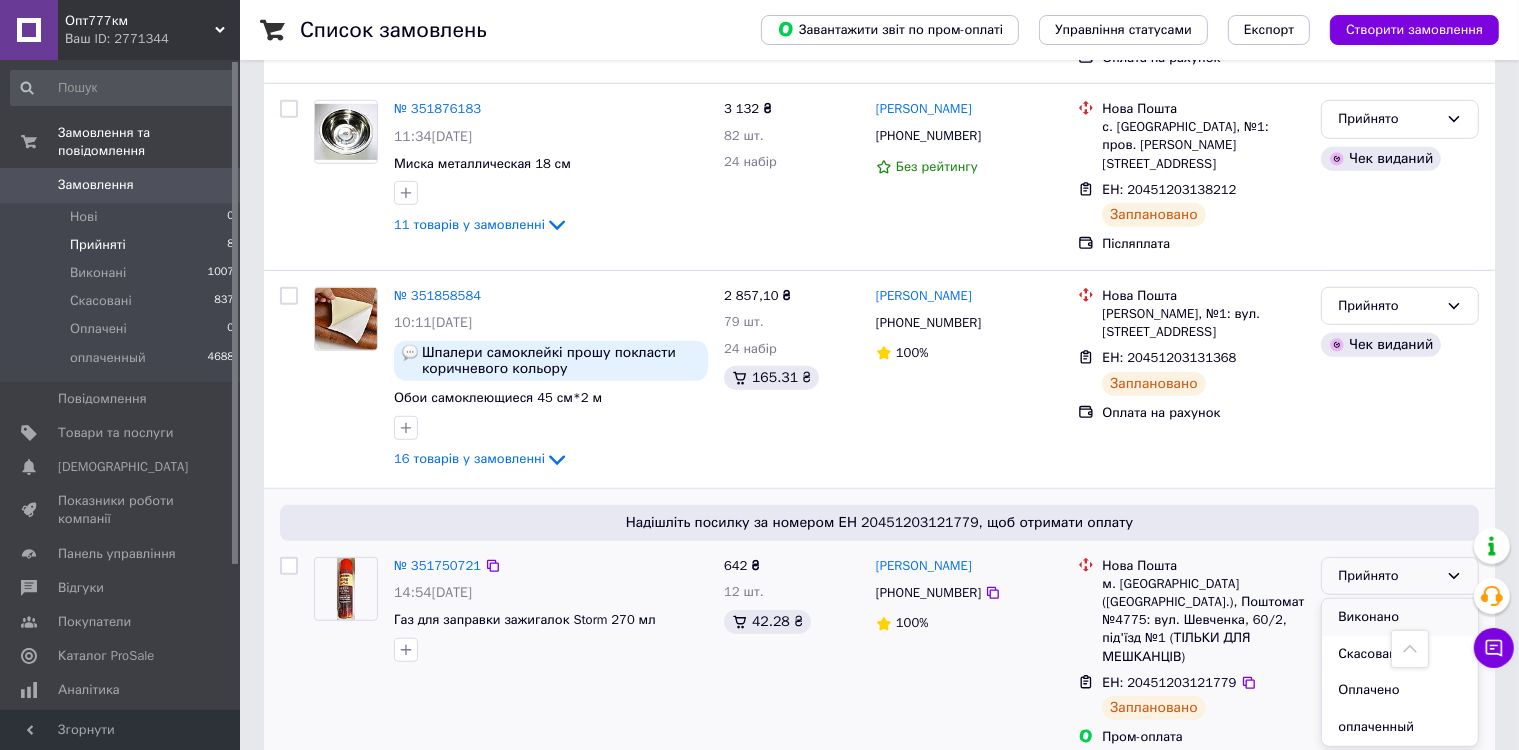 click on "Виконано" at bounding box center [1400, 617] 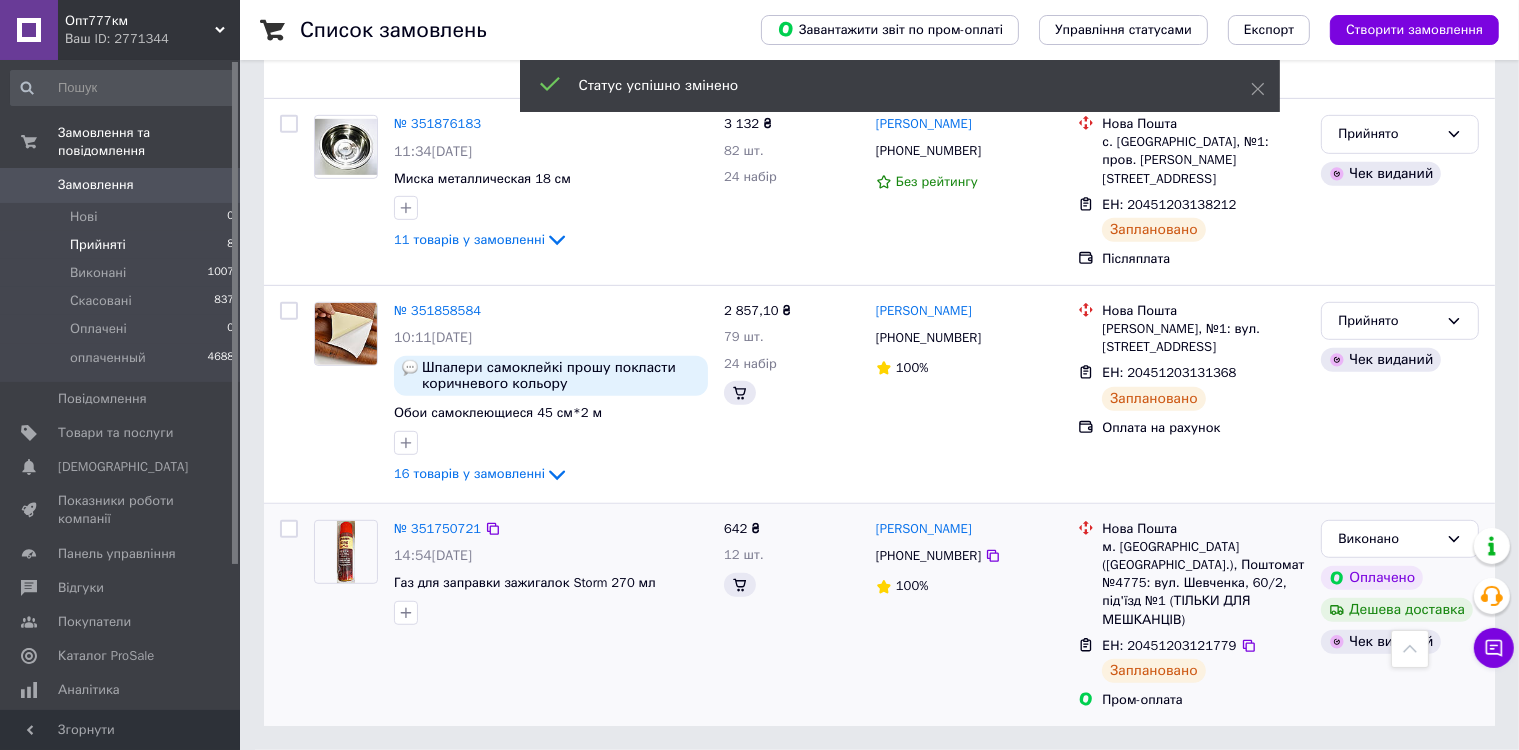 scroll, scrollTop: 1139, scrollLeft: 0, axis: vertical 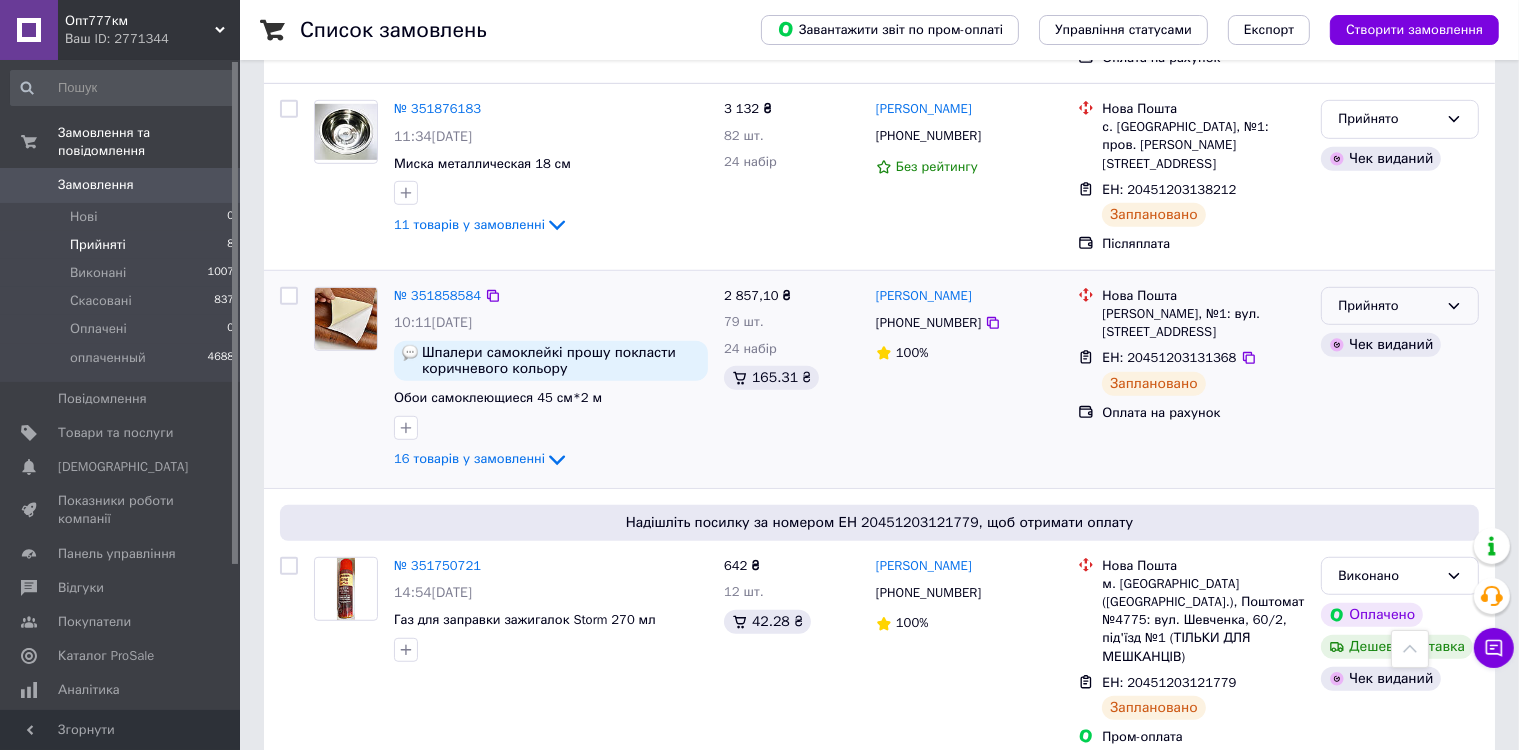 click on "Прийнято" at bounding box center (1388, 306) 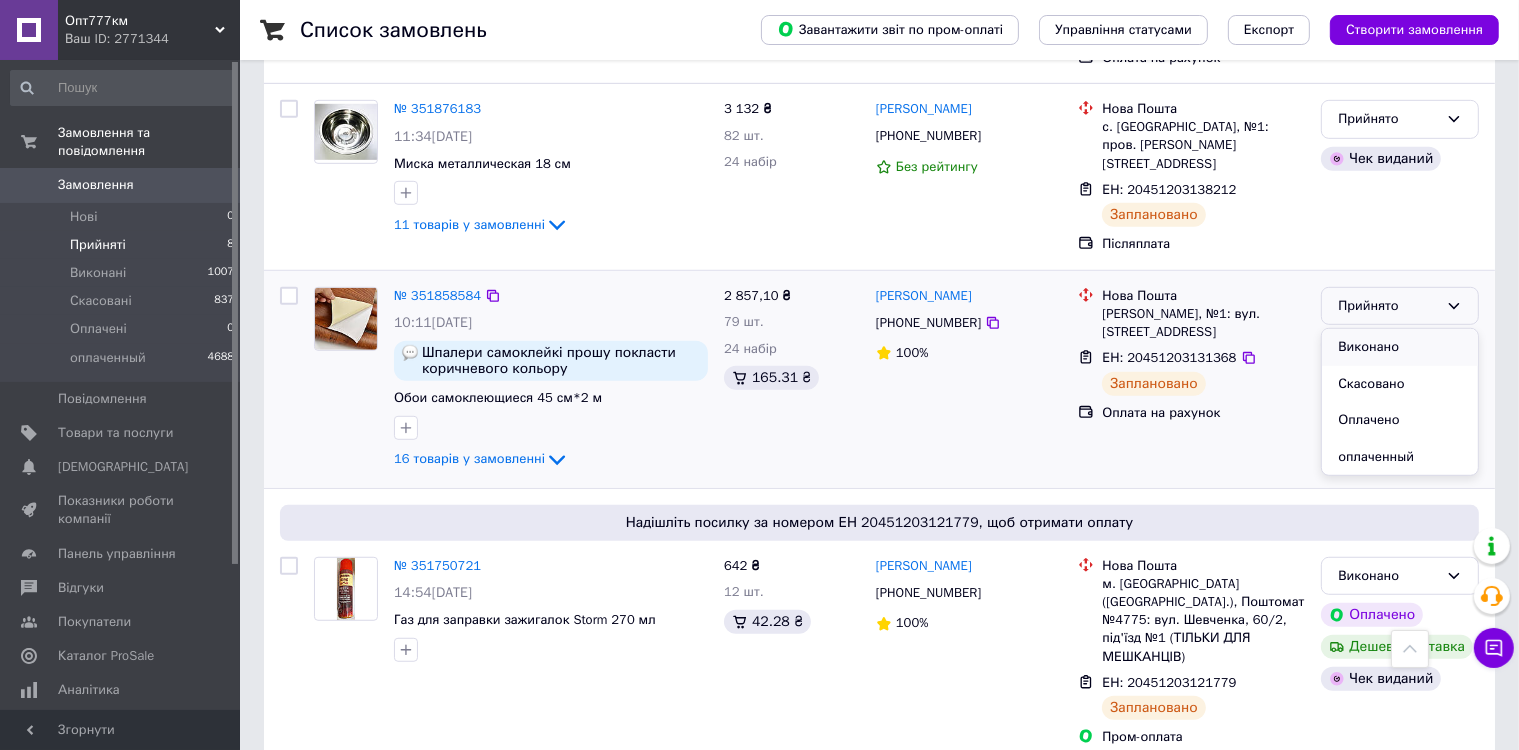 click on "Виконано" at bounding box center (1400, 347) 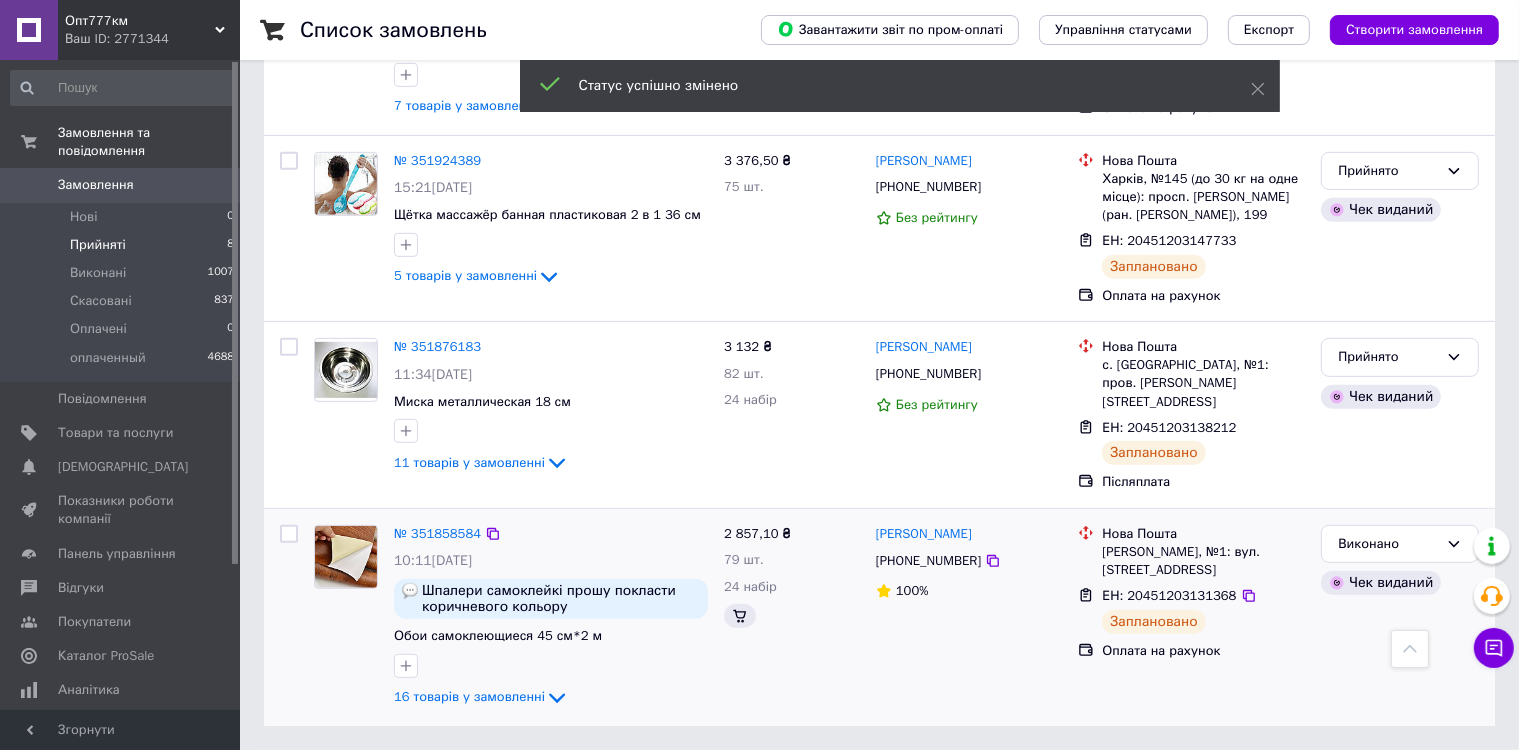 scroll, scrollTop: 882, scrollLeft: 0, axis: vertical 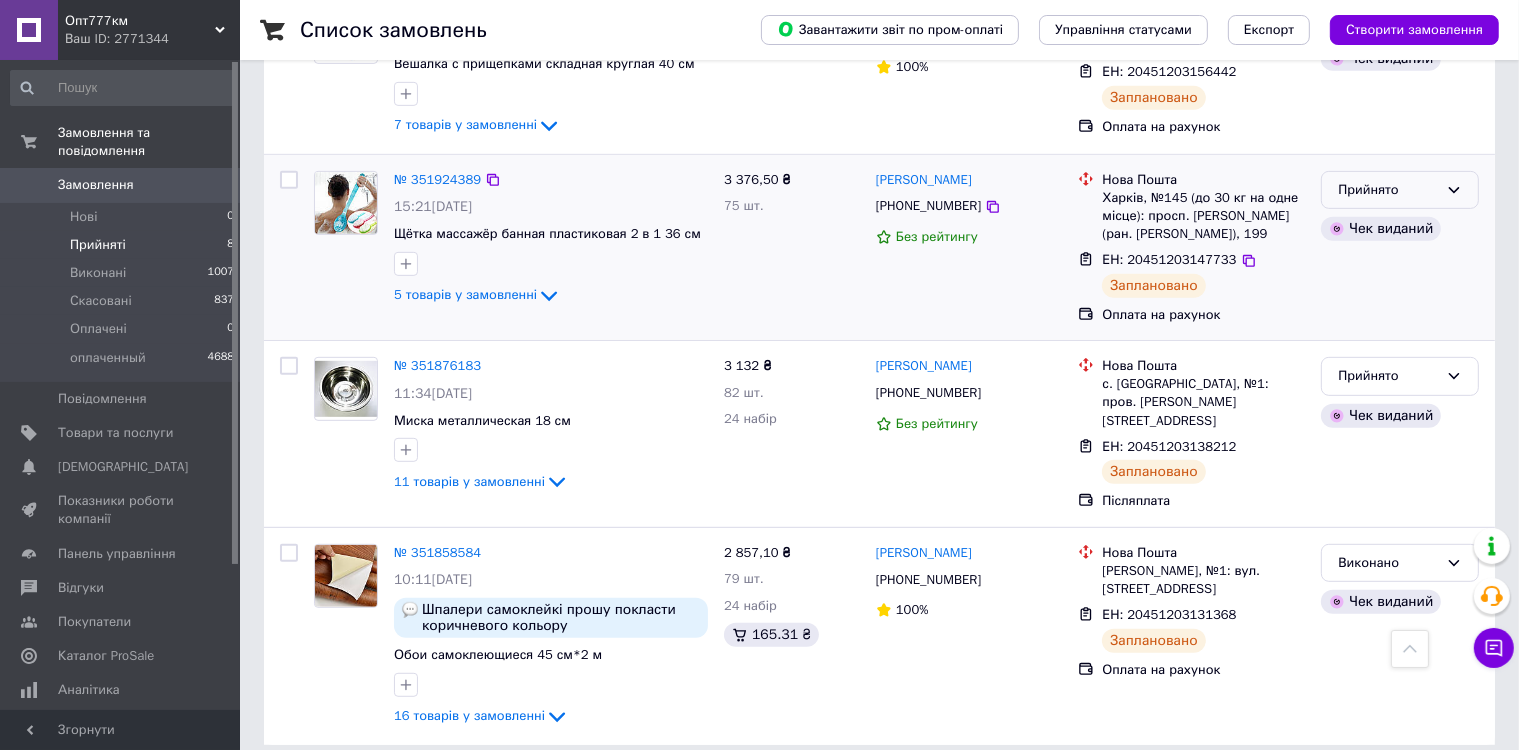click on "Прийнято" at bounding box center (1400, 190) 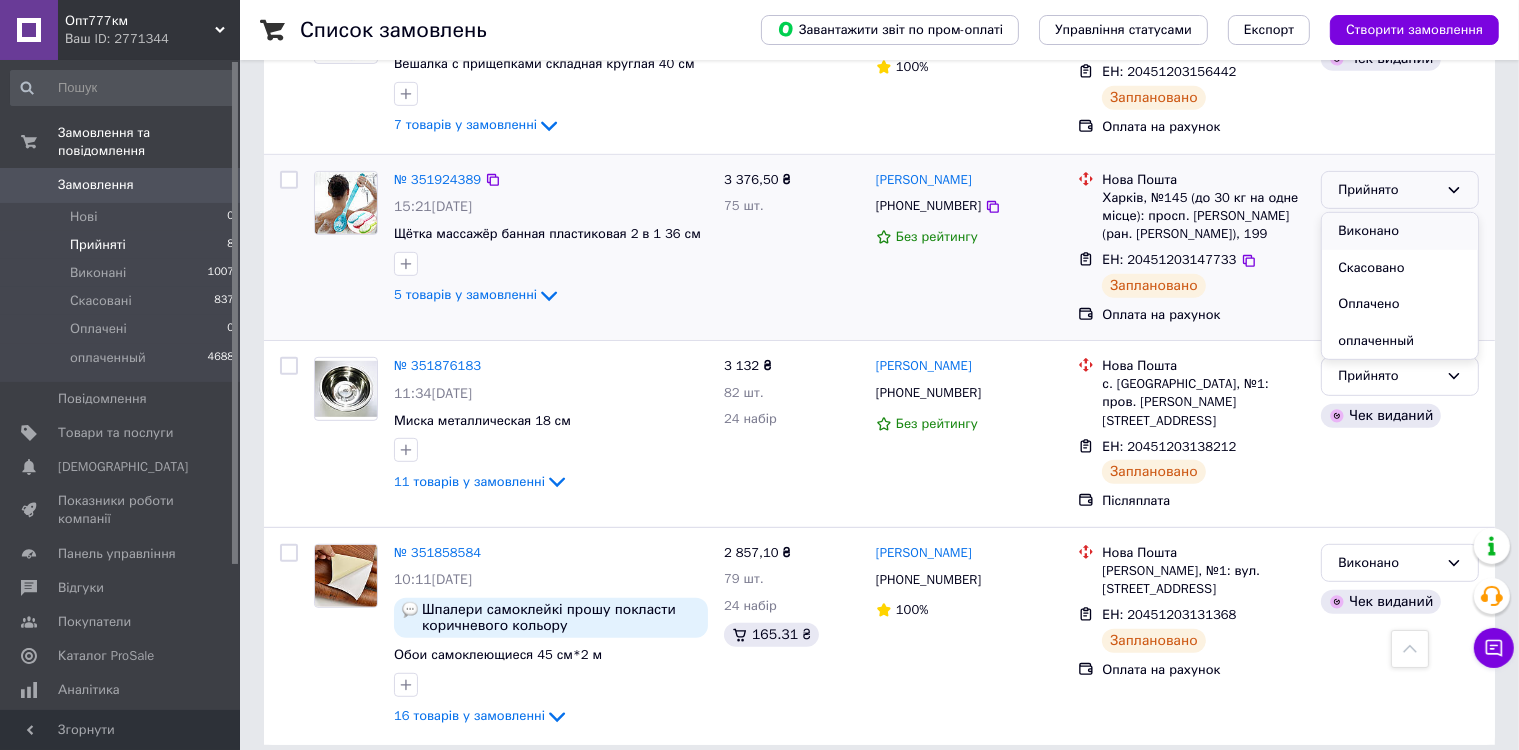 click on "Виконано" at bounding box center [1400, 231] 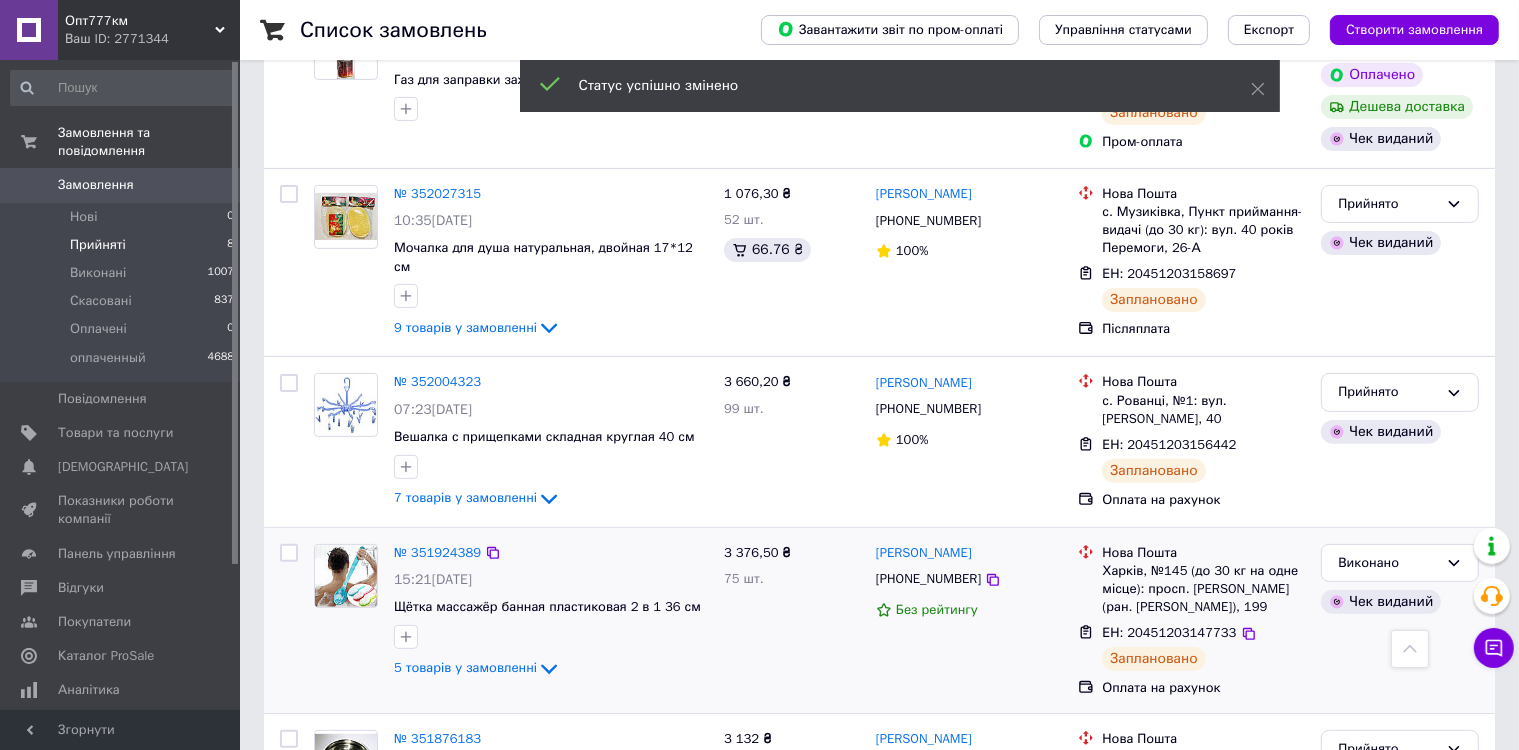scroll, scrollTop: 482, scrollLeft: 0, axis: vertical 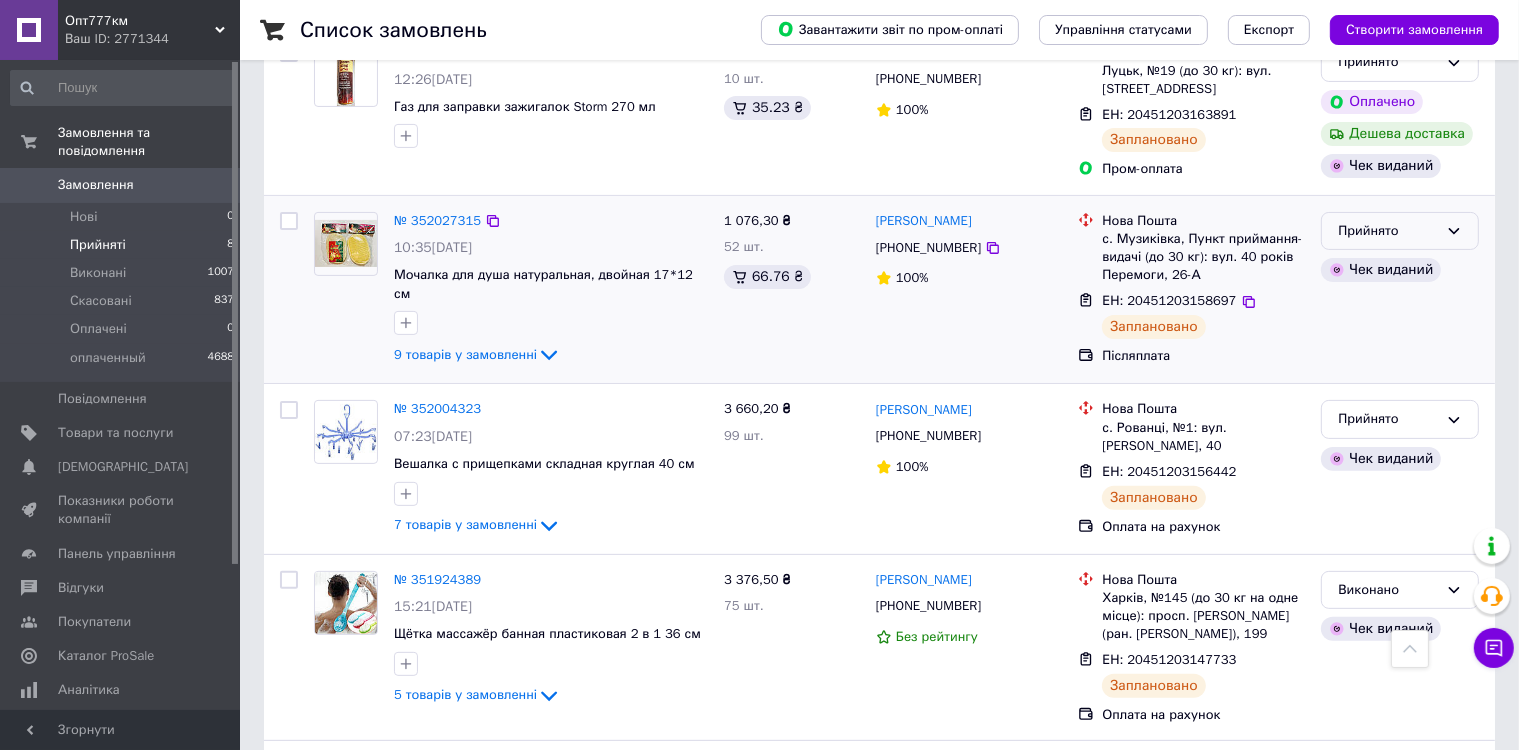 click on "Прийнято" at bounding box center (1388, 231) 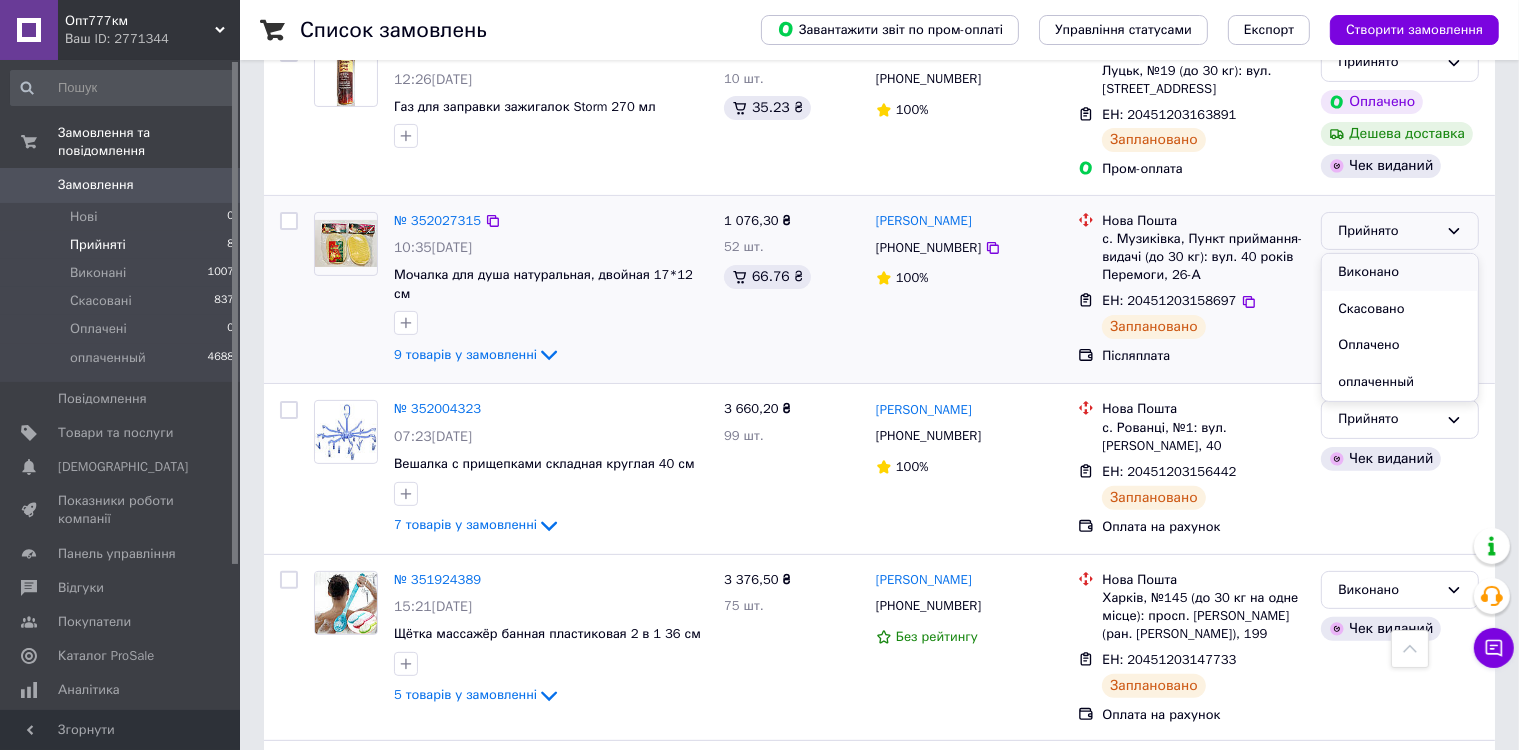 click on "Виконано" at bounding box center (1400, 272) 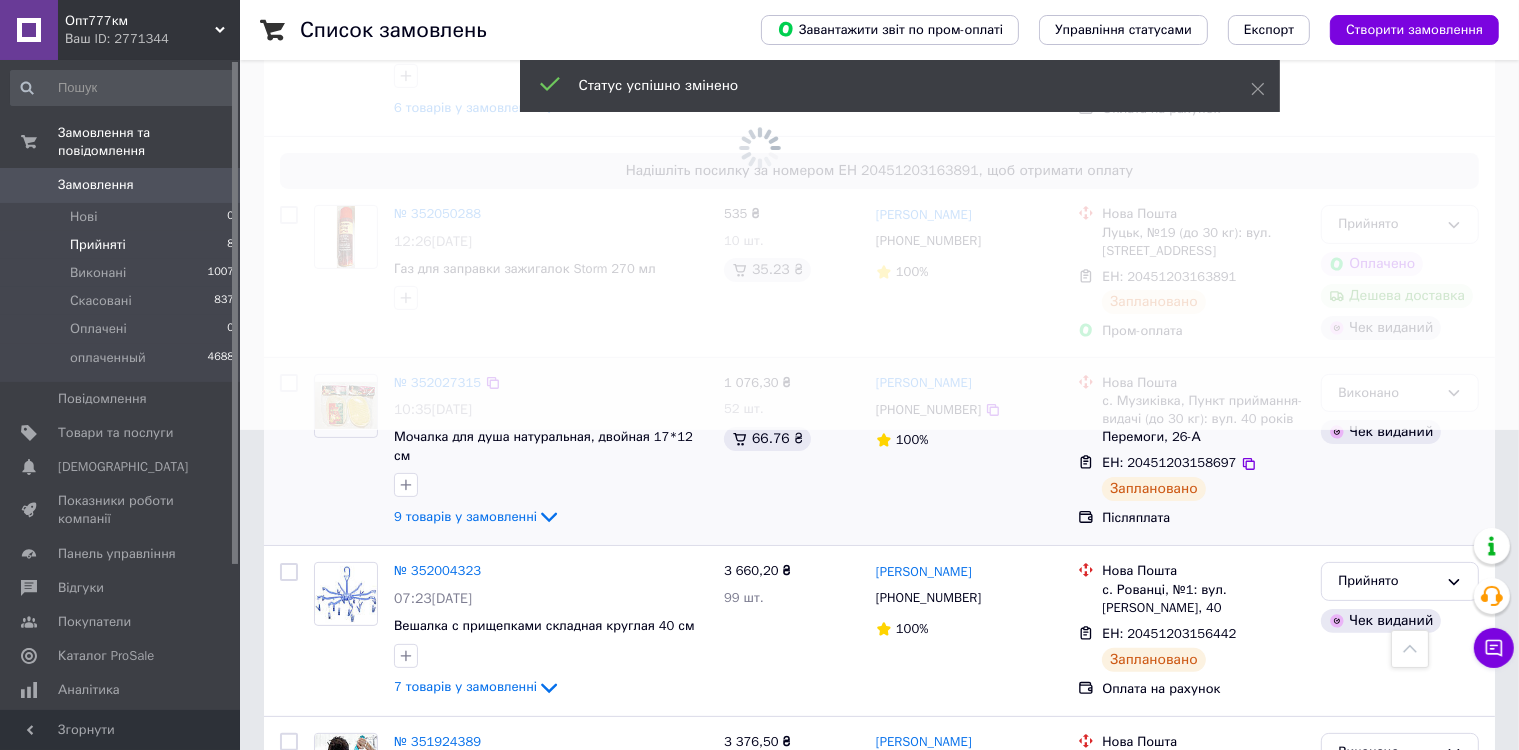 scroll, scrollTop: 282, scrollLeft: 0, axis: vertical 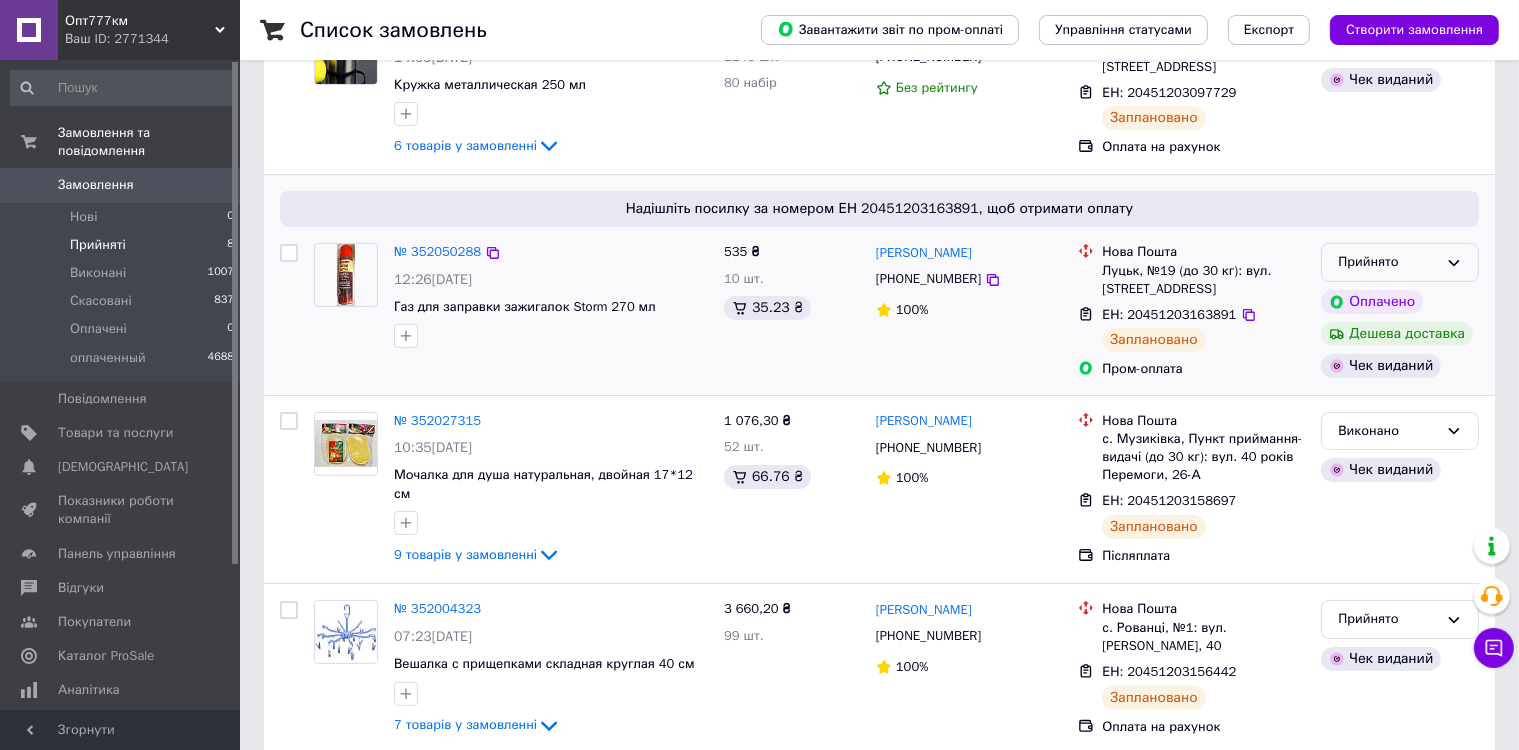 click on "Прийнято" at bounding box center [1388, 262] 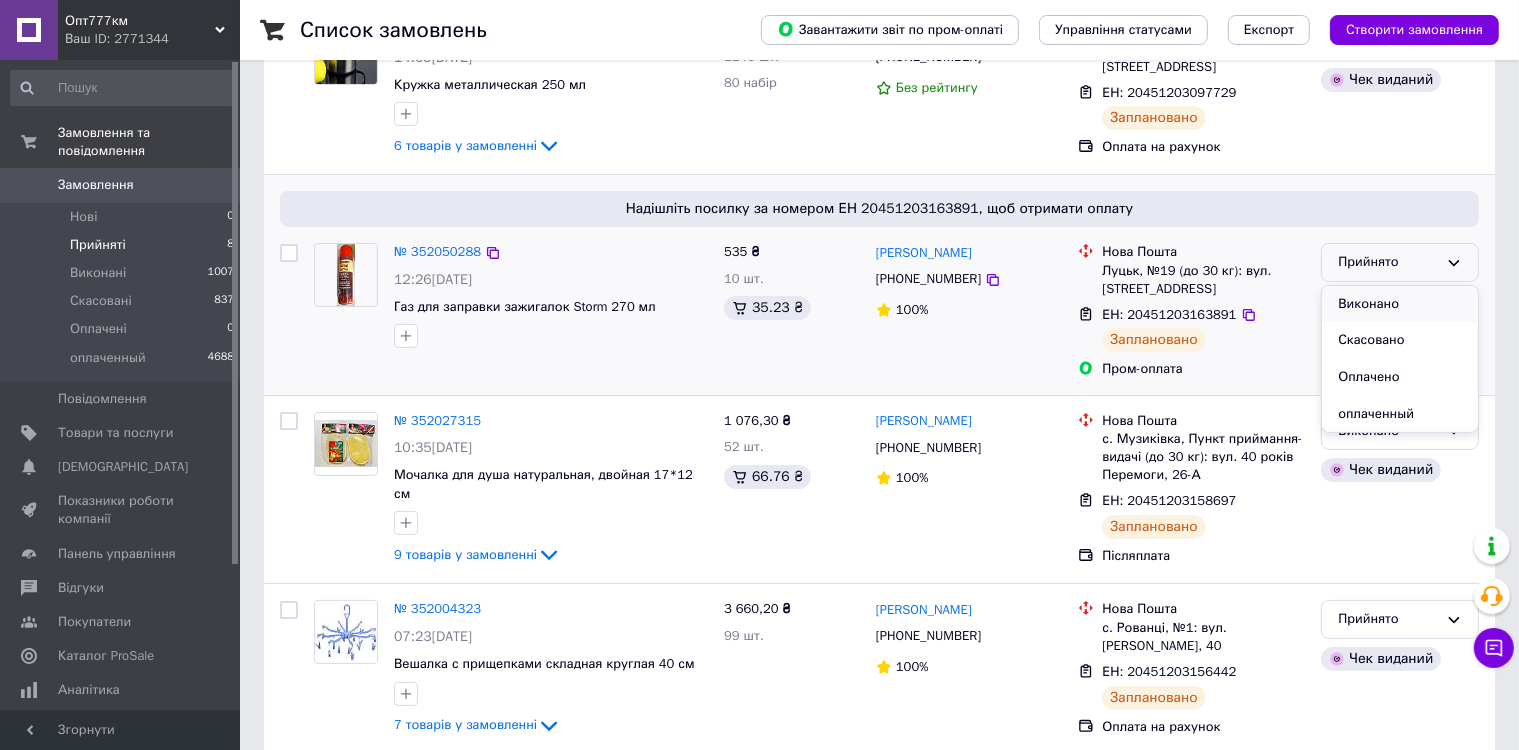 click on "Виконано" at bounding box center [1400, 304] 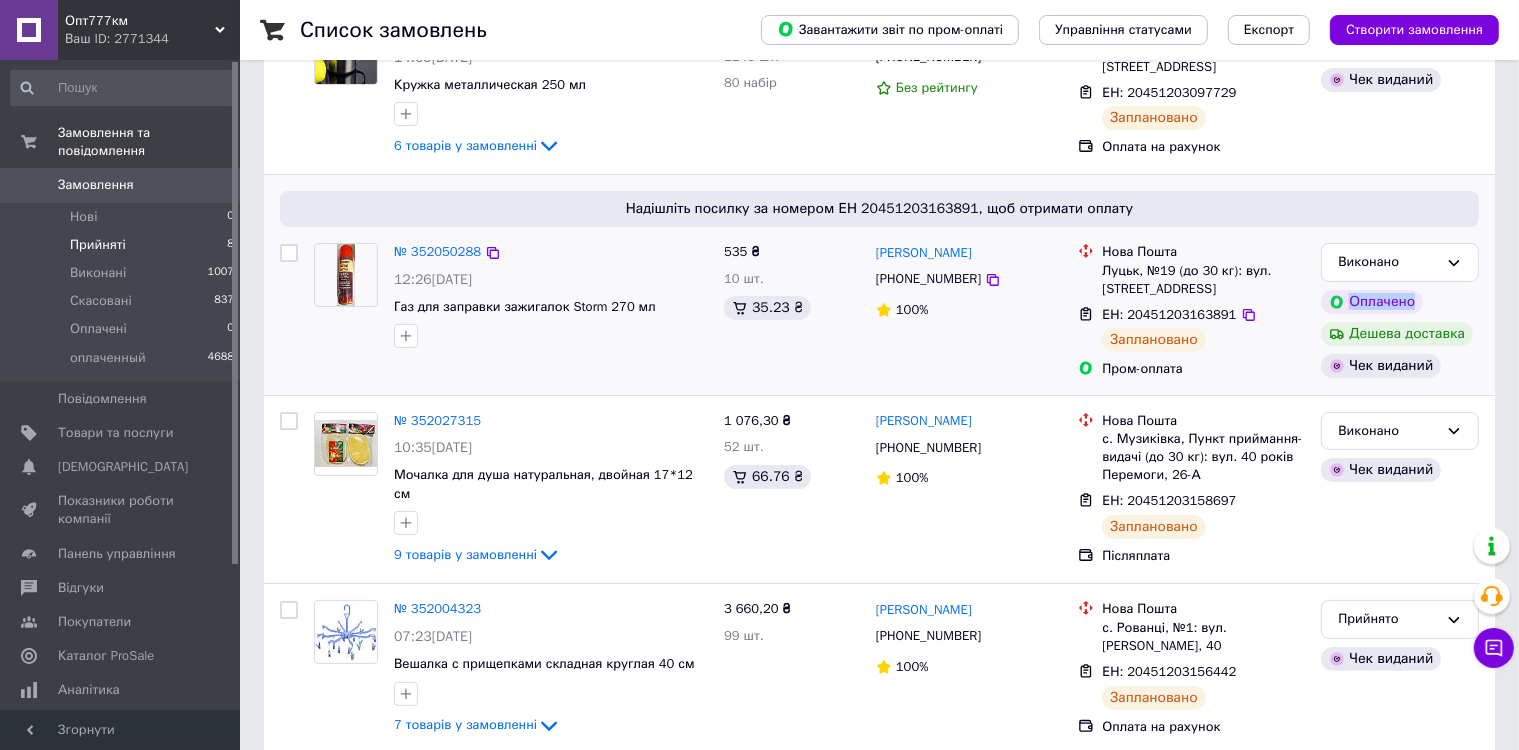 scroll, scrollTop: 477, scrollLeft: 0, axis: vertical 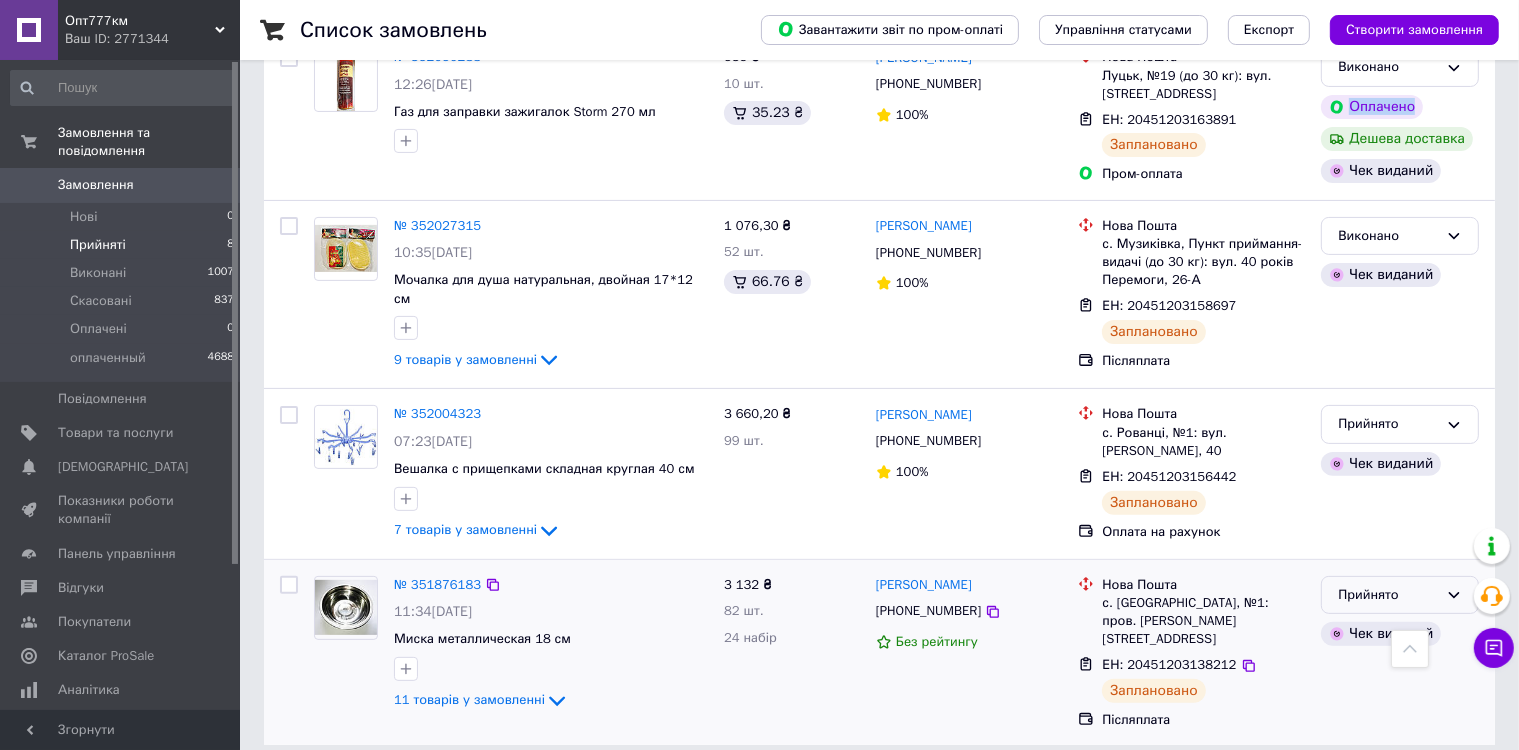 click on "Прийнято" at bounding box center [1388, 595] 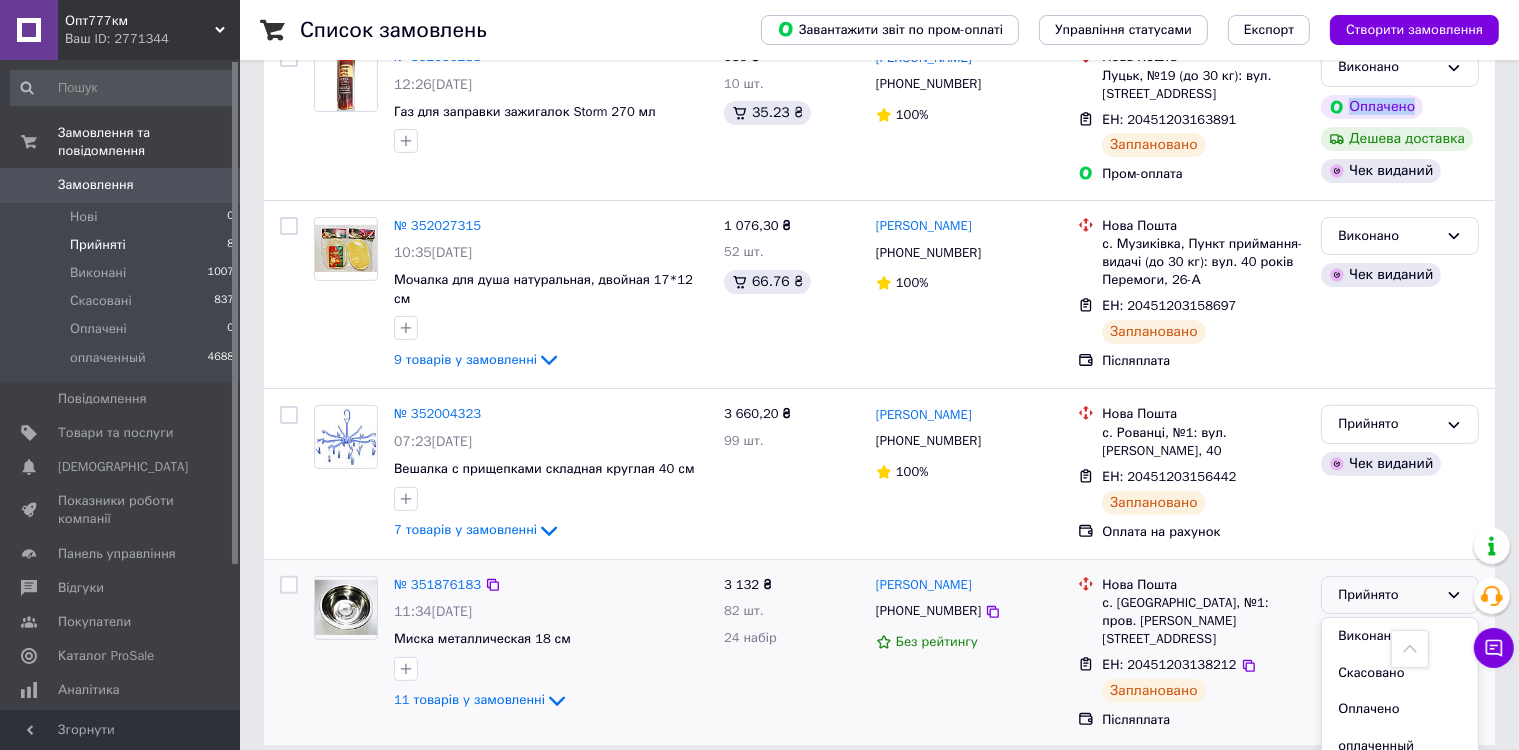 click on "Виконано" at bounding box center [1400, 636] 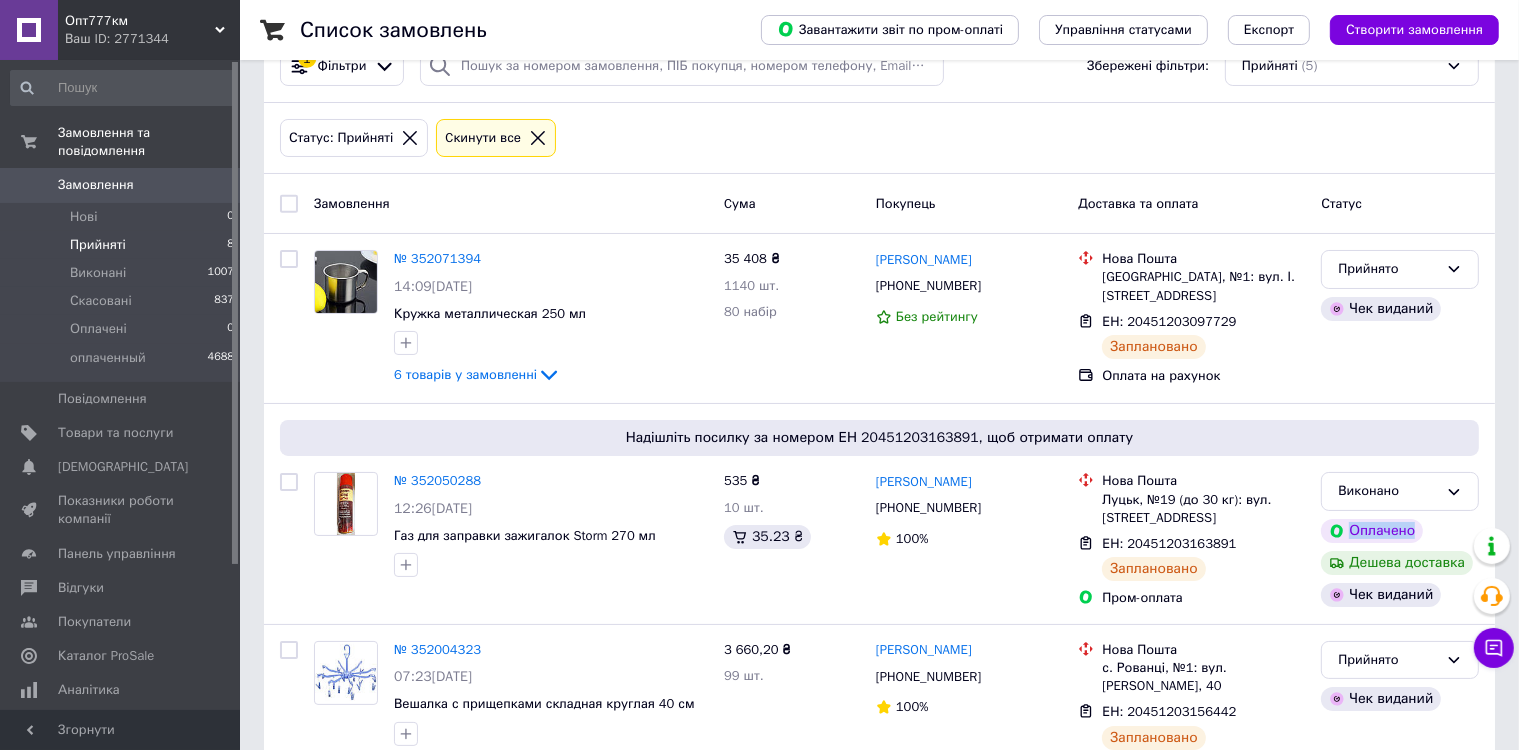 scroll, scrollTop: 0, scrollLeft: 0, axis: both 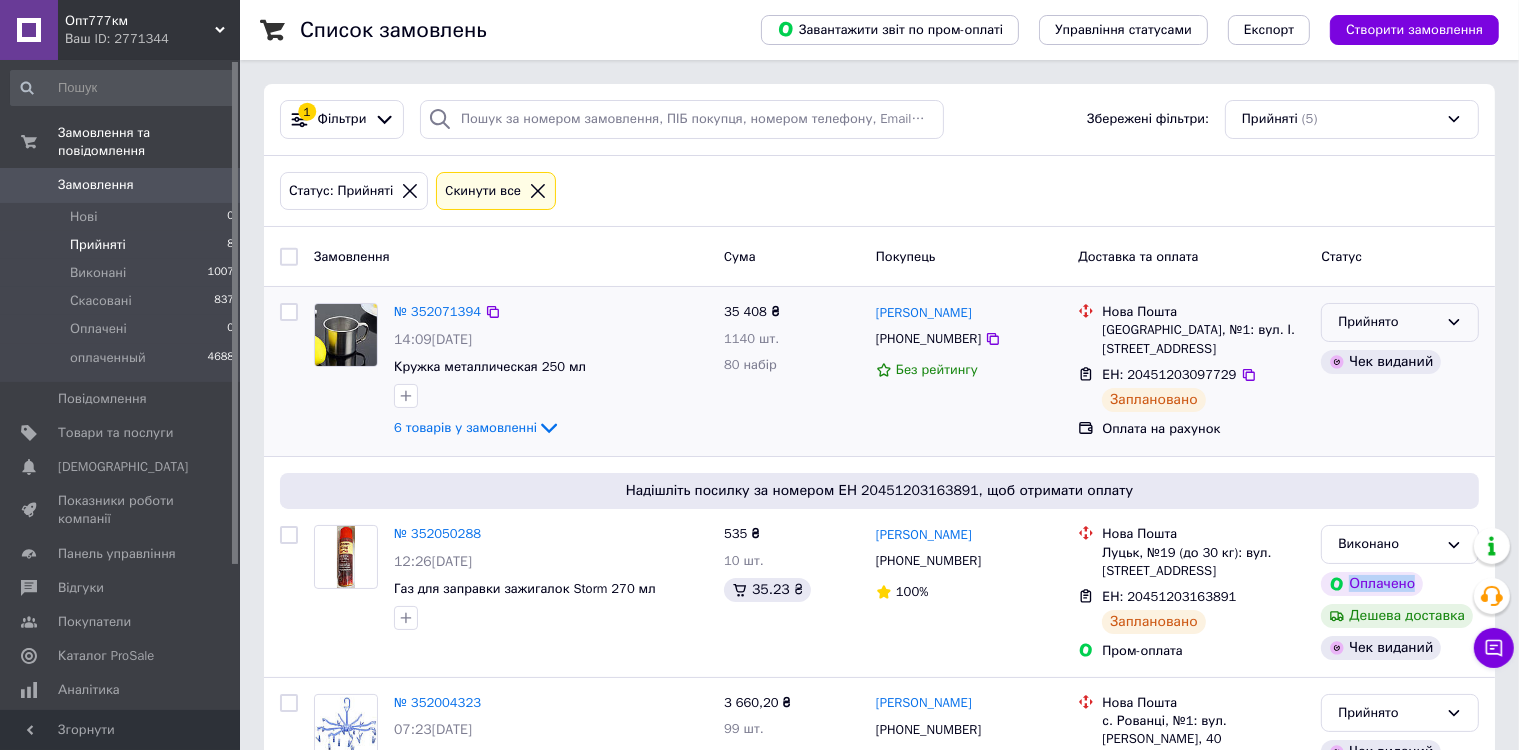 click on "Прийнято" at bounding box center (1388, 322) 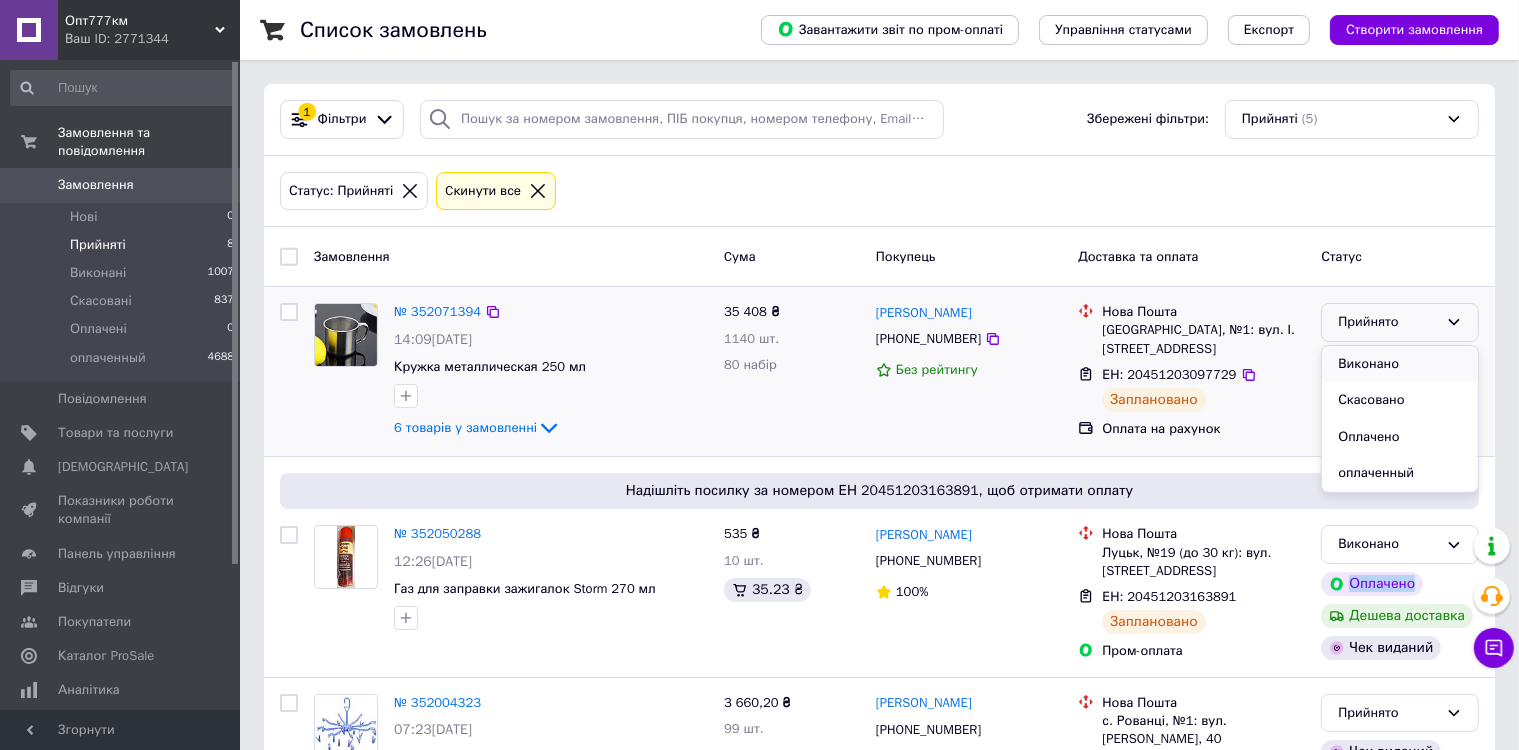 click on "Виконано" at bounding box center [1400, 364] 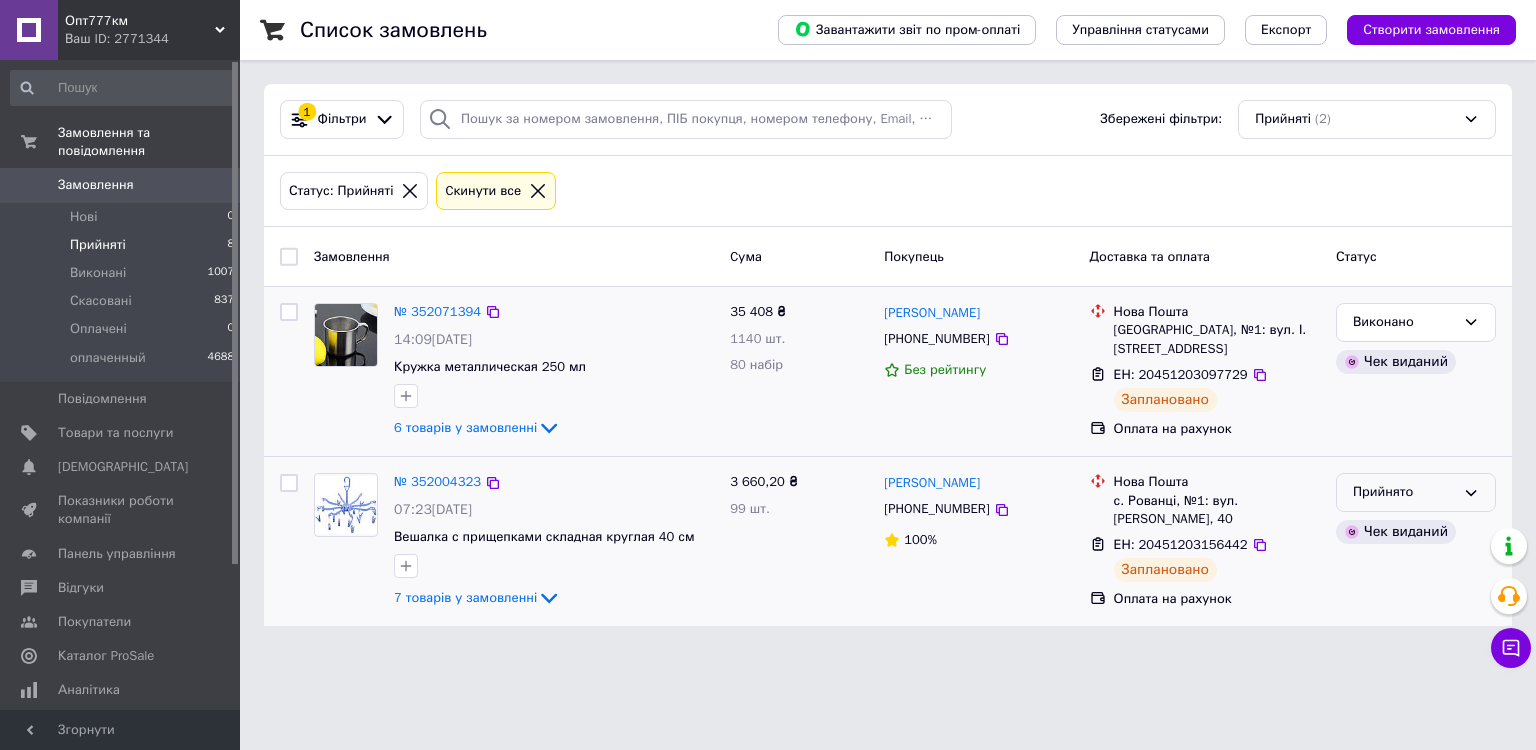 click on "Прийнято" at bounding box center (1404, 492) 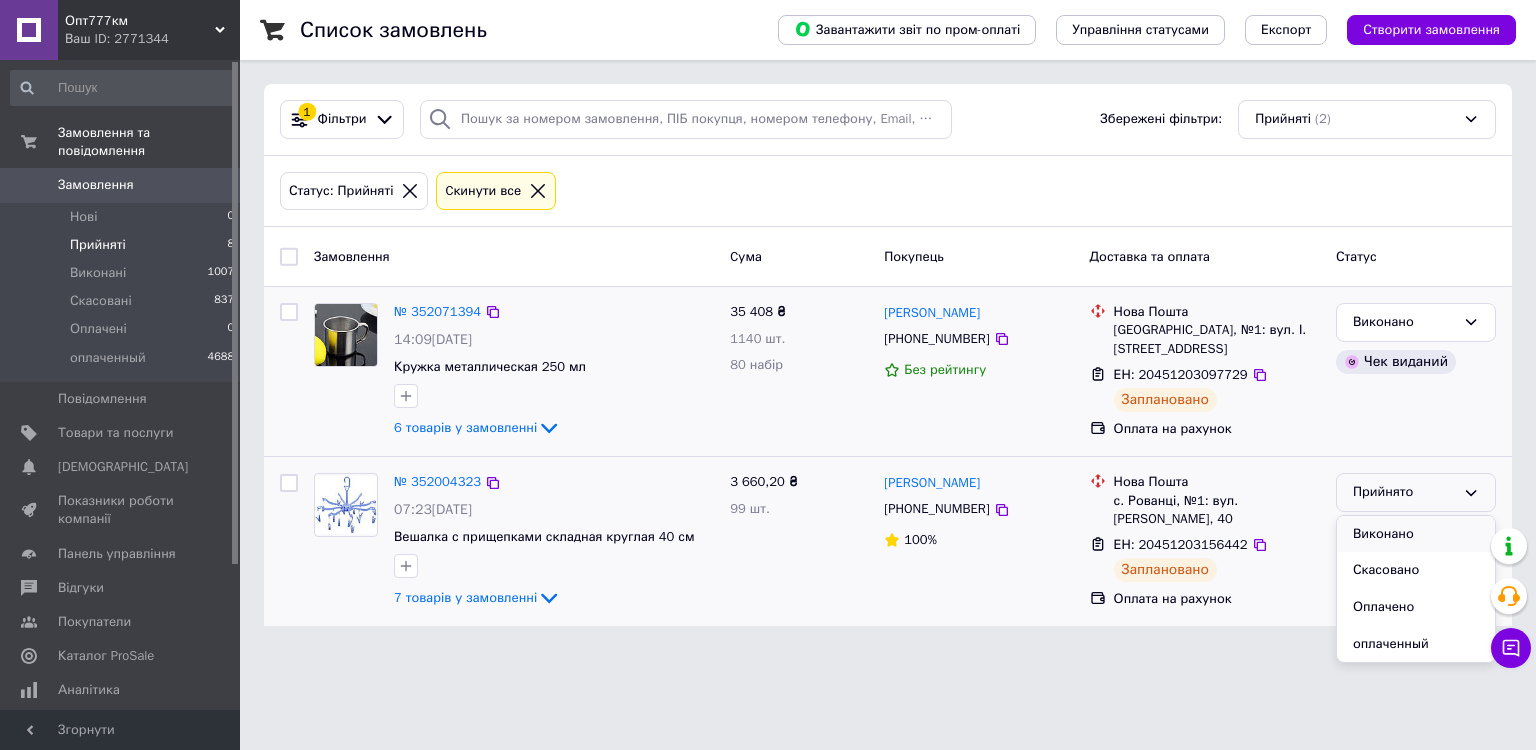 click on "Виконано" at bounding box center (1416, 534) 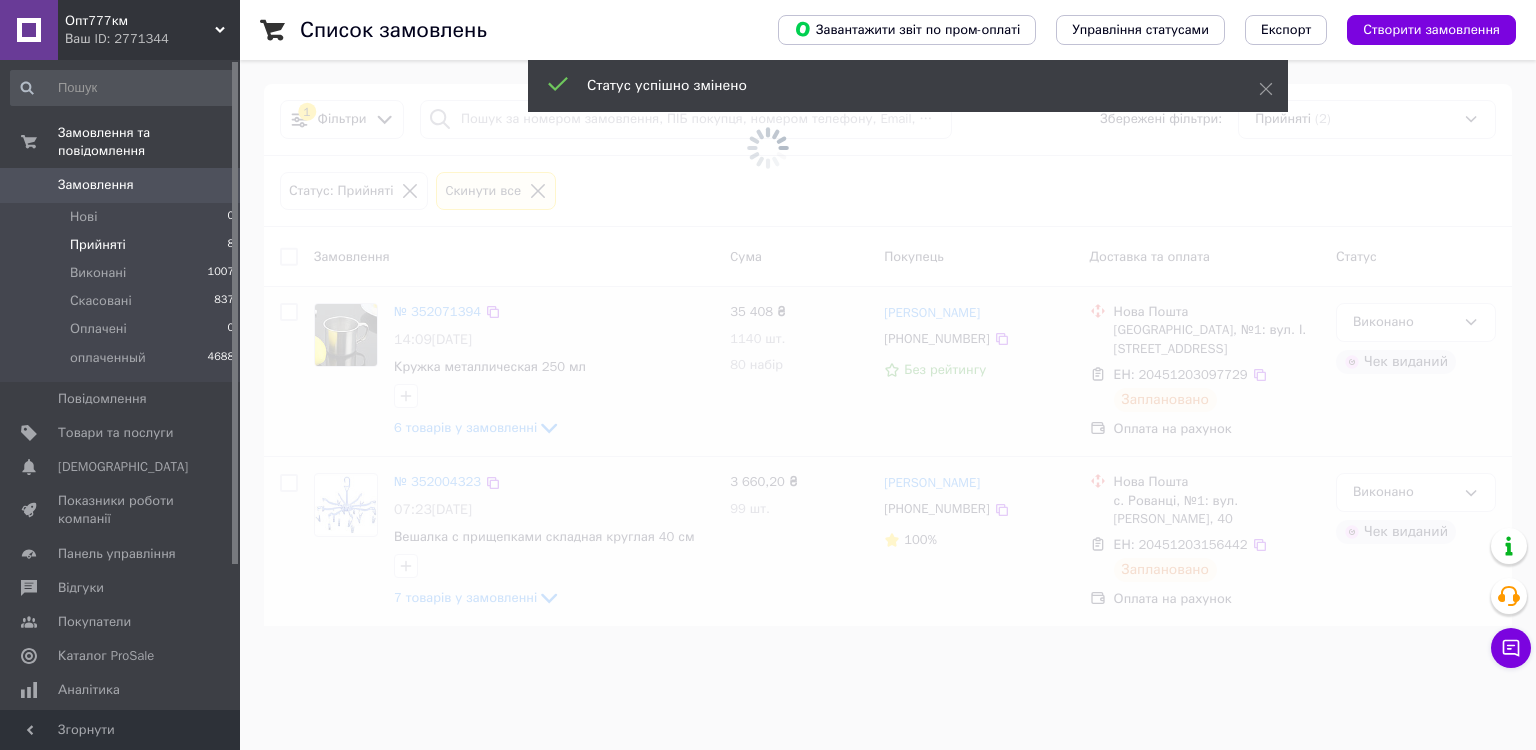 click at bounding box center (768, 147) 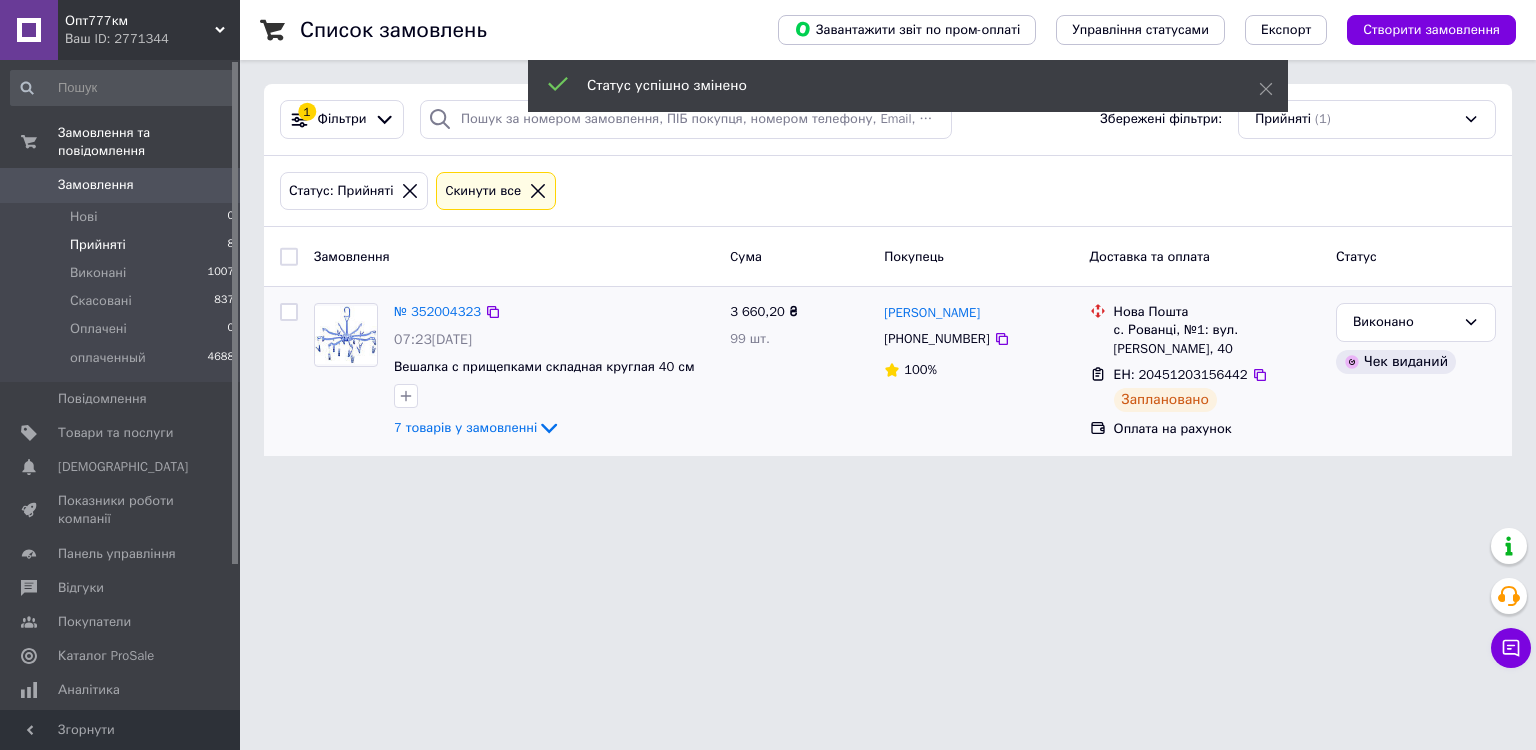 click 